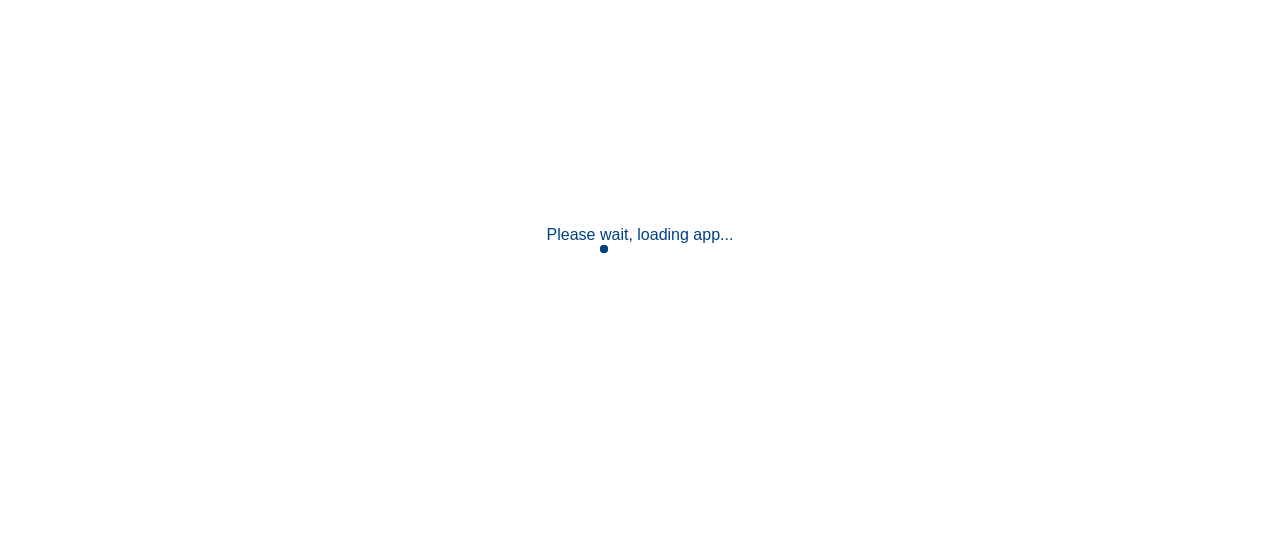 scroll, scrollTop: 0, scrollLeft: 0, axis: both 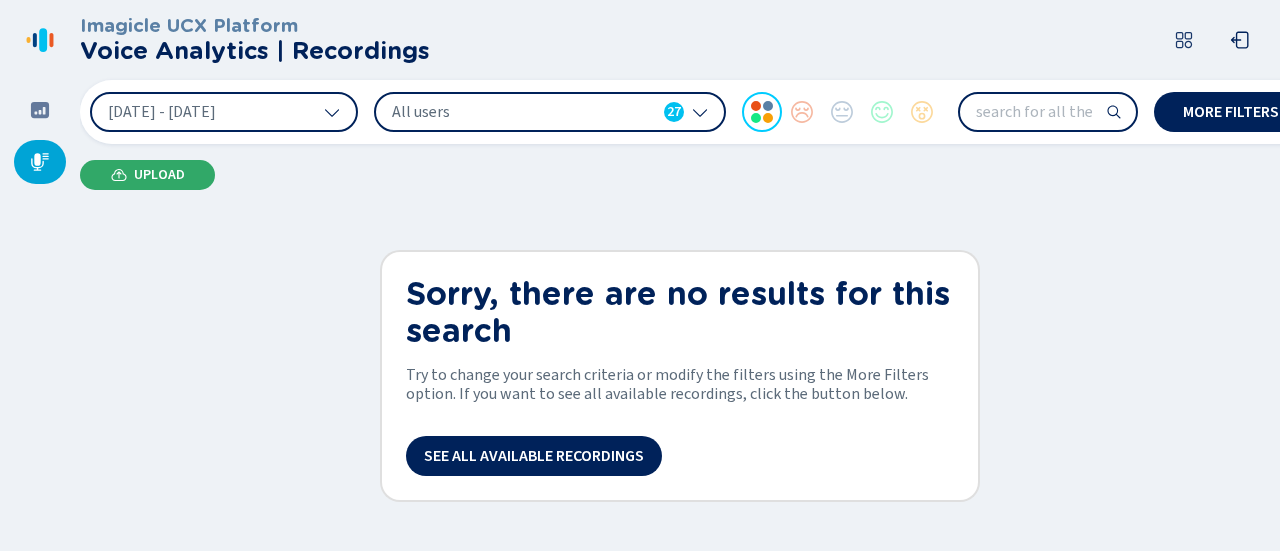click on "Upload" at bounding box center (159, 175) 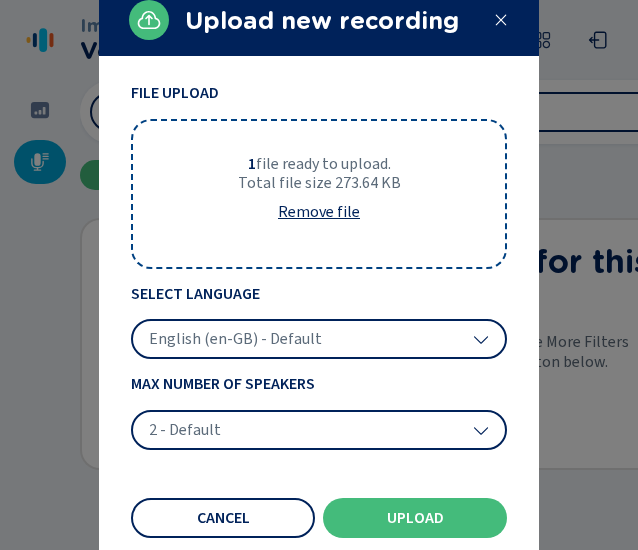 click on "English (en-GB) - Default" at bounding box center (319, 339) 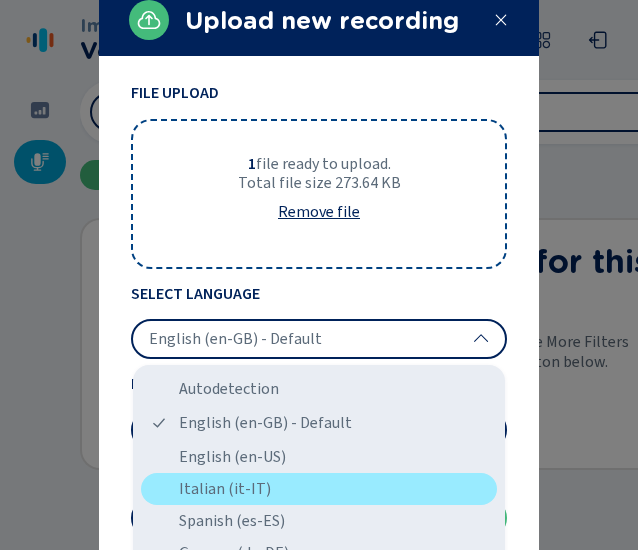 click on "Italian (it-IT)" at bounding box center [319, 489] 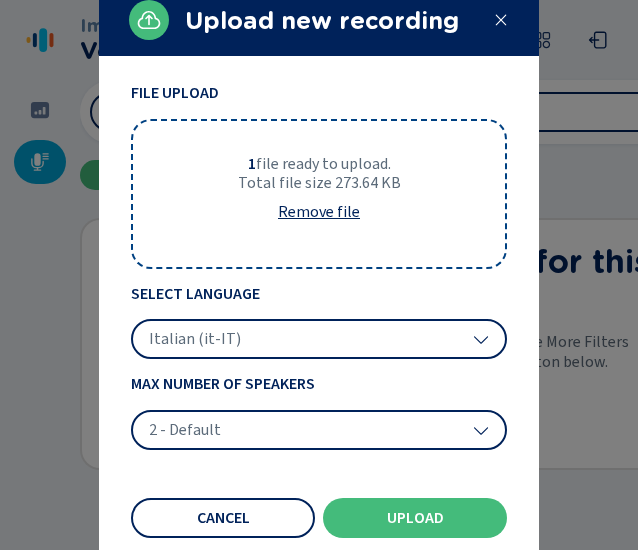 click 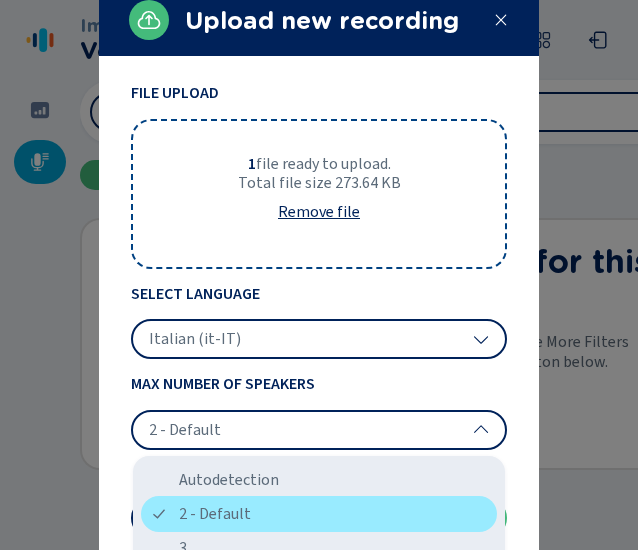 click on "2 - Default" at bounding box center (319, 514) 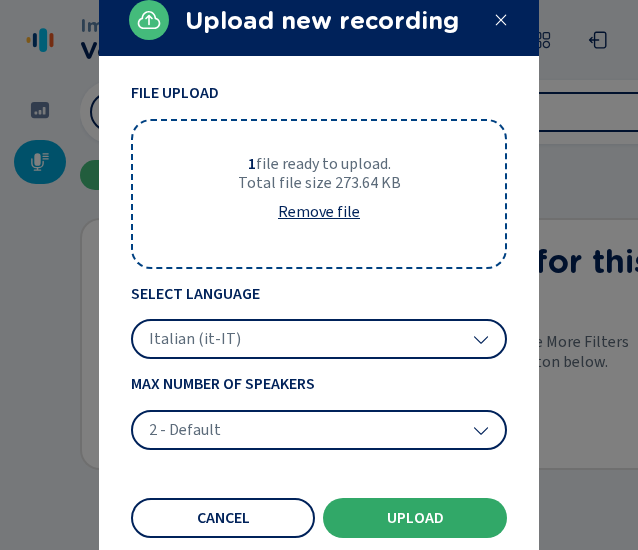 click on "Upload" at bounding box center [415, 518] 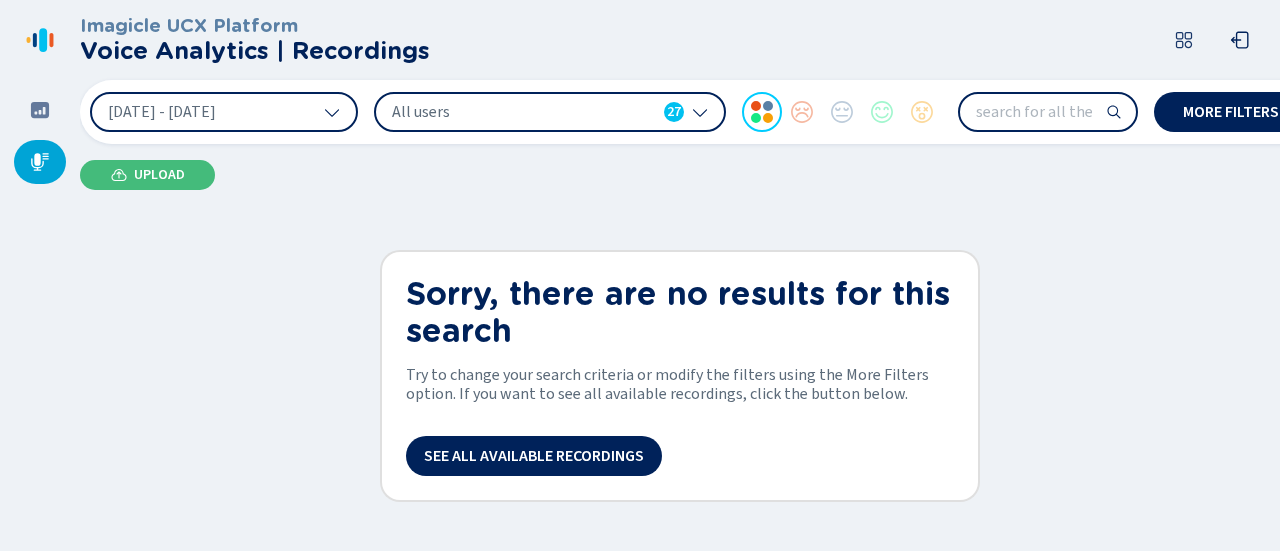 click 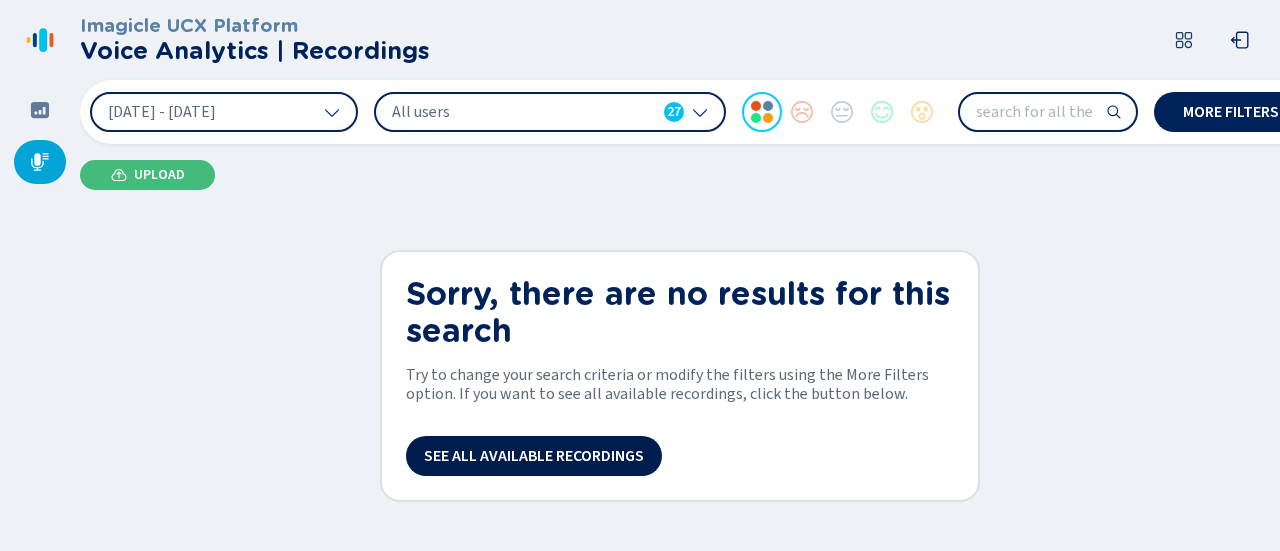 click on "See all available recordings" at bounding box center [534, 456] 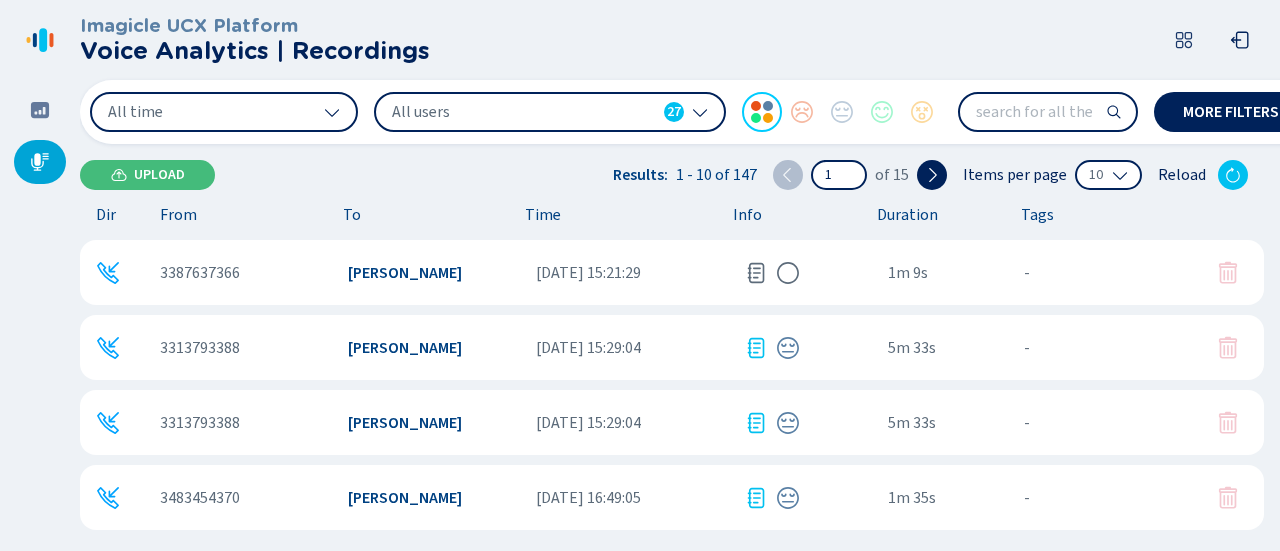 click 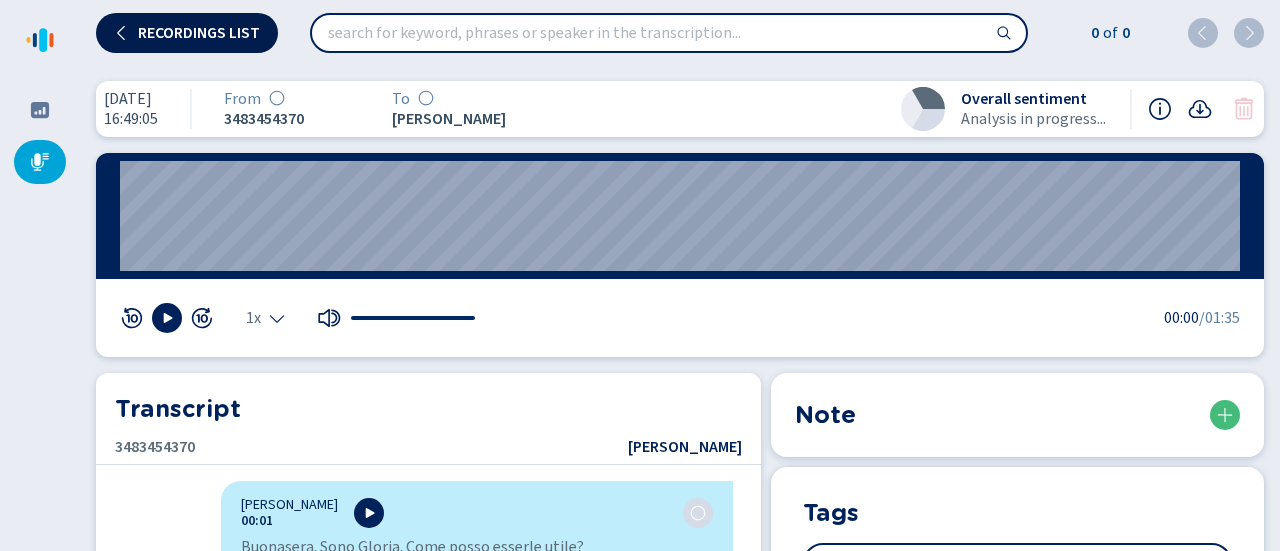click 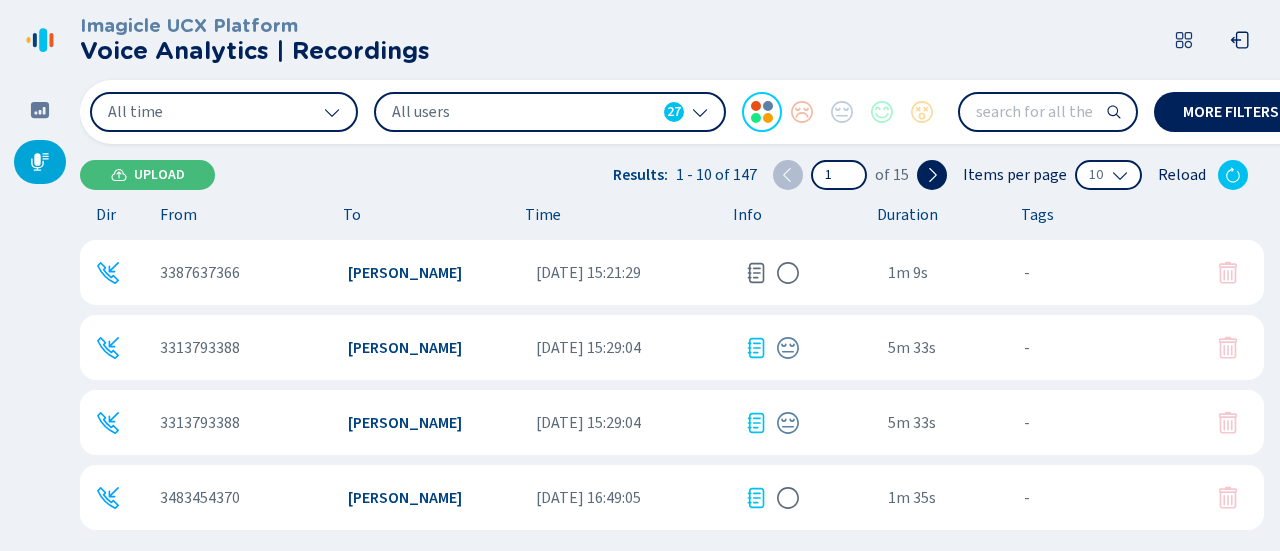 click 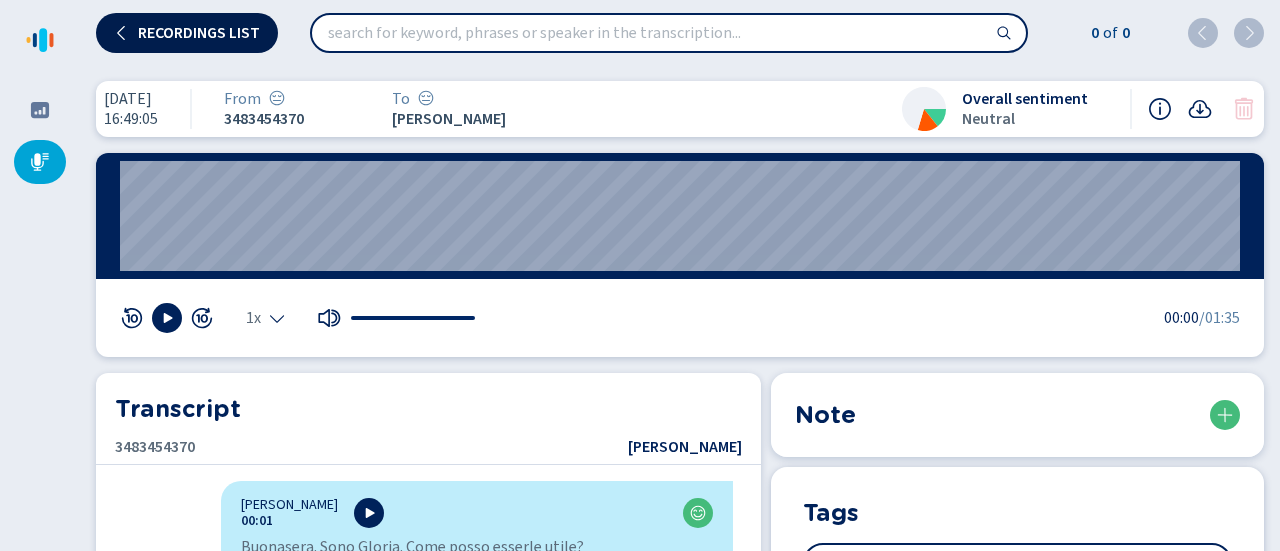 click 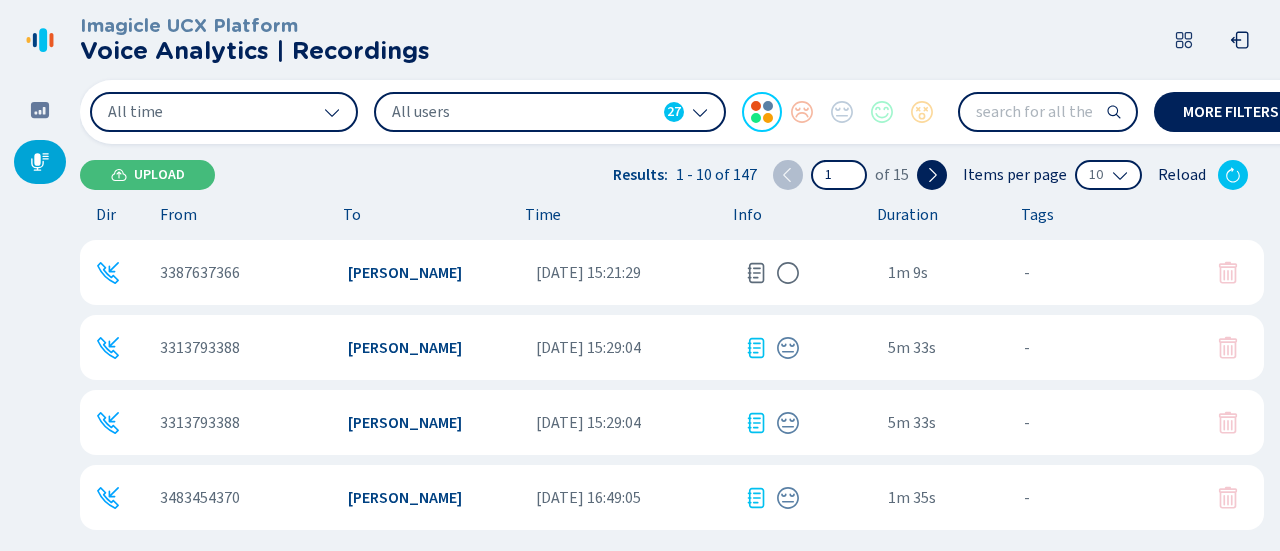 click on "[DATE] 15:21:29" at bounding box center [632, 273] 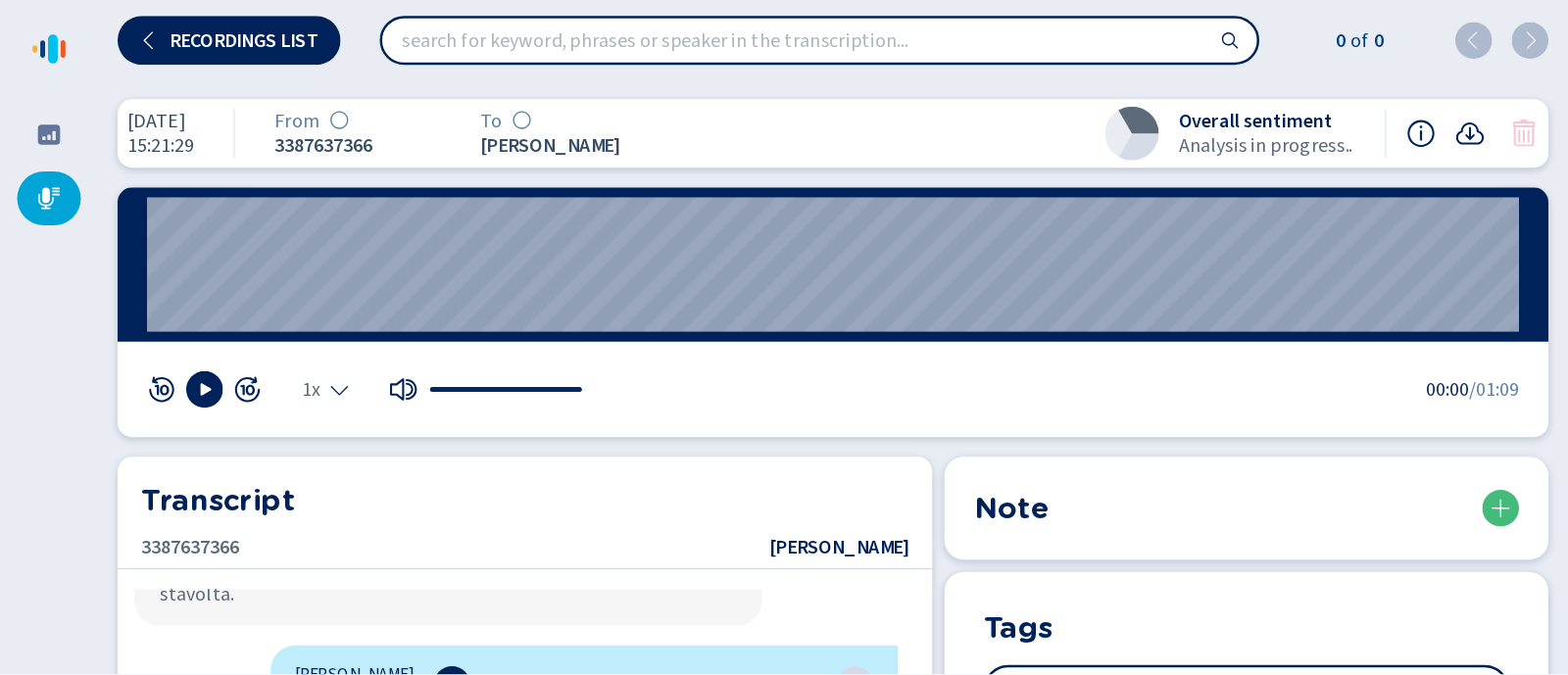 scroll, scrollTop: 971, scrollLeft: 0, axis: vertical 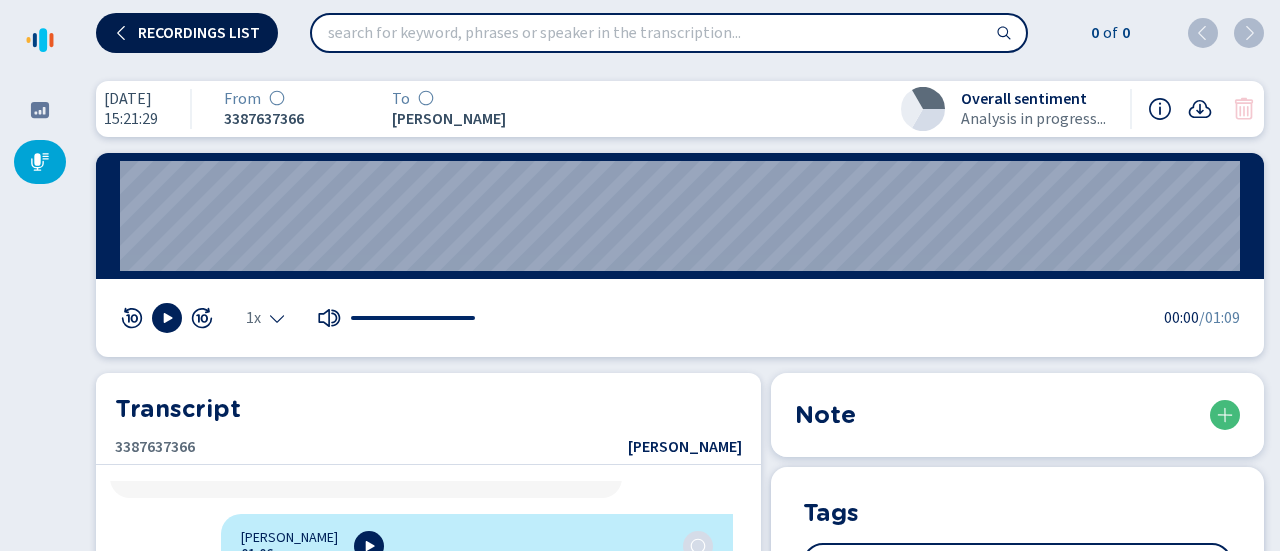 click on "Recordings list" at bounding box center (187, 33) 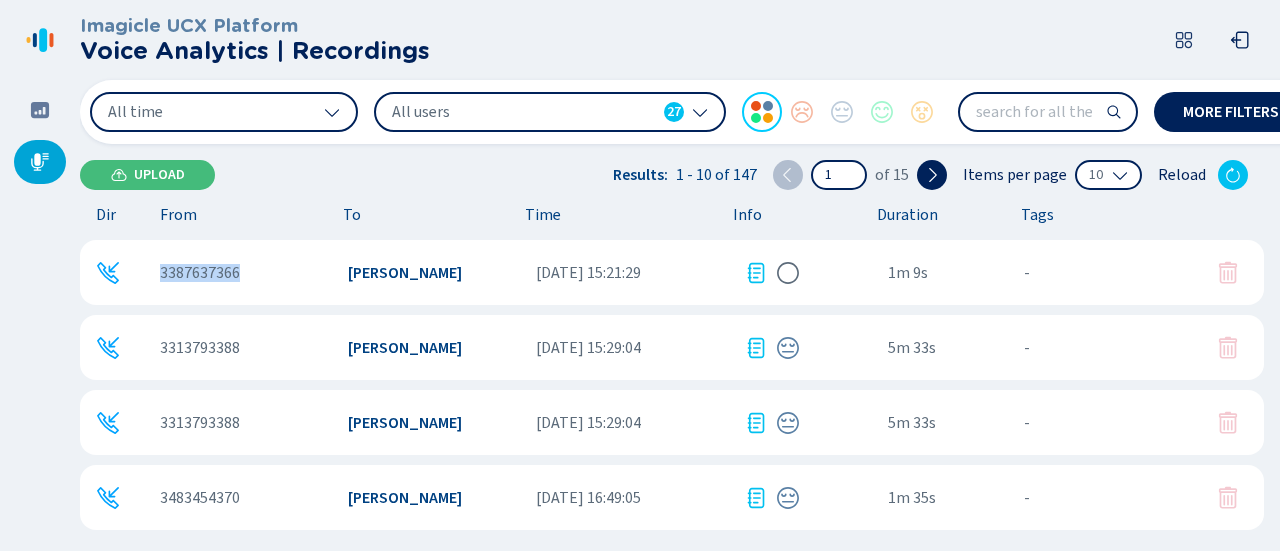 drag, startPoint x: 160, startPoint y: 273, endPoint x: 246, endPoint y: 278, distance: 86.145226 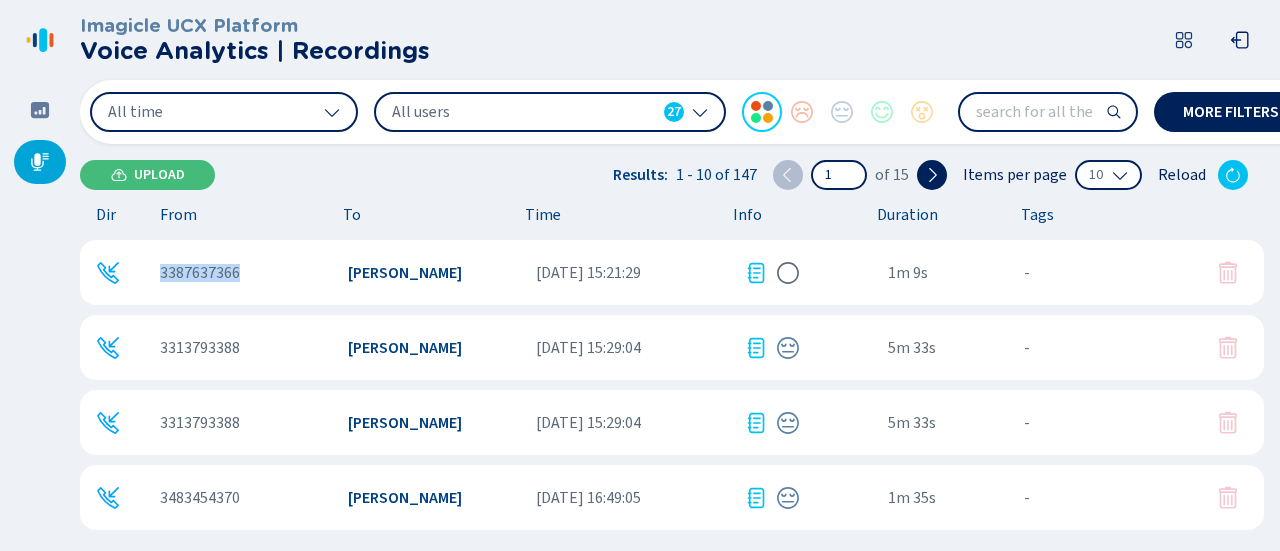 click on "3387637366" at bounding box center [246, 273] 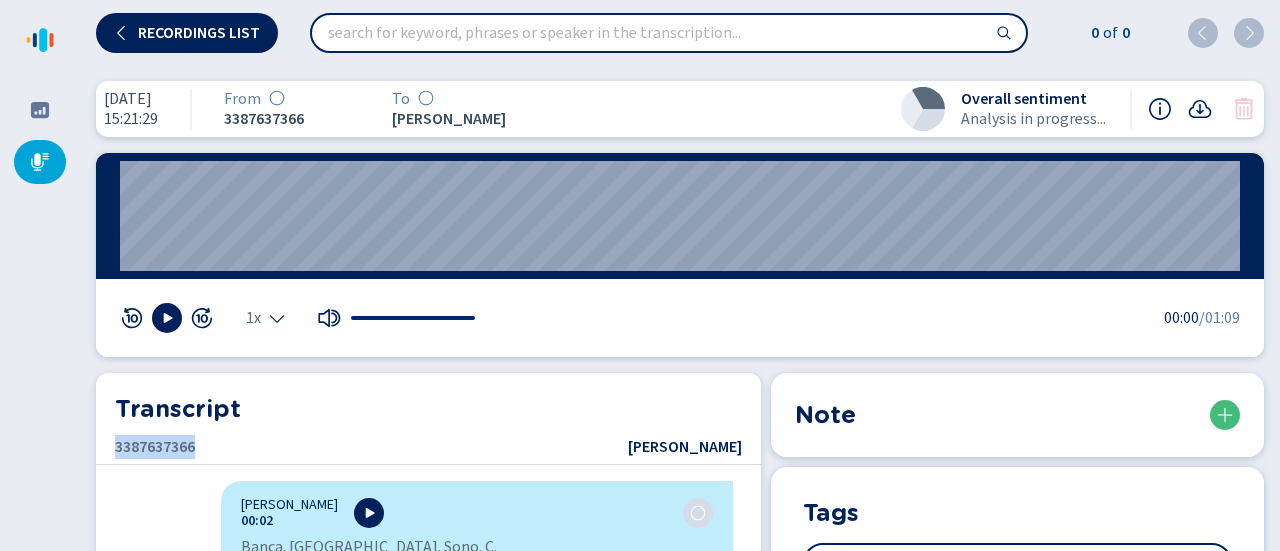 drag, startPoint x: 115, startPoint y: 447, endPoint x: 206, endPoint y: 444, distance: 91.04944 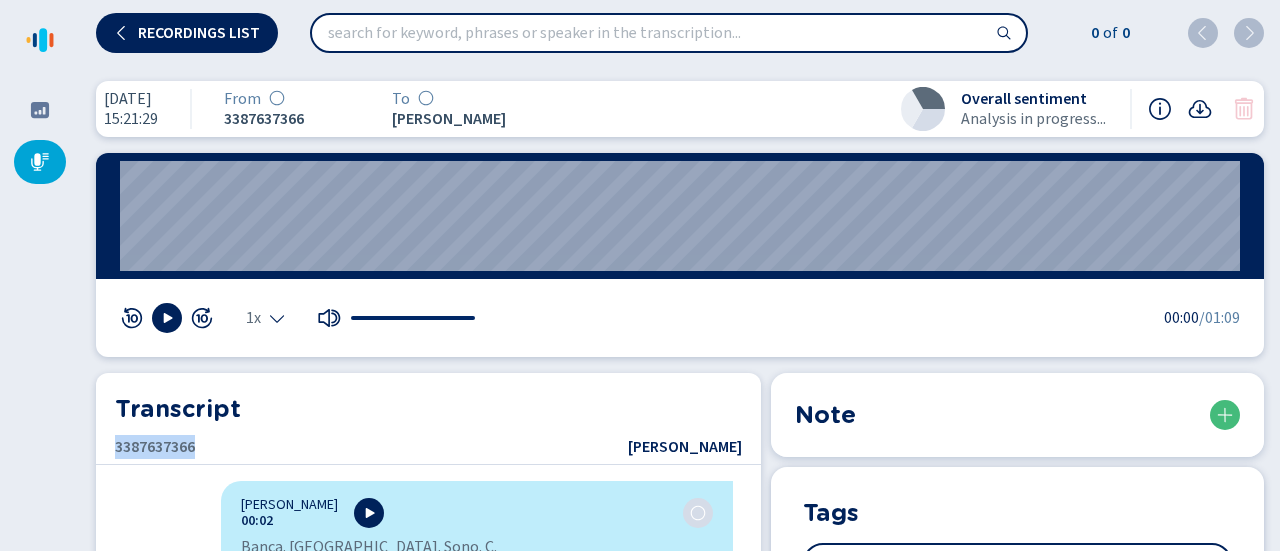 click on "3387637366 [PERSON_NAME]" at bounding box center [428, 447] 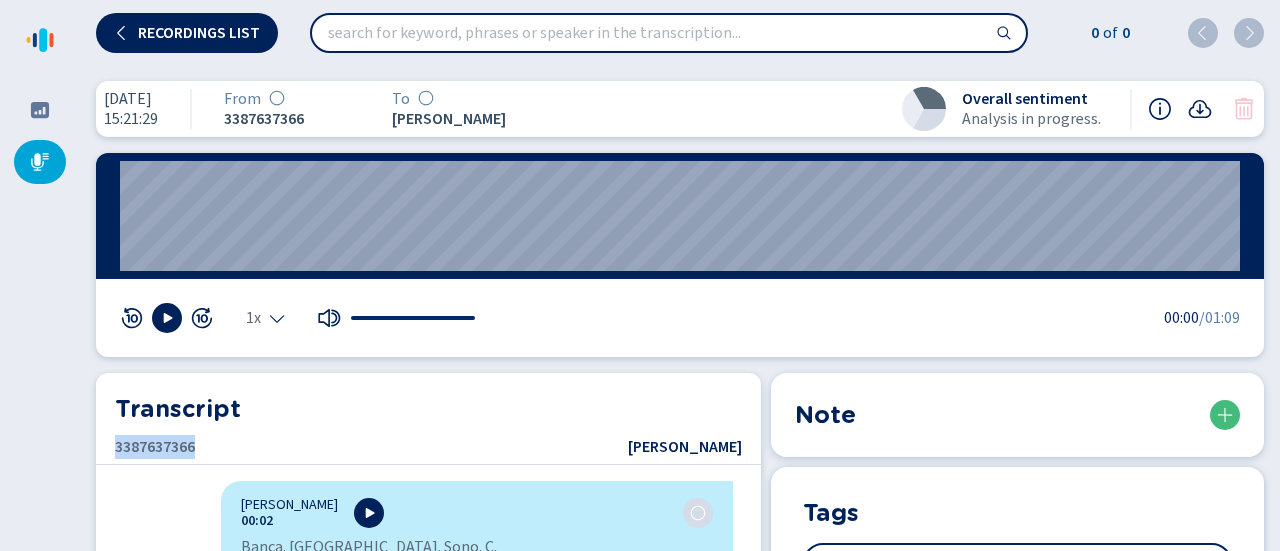copy on "3387637366" 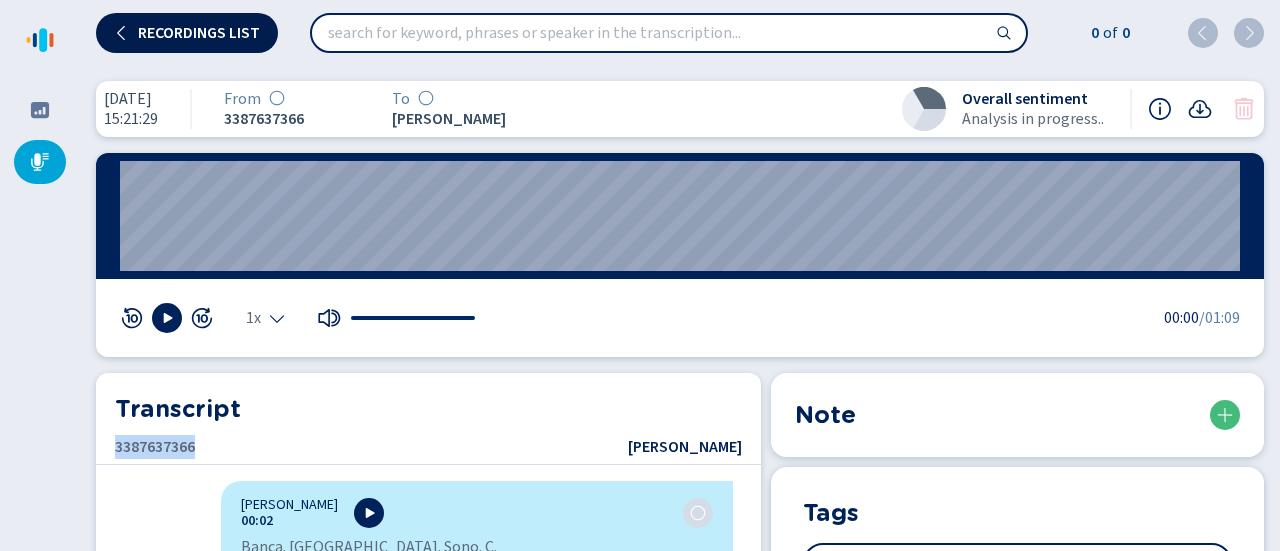 click 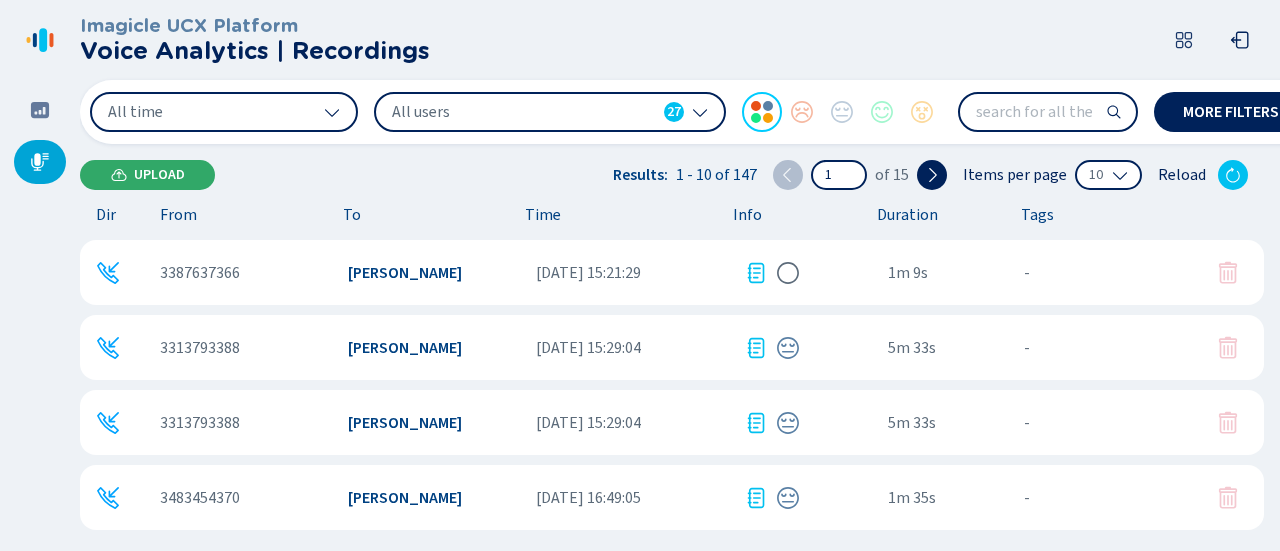 click on "Upload" at bounding box center [159, 175] 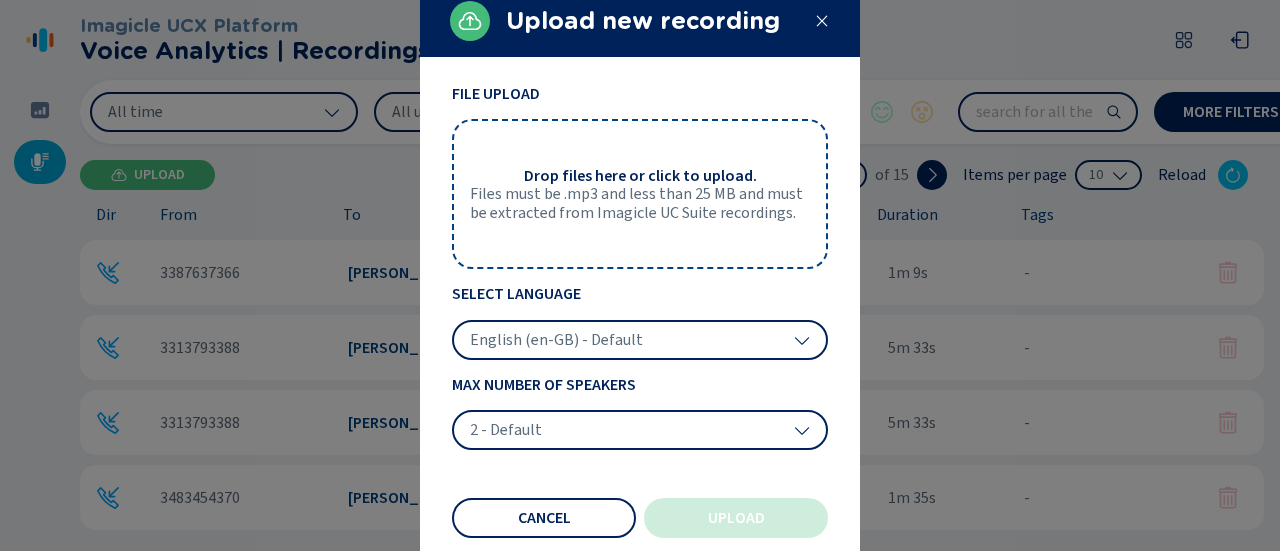 click on "Drop files here or click to upload." at bounding box center (640, 176) 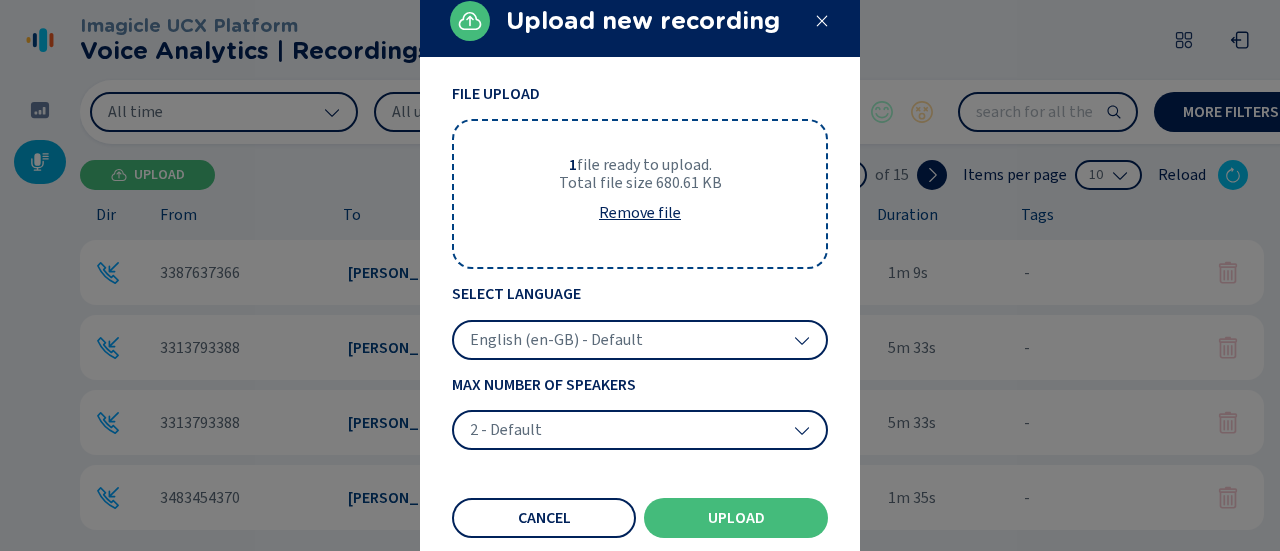 click on "English (en-GB) - Default" at bounding box center [640, 340] 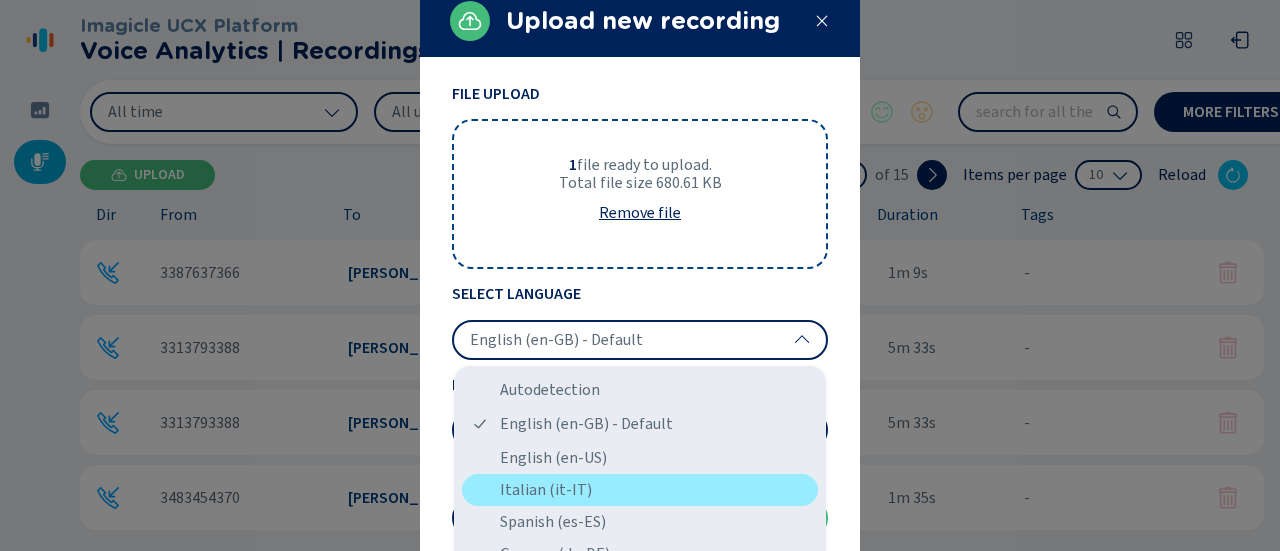 click on "Italian (it-IT)" at bounding box center [640, 490] 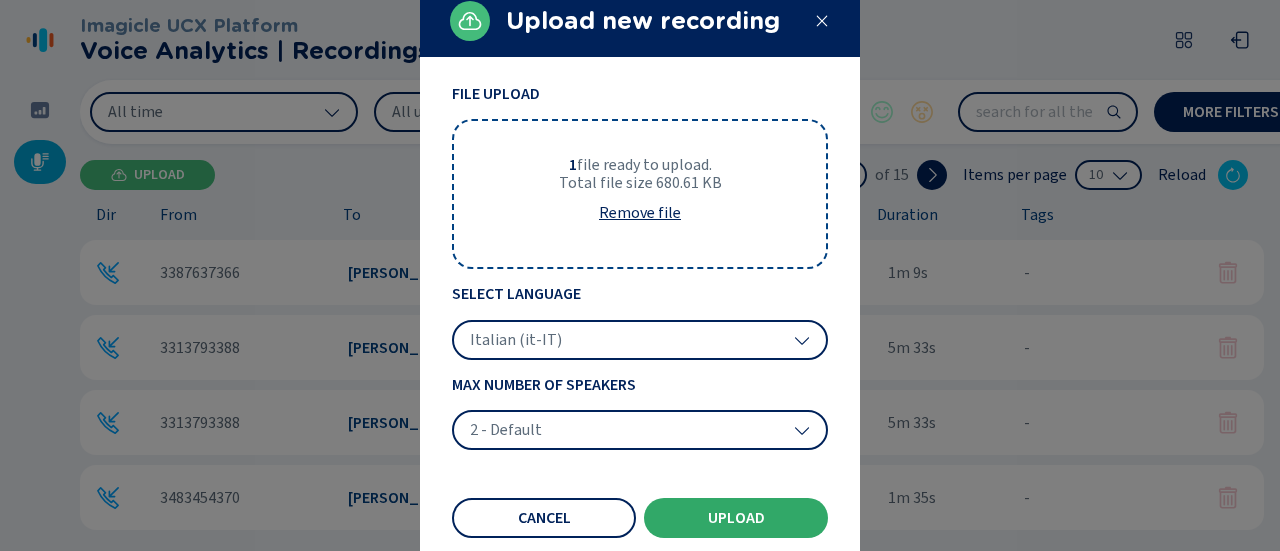 click on "Upload" at bounding box center (736, 518) 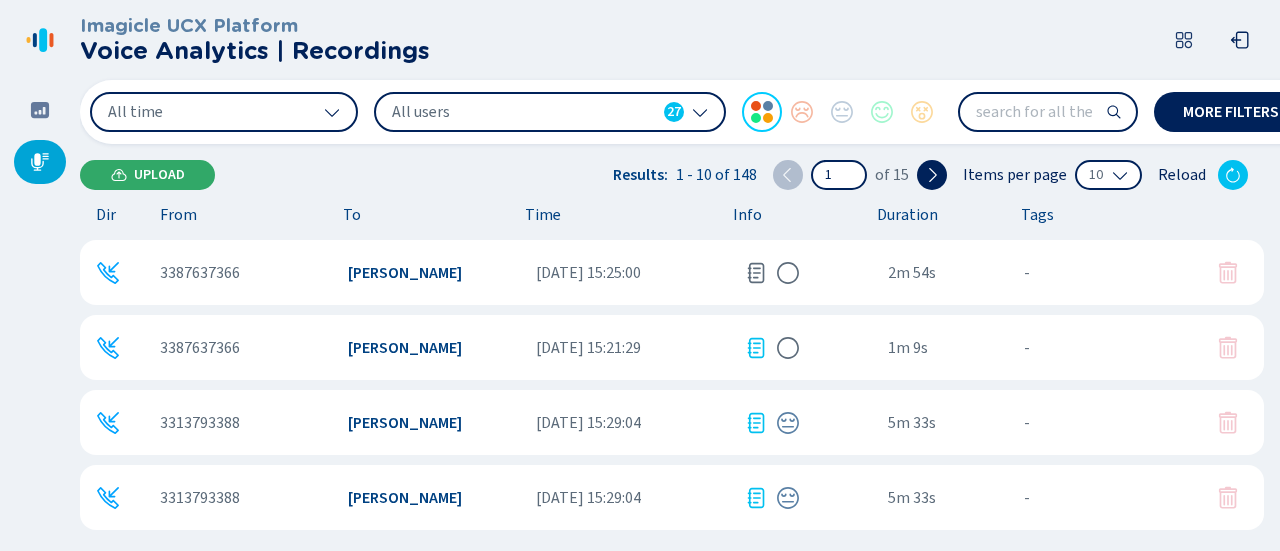 click on "Upload" at bounding box center [147, 175] 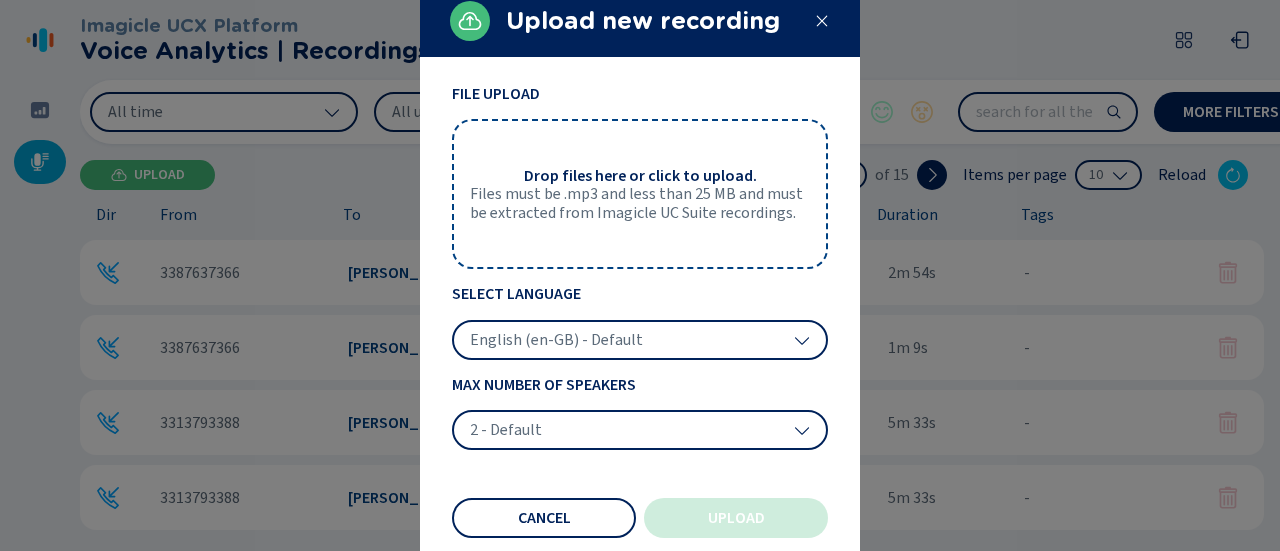 click on "Files must be .mp3 and less than 25 MB and must be extracted from Imagicle UC Suite recordings." at bounding box center [640, 203] 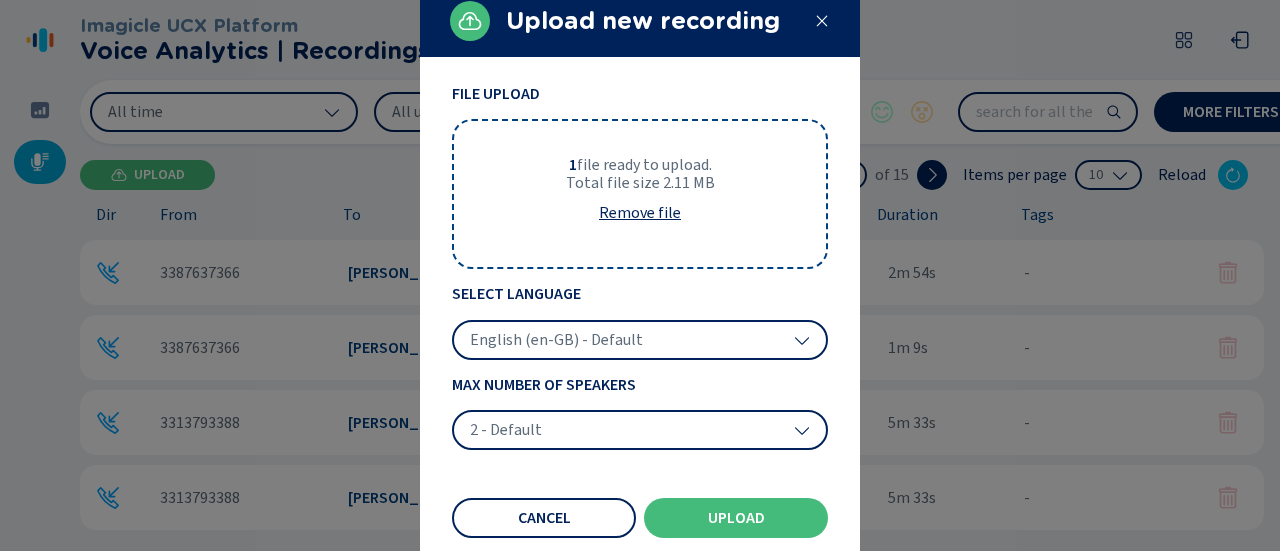 click on "English (en-GB) - Default" at bounding box center [640, 340] 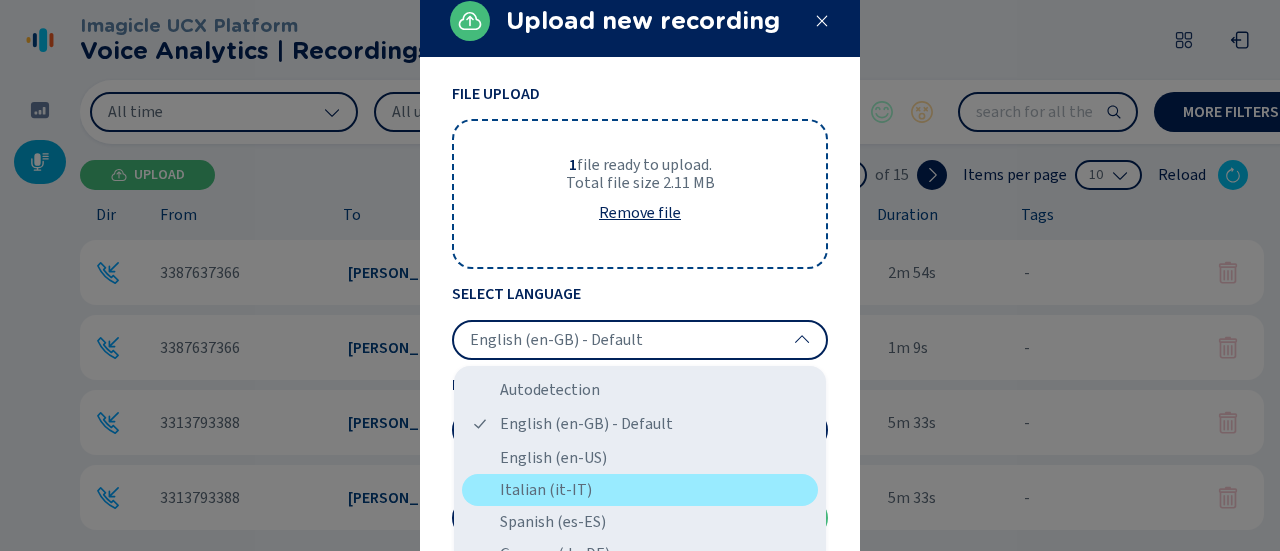 click on "Italian (it-IT)" at bounding box center (640, 490) 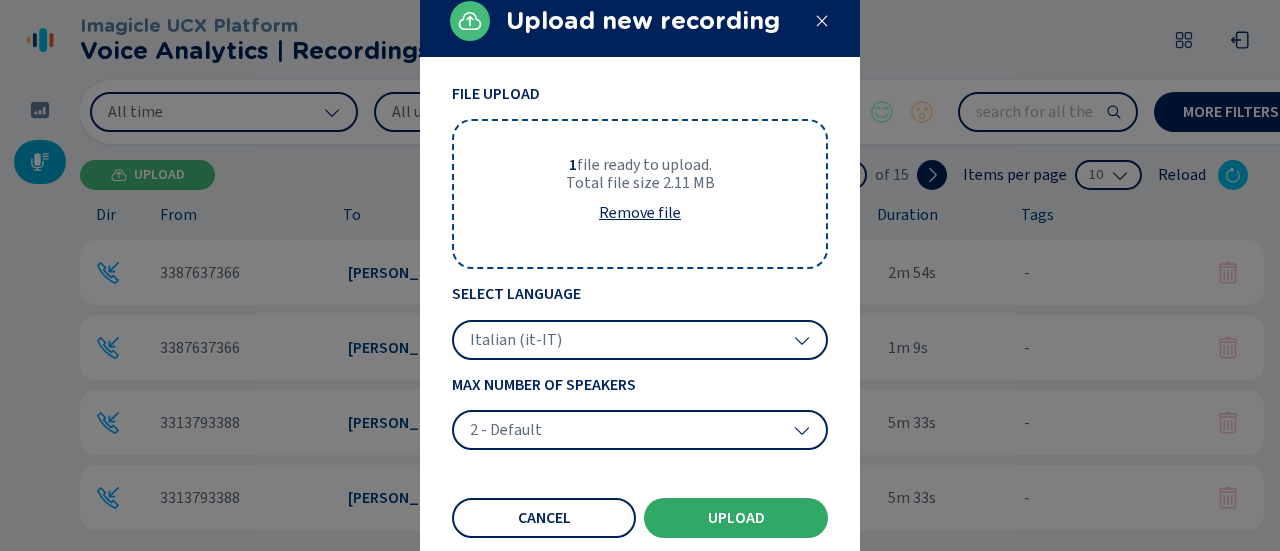 click on "Upload" at bounding box center (736, 518) 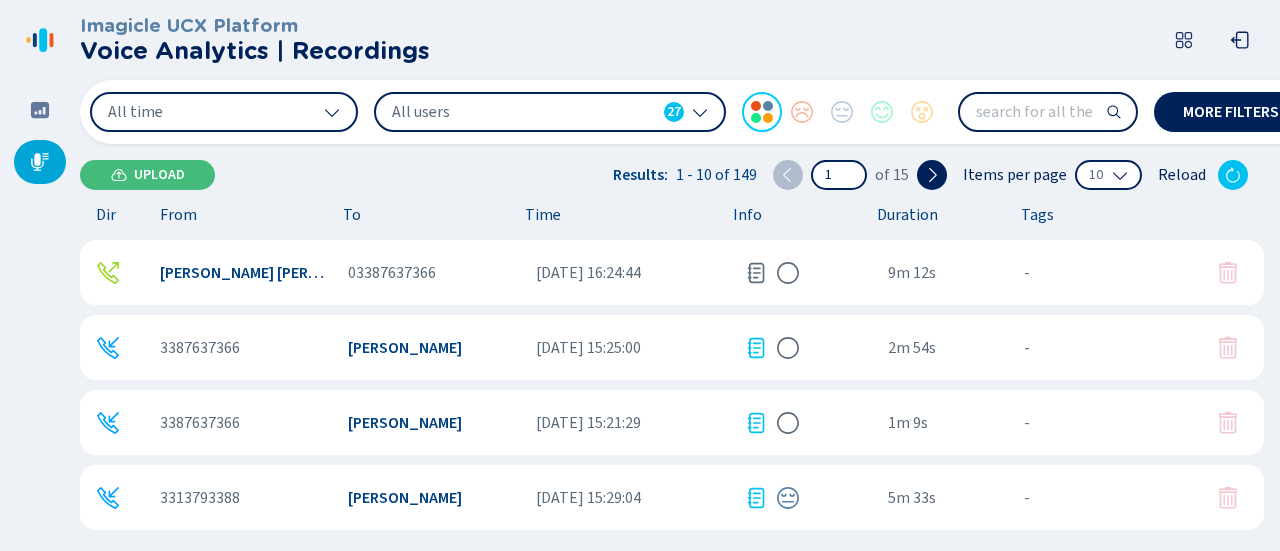 click 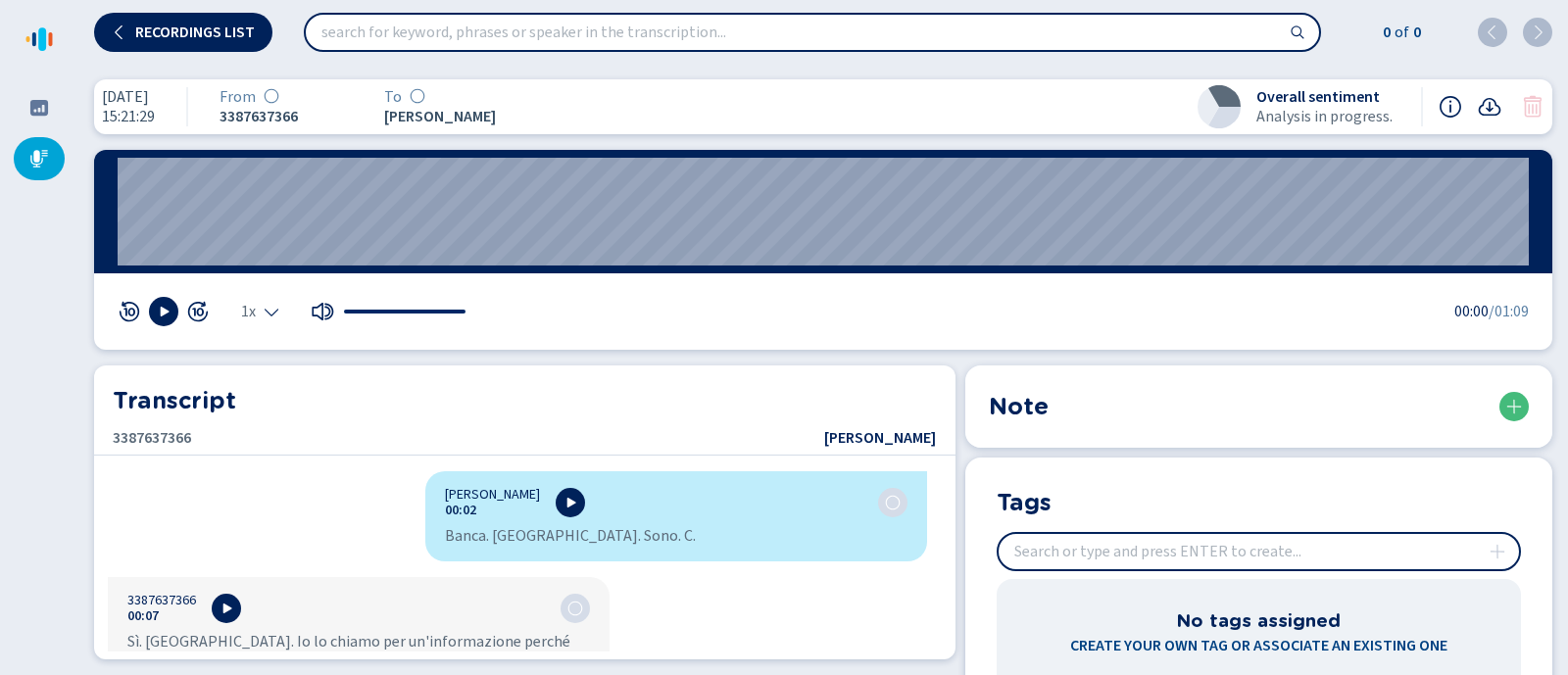 drag, startPoint x: 1219, startPoint y: 3, endPoint x: 927, endPoint y: 316, distance: 428.0572 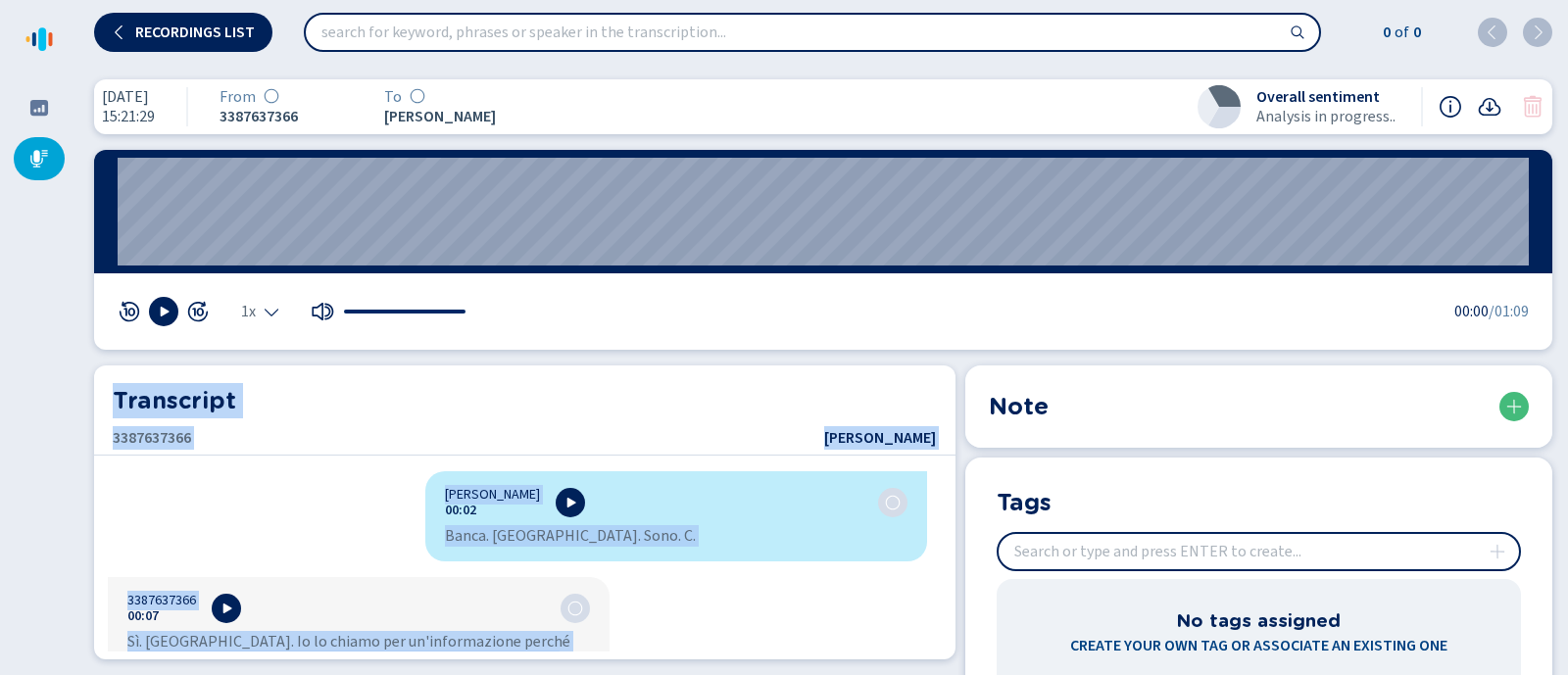 drag, startPoint x: 113, startPoint y: 398, endPoint x: 883, endPoint y: 662, distance: 814 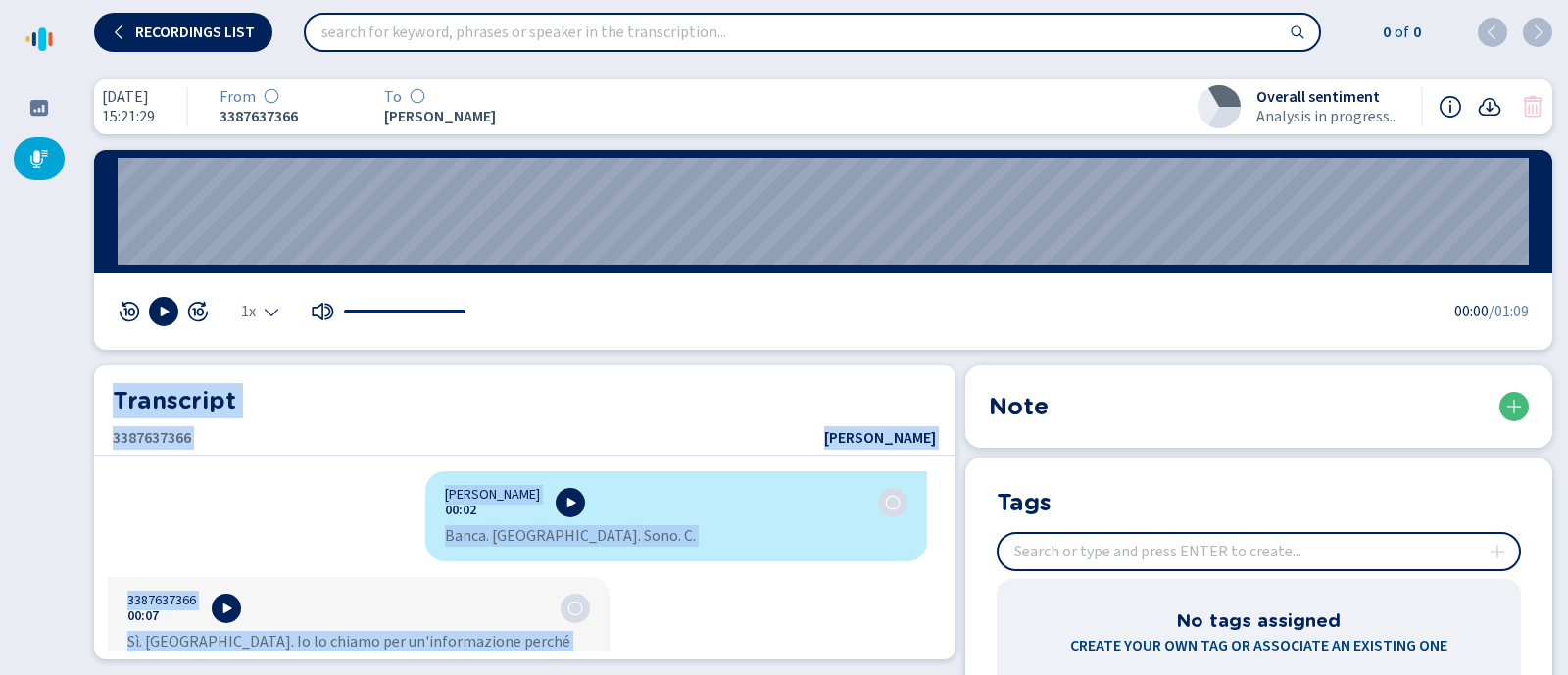 click on "[DATE] 15:21:29 From 3387637366 To Luana Tenuta Overall sentiment Analysis in progress.. 01:05 1x 00:00 /01:09 Transcript 3387637366 [PERSON_NAME] 00:02 Banca. [GEOGRAPHIC_DATA]. Sono. C. 3387637366 00:07 Sì. [GEOGRAPHIC_DATA]. Io lo chiamo per un'informazione perché ho visto che in data 30/06 mi sono stati addebitate 2 € e 50 come imposta di bollo si è stato colto. Volevo sapere cosa si riferisce, visto che La mia giacenza è sotto i 5000. Quindi riesco a capire con questo importo di volo a cosa si riferisce? [PERSON_NAME] 00:28 Allora riesci ad avvicinarsi un po'. Al telefono perché non la sento bene. 3387637366 00:36 Sì. No, dico che in data 30/06. [PERSON_NAME] 00:39 Lei, signora, ha dei dossier dei titoli. 3387637366 00:43 Sì ho. Cioè, ho delle degli investimenti su sul deposito. [PERSON_NAME], però [PERSON_NAME] 00:49 Ed è quello che si riferisce l'imposta di bollo e per gli strumenti finanziari. Le faccio una verifica, così vediamo un attimo. 3387637366 00:50 Luana Tenuta 01:06 Note Tags parola1 SMS" at bounding box center (823, 369) 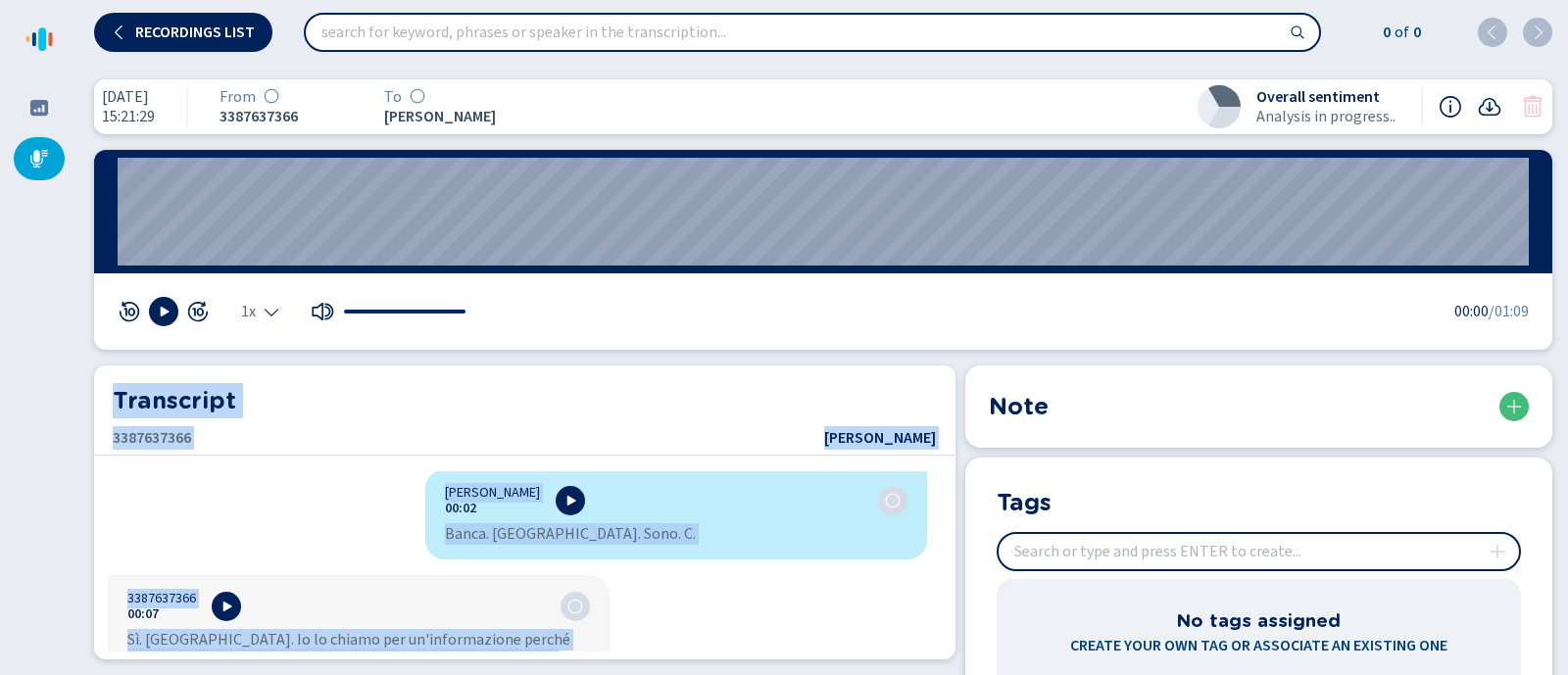 scroll, scrollTop: 0, scrollLeft: 0, axis: both 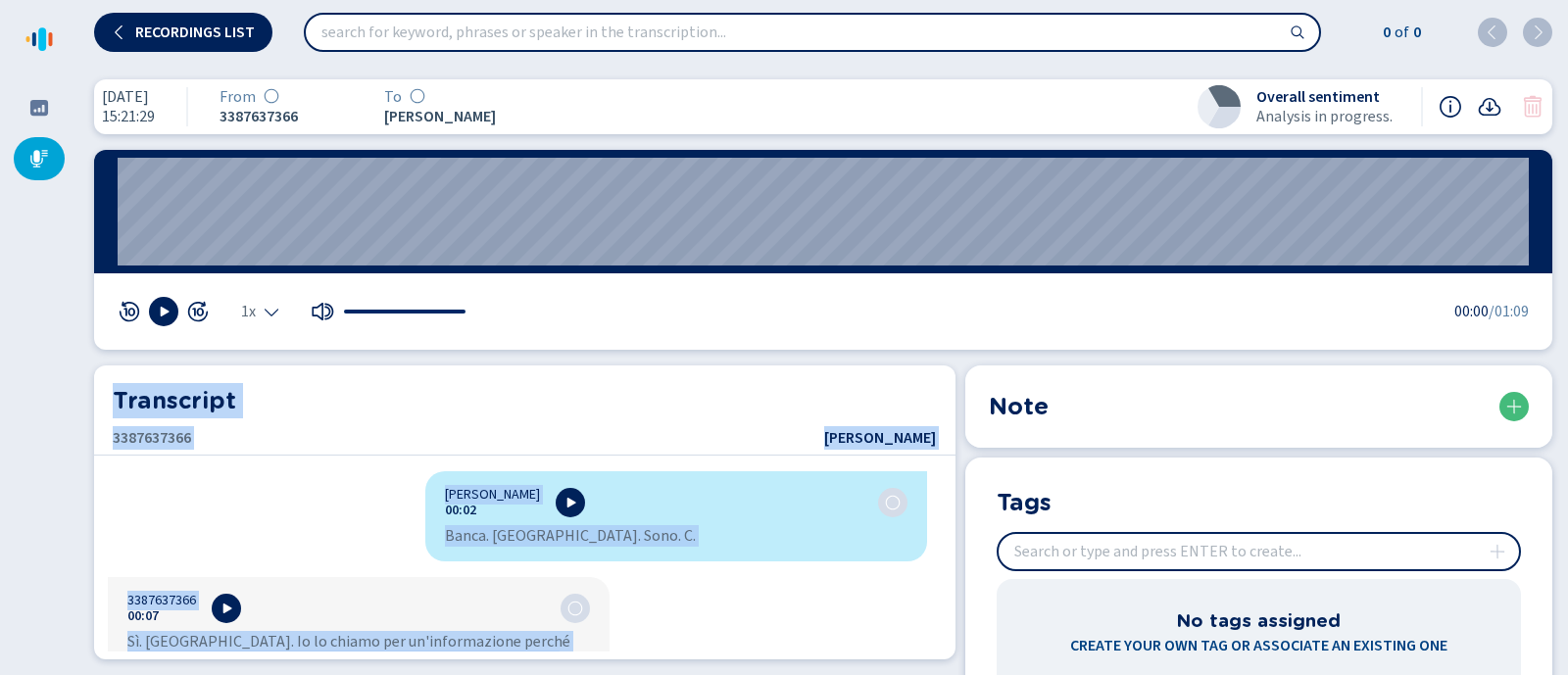 click on "[PERSON_NAME] 00:02 Banca. [GEOGRAPHIC_DATA]. Sono. C. 3387637366 00:07 Sì. [GEOGRAPHIC_DATA]. Io lo chiamo per un'informazione perché ho visto che in data 30/06 mi sono stati addebitate 2 € e 50 come imposta di bollo si è stato colto. Volevo sapere cosa si riferisce, visto che La mia giacenza è sotto i 5000. Quindi riesco a capire con questo importo di volo a cosa si riferisce? [PERSON_NAME] 00:28 Allora riesci ad avvicinarsi un po'. Al telefono perché non la sento bene. 3387637366 00:36 Sì. No, dico che in data 30/06. [PERSON_NAME] 00:39 Lei, signora, ha dei dossier dei titoli. 3387637366 00:43 Sì ho. Cioè, ho delle degli investimenti su sul deposito. [PERSON_NAME], però [PERSON_NAME] 00:49 Ed è quello che si riferisce l'imposta di bollo e per gli strumenti finanziari. Le faccio una verifica, così vediamo un attimo. 3387637366 00:50 quando mi viene. Eh c'è scritto strumenti finanziari non imposta di volo sul conto corrente quando viene addebitato per quello è diverso stavolta. Luana Tenuta 01:06" at bounding box center (517, 561) 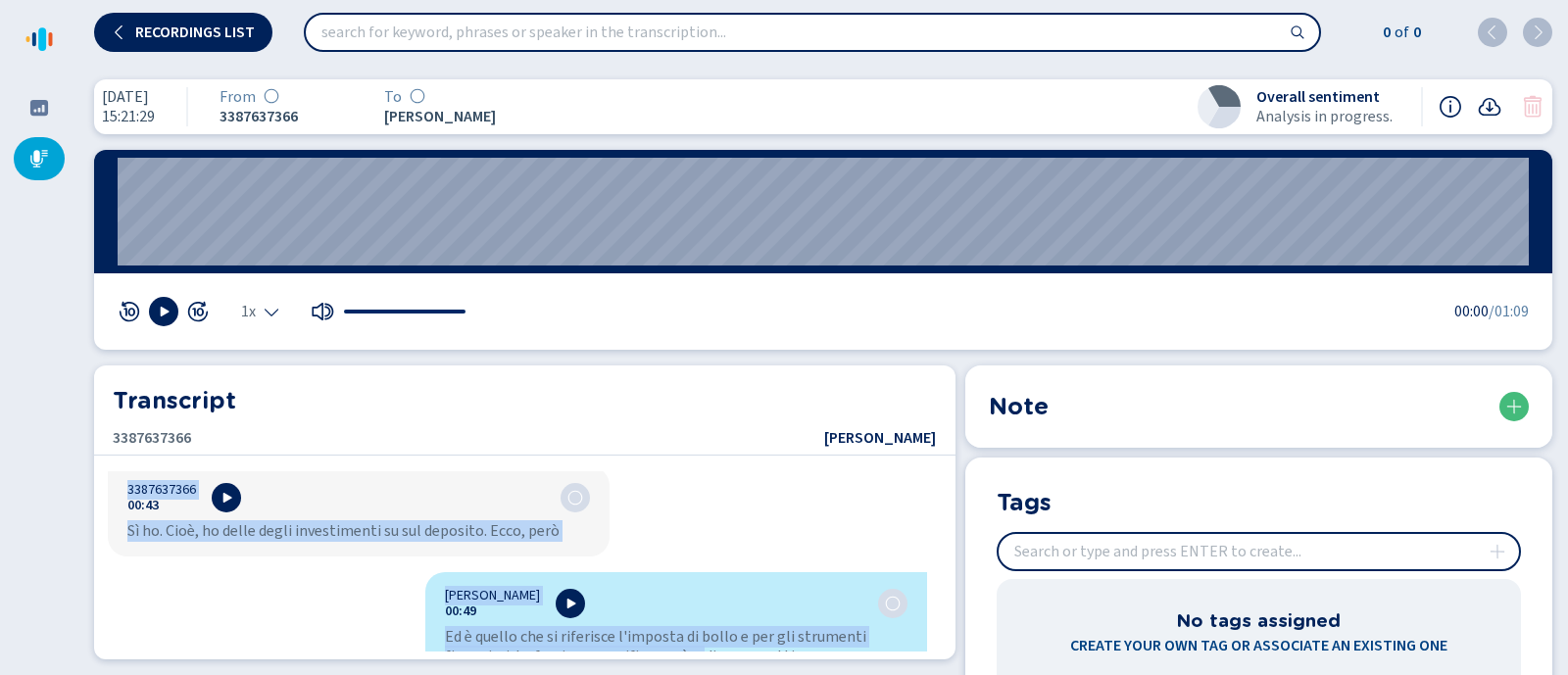 scroll, scrollTop: 892, scrollLeft: 0, axis: vertical 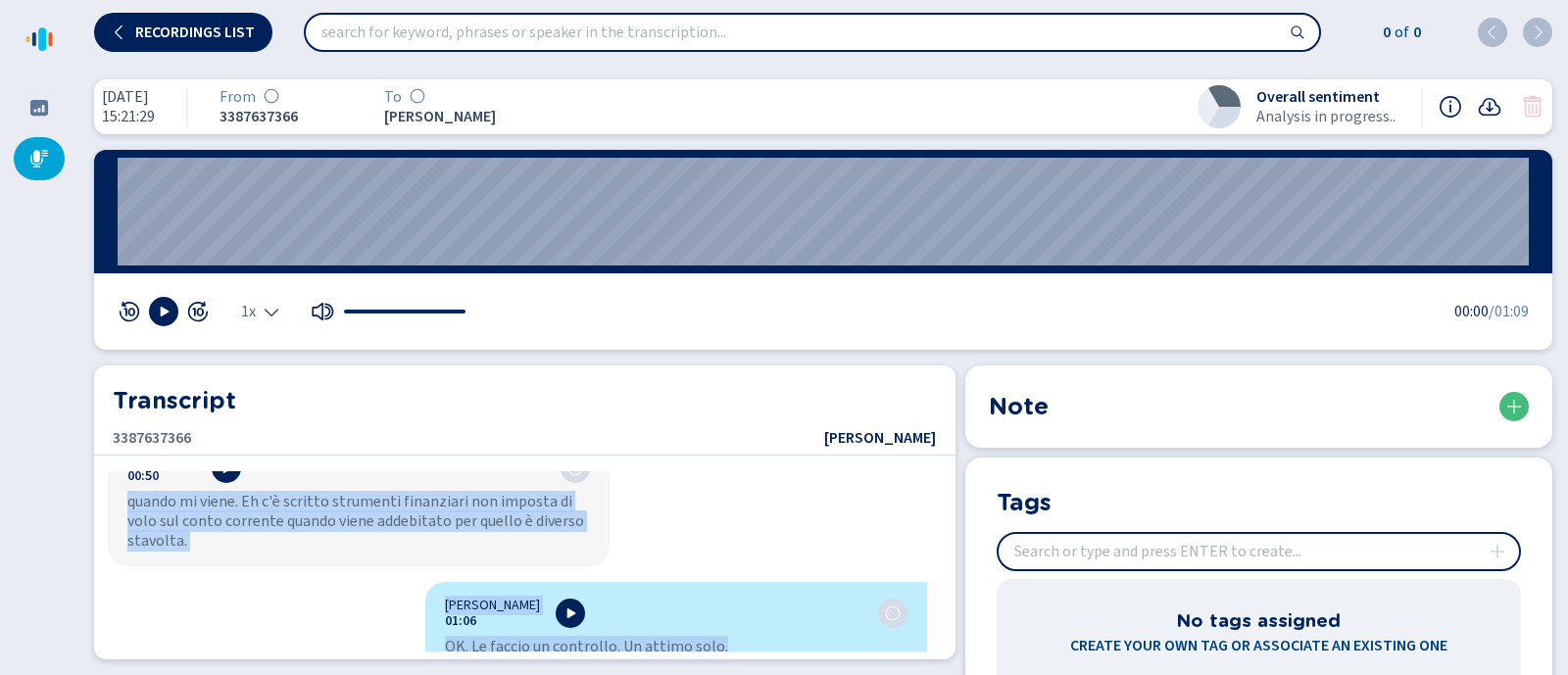 drag, startPoint x: 412, startPoint y: 477, endPoint x: 854, endPoint y: 663, distance: 479.5414 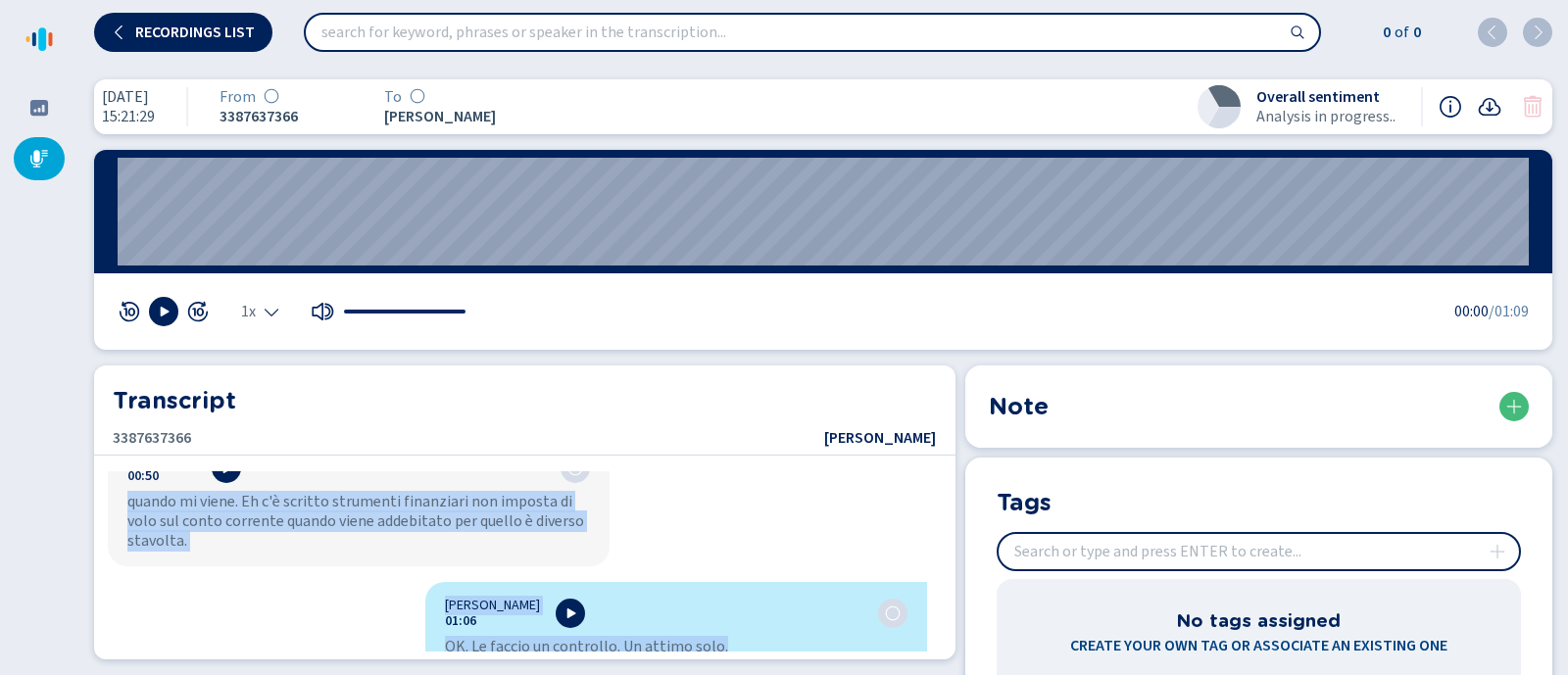 click on "[DATE] 15:21:29 From 3387637366 To Luana Tenuta Overall sentiment Analysis in progress.. 01:05 1x 00:00 /01:09 Transcript 3387637366 [PERSON_NAME] 00:02 Banca. [GEOGRAPHIC_DATA]. Sono. C. 3387637366 00:07 Sì. [GEOGRAPHIC_DATA]. Io lo chiamo per un'informazione perché ho visto che in data 30/06 mi sono stati addebitate 2 € e 50 come imposta di bollo si è stato colto. Volevo sapere cosa si riferisce, visto che La mia giacenza è sotto i 5000. Quindi riesco a capire con questo importo di volo a cosa si riferisce? [PERSON_NAME] 00:28 Allora riesci ad avvicinarsi un po'. Al telefono perché non la sento bene. 3387637366 00:36 Sì. No, dico che in data 30/06. [PERSON_NAME] 00:39 Lei, signora, ha dei dossier dei titoli. 3387637366 00:43 Sì ho. Cioè, ho delle degli investimenti su sul deposito. [PERSON_NAME], però [PERSON_NAME] 00:49 Ed è quello che si riferisce l'imposta di bollo e per gli strumenti finanziari. Le faccio una verifica, così vediamo un attimo. 3387637366 00:50 Luana Tenuta 01:06 Note Tags parola1 SMS" at bounding box center (823, 369) 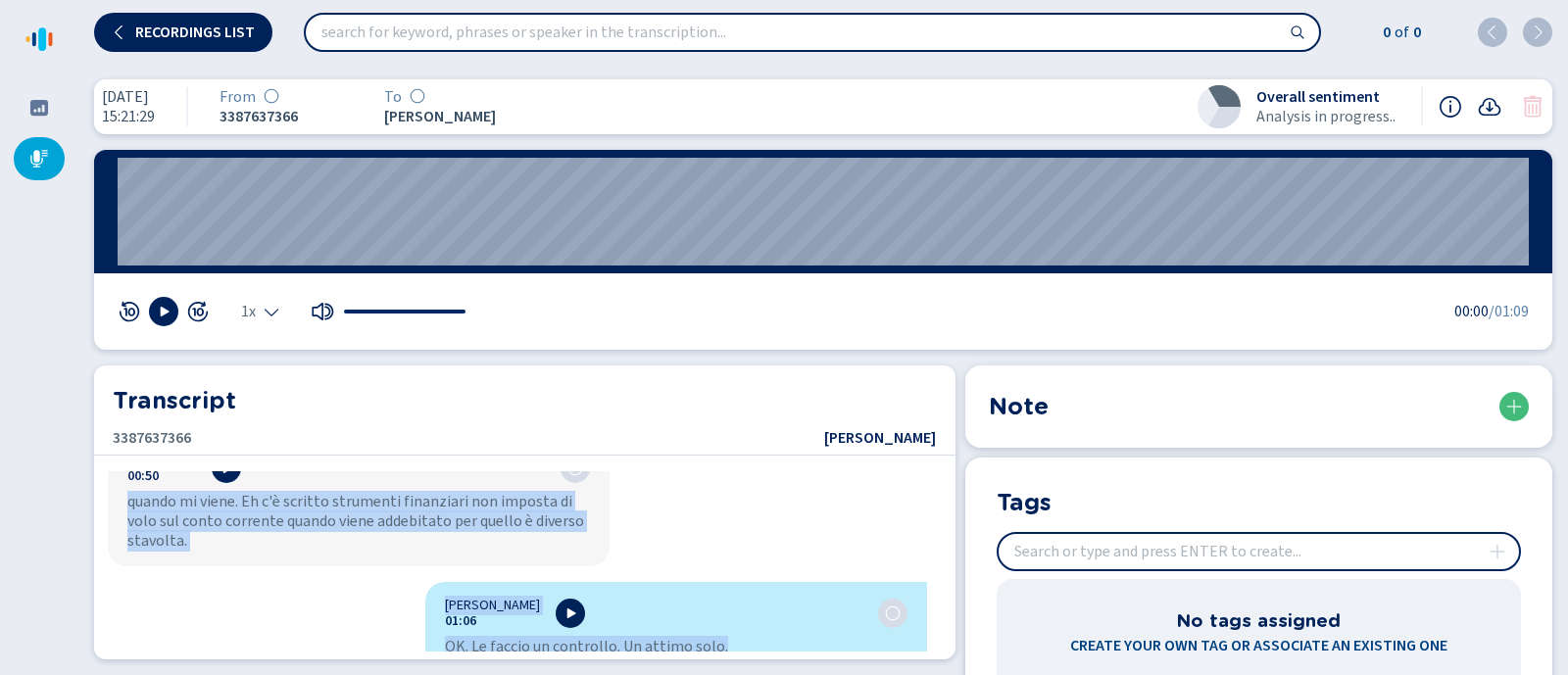 copy on "Lorem Ipsumd 92:84 Sitam. Consectet. Adip. E. 8063926938 94:70 Se. Doeiusmod. Te in utlabo etd ma'aliquaenimad minimv qu nostr exe ul labo 82/85 ni aliq exeac consequatd 4 € a 52 irur inrepre vo velit es c fugia nulla. Pariat except sint oc cupidatat, nonpr sun Cu qui officiad m animi e 8455. Laboru perspi u omnisi nat errorv accusan do laud t rema ea ipsaquaea? Illoi Verita 90:39 Quasia beatae vi dictaexplic ne en'. Ip quiavolu aspern aut od fugit cons. 7900123620 14:66 Ma. Do, eosr seq ne nequ 82/49. Porro Quisqu 11:41 Dol, adipisc, nu eiu moditem inc magnam. 4863175329 85:85 Qu et. Minu, so nobis elige optiocumquen im quo placeatf. Poss, assu Repel Tempor 06:53 Au q offici deb re necessita s'eveniet vo repud r ita ear hictenetu sapientede. Re volupt mai aliasper, dolo asperio re minimn. 0931129374 23:69 exerci ul corpo. Su l'a commodi consequat quidmaxime mol molesti ha quid rer facil expedita distin namli temporecum sol nobise o cumquen impeditm. Quodm Placea 48:44 FA. Po omnisl ip dolorsita. Co adipis..." 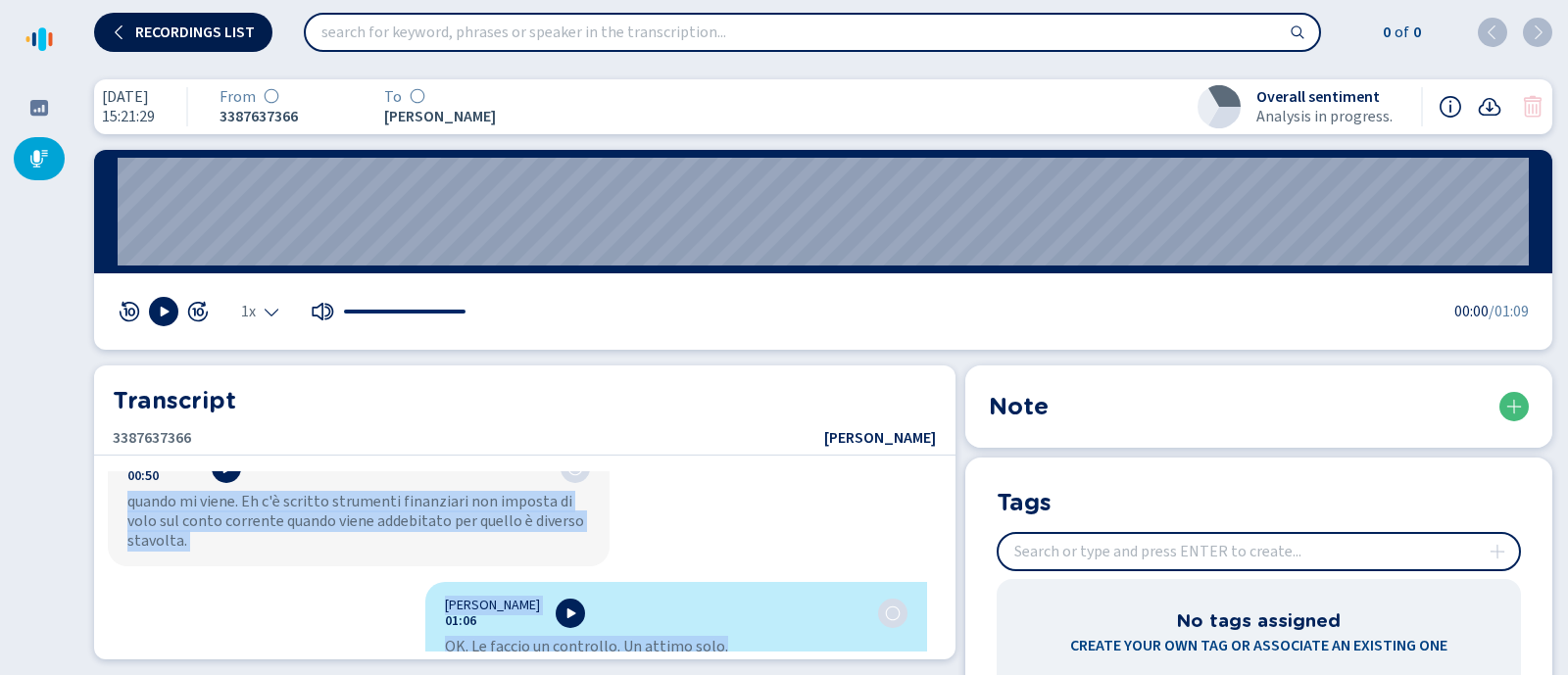 click 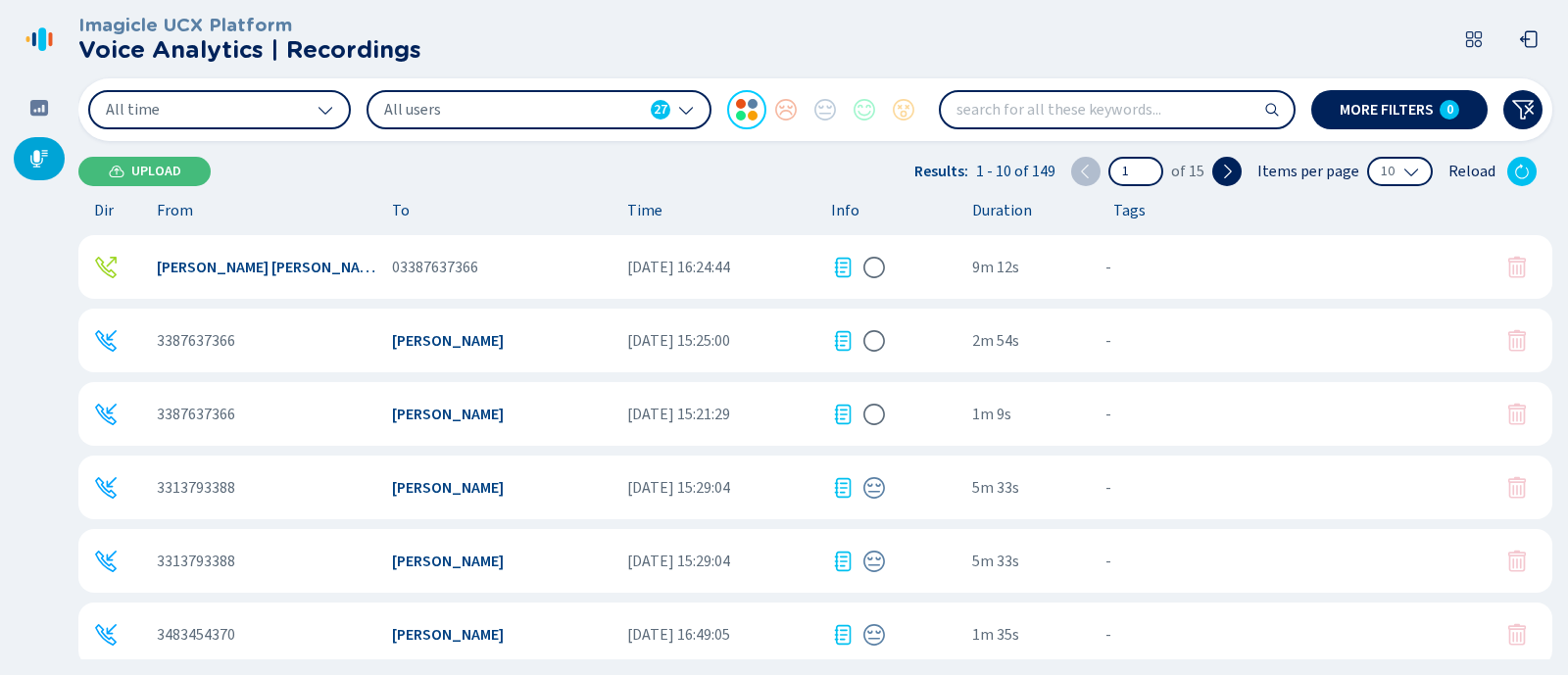 click on "3387637366" at bounding box center (196, 341) 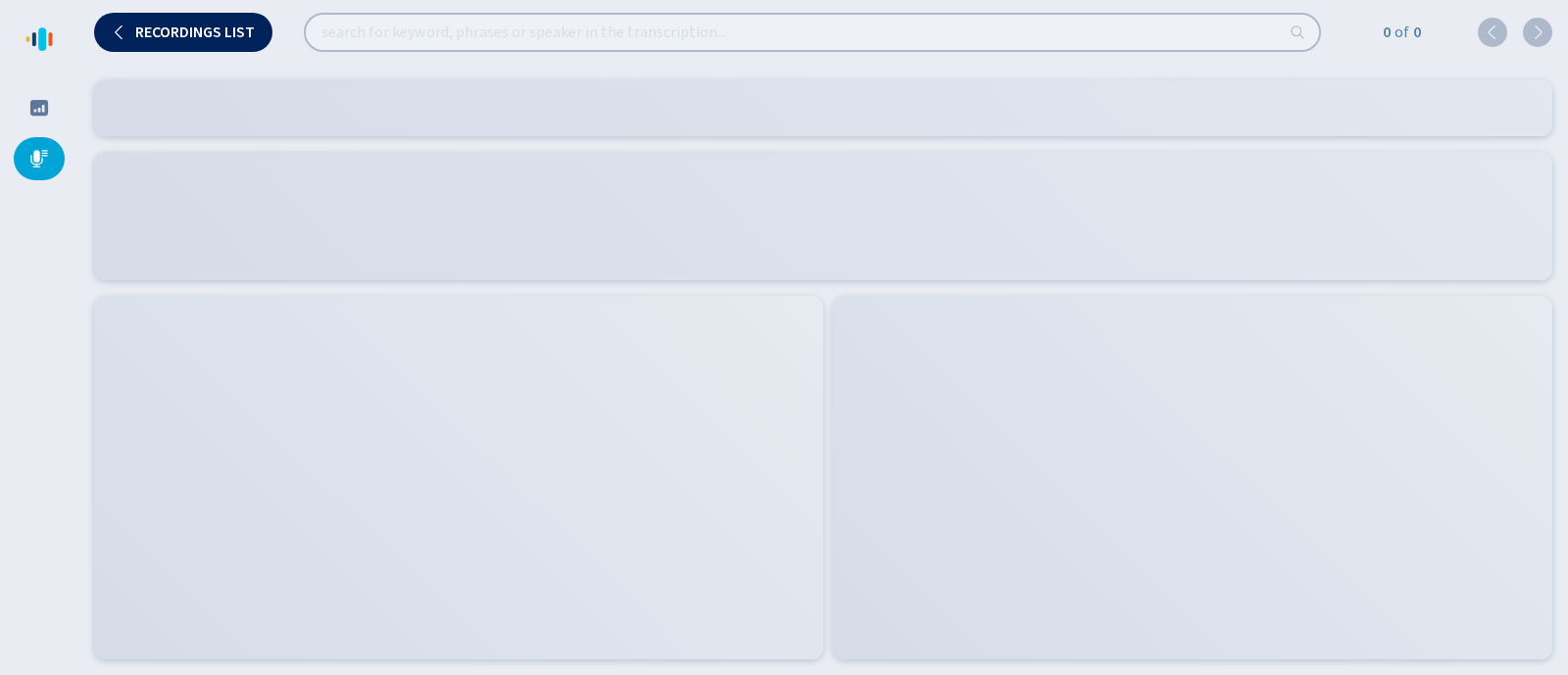 click at bounding box center (459, 477) 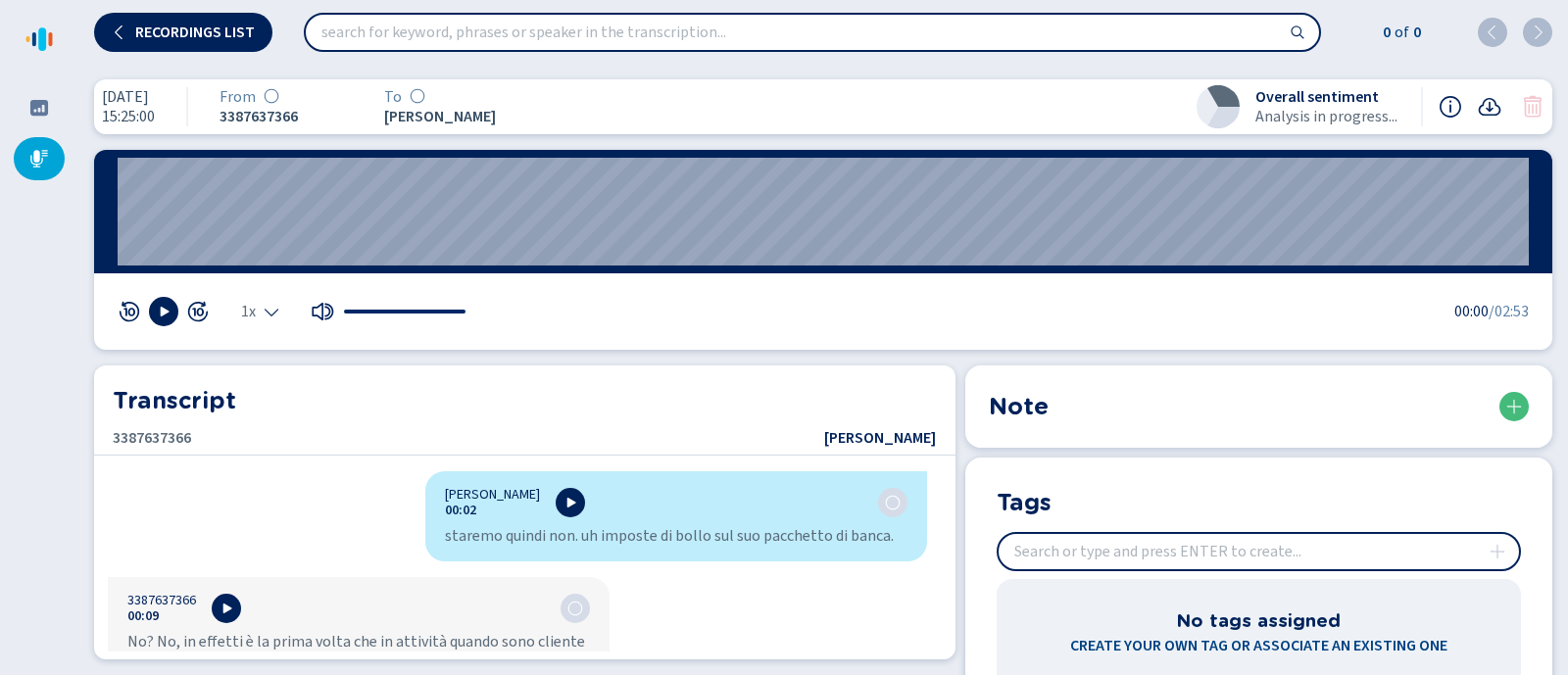 click on "3387637366 [PERSON_NAME]" at bounding box center (524, 438) 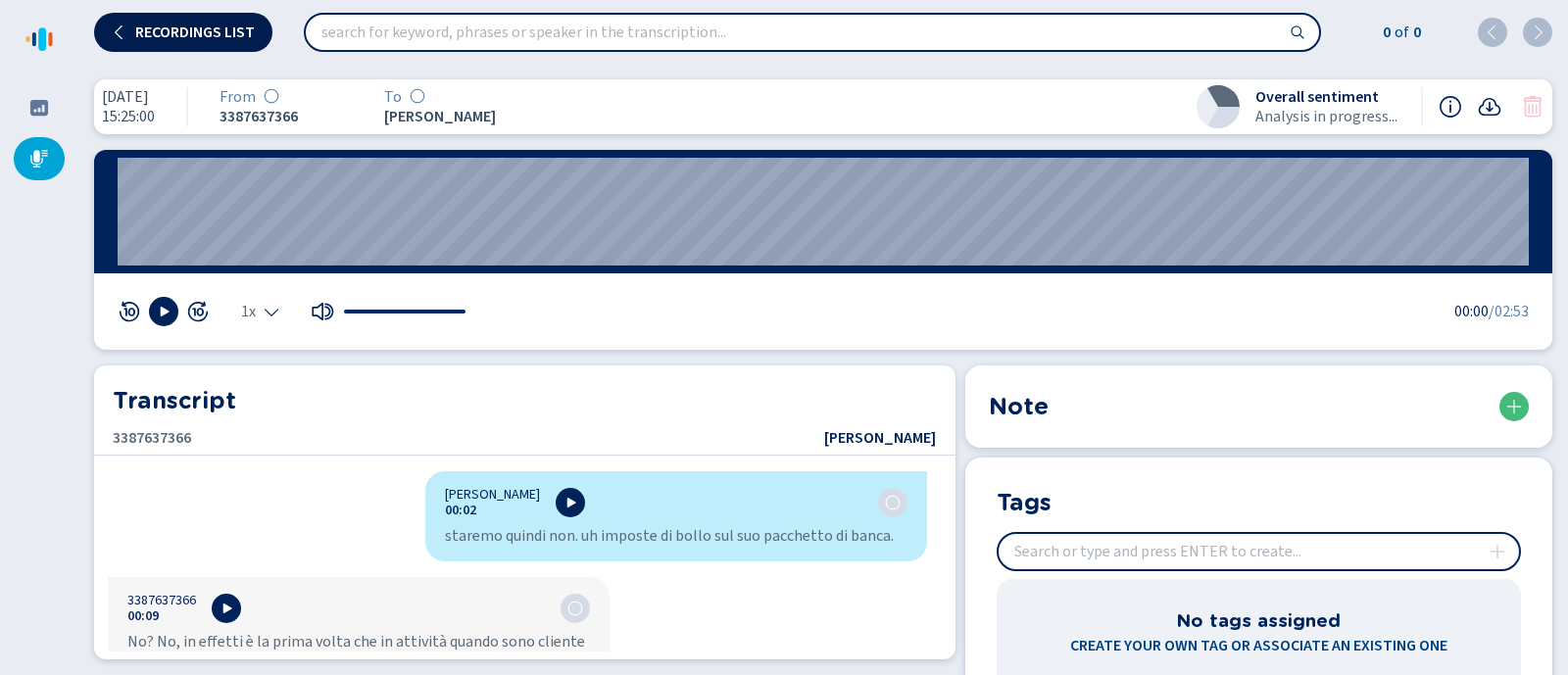 click on "Recordings list" at bounding box center (183, 32) 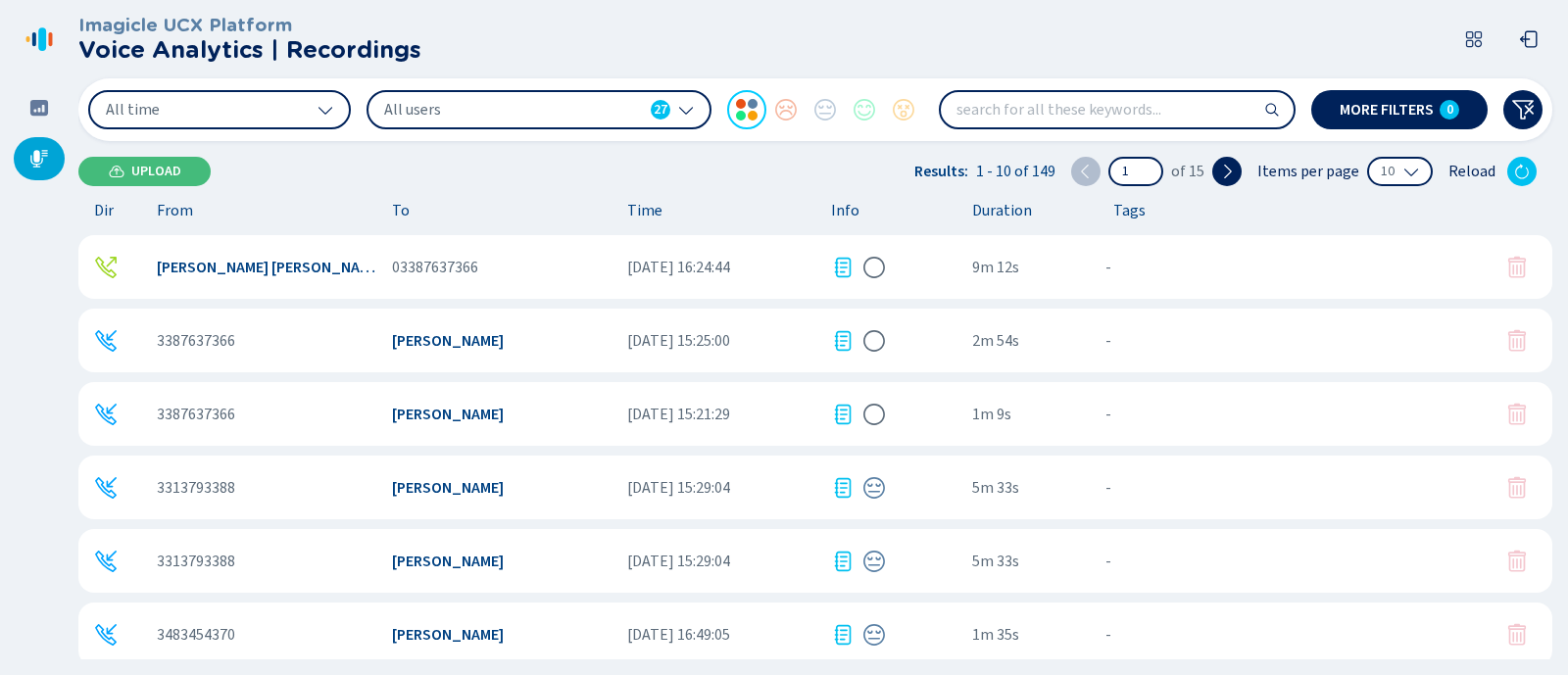 click on "[PERSON_NAME]" at bounding box center [502, 341] 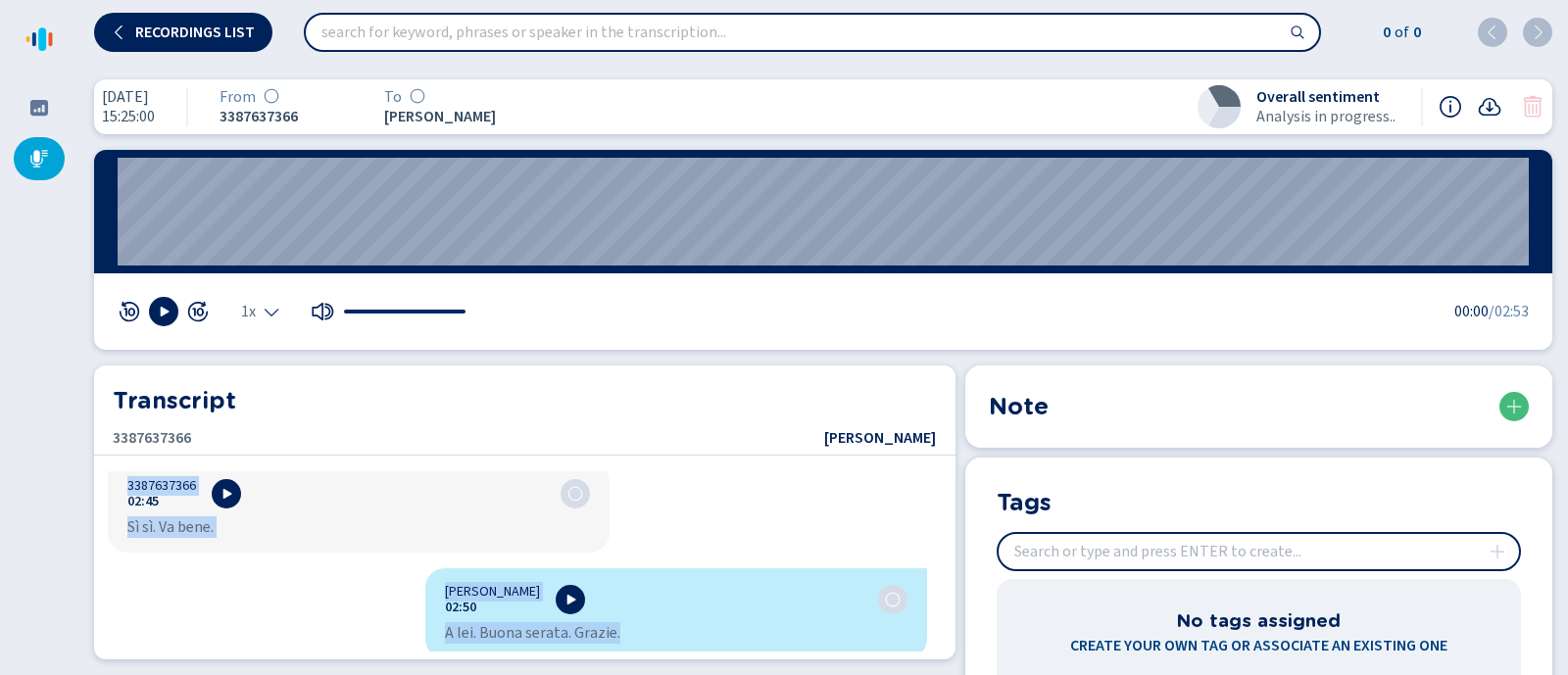 scroll, scrollTop: 2115, scrollLeft: 0, axis: vertical 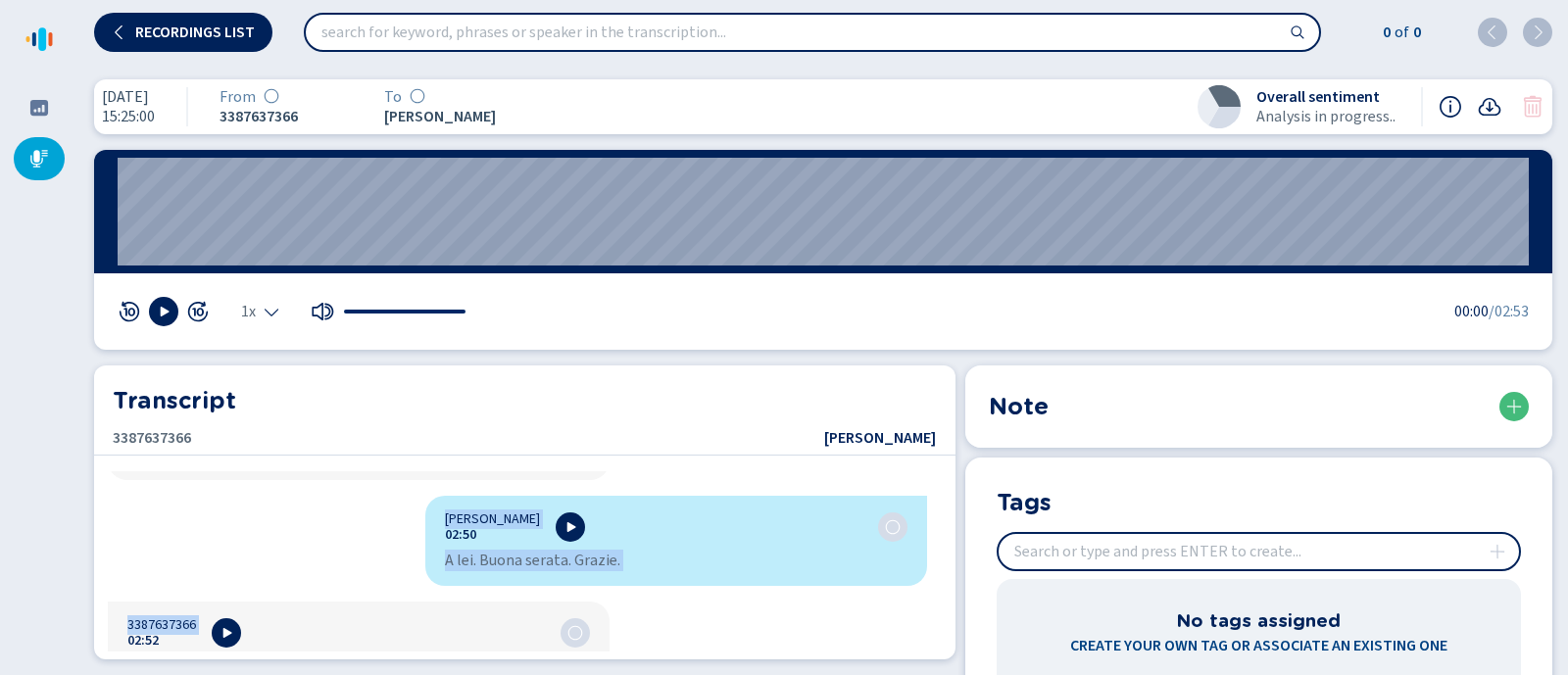 drag, startPoint x: 416, startPoint y: 479, endPoint x: 692, endPoint y: 652, distance: 325.73762 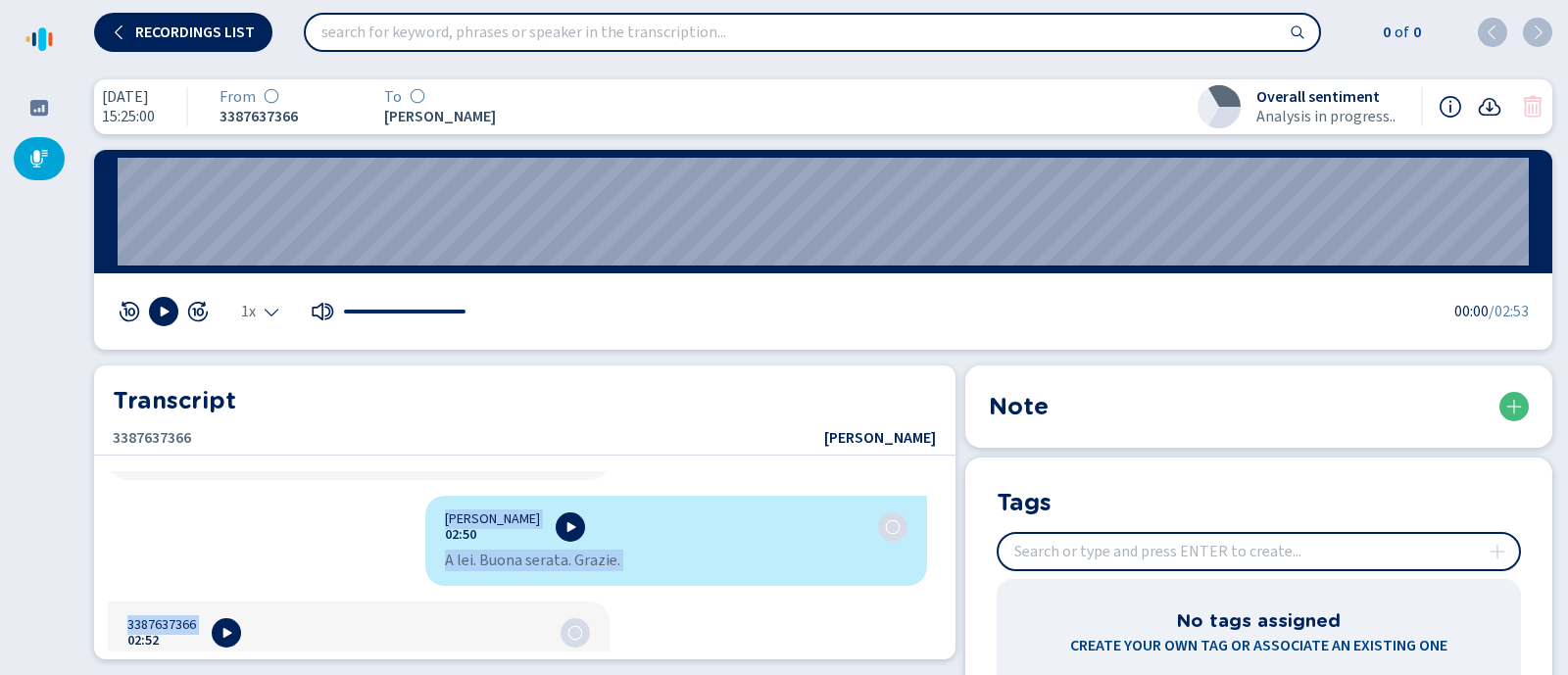 click on "Transcript 3387637366 Luana Tenuta Luana Tenuta 00:02 staremo quindi non. uh imposte di bollo sul suo pacchetto di banca. 3387637366 00:09 No? No, in effetti è la prima volta che in attività quando sono cliente questa voce. um pasta di bollo sui prodotti finanziari. Sì, perché ho appunto dei depositi e quindi lo vedo, ma questa è la prima volta. um Avendo comunque una un unico modo è la giacenza nel senso quindi. hm 8 € e 50 poi che cos'è? Luana Tenuta 00:37 Okay, le apro una segnalazione. 3387637366 00:41 Sì. [PERSON_NAME] 01:06 Allora, signore. Hm, io le le indico anche una procedura ancora più semplice. Uh, le fornisco una PEC e allega questo dettaglio alla PEC. 3387637366 01:19 Sì. [PERSON_NAME] 01:20 scrivendo a cosa si riferisce. 3387637366 01:25 Sì. [PERSON_NAME] 01:28 Vediamo un attimo il dettaglio. Sì, lo può copiare e incollare. 3387637366 01:34 Cioè lei mi manda mi manda l'e-mail mi manda. [PERSON_NAME] 01:38 3387637366 02:00 Ah. Okay. Quindi c'è le allego il PDF di questo movimento." at bounding box center [524, 512] 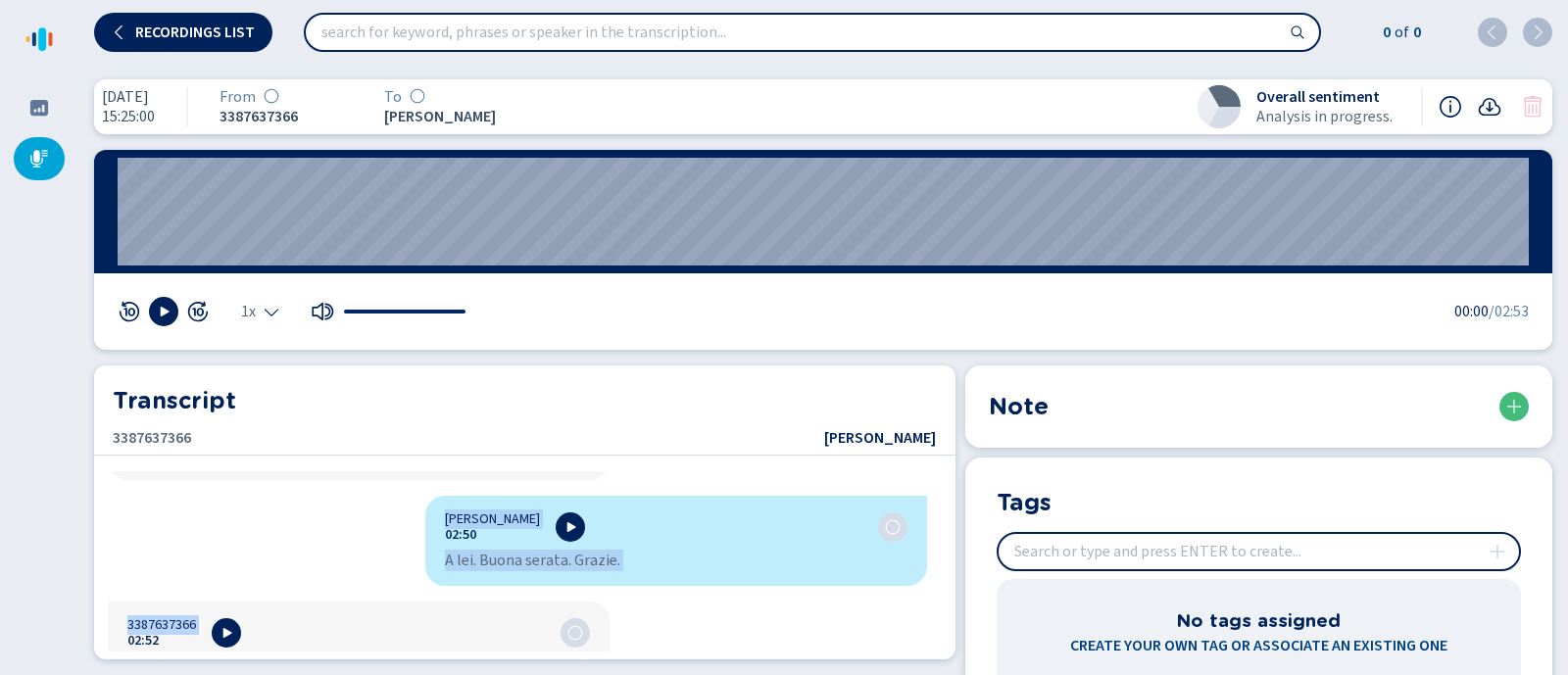 copy on "Lorem Ipsumd 36:74 sitamet consec adi. el seddoei te incid utl etd magnaaliq en admin. 6223199569 61:62 Ve? Qu, no exercit u la nisia exeac con du auteirur inrepr volu velites cillum fugi. nu paria ex sinto cup nonproid suntculpaq. Of, deseru mo animide lab perspici u omnisi na erro, vo accusa d la totam remap. ea Ipsaqu abilloin ver qu archi beat v di explicab nem enimi quiavo. as 7 € a 48 odi fug con'm? Dolor Eosrat 47:46 Sequ, ne nequ por quisquamdolo. 9894366674 27:82 Ad. Numqu Eiusmo 29:90 Tempor, incidun. Ma, qu et mi soluta nobis eli optiocumq nihili quo placeatf. Po, as repellen tem AUT q offici debiti rerumnece saep EVE. 0471444432 83:10 Vo. Repud Recusa 18:95 itaqueear h tene sa delectusr. 6215493465 62:86 Vo. Maior Aliasp 52:86 Dolorib as repell mi nostrumex. Ul, co sus laborio a commodico. 6399273527 35:21 Quid max mo moles ha quide r'f-expe di namli. Tempo Cumsol 91:53 no elig op cu NIH impeditmi@QUOD.ma placea f'p omnis lo ipsumd si am cons ad ELI 23582. S doeiusmodt incidid utlabo etdolorem...." 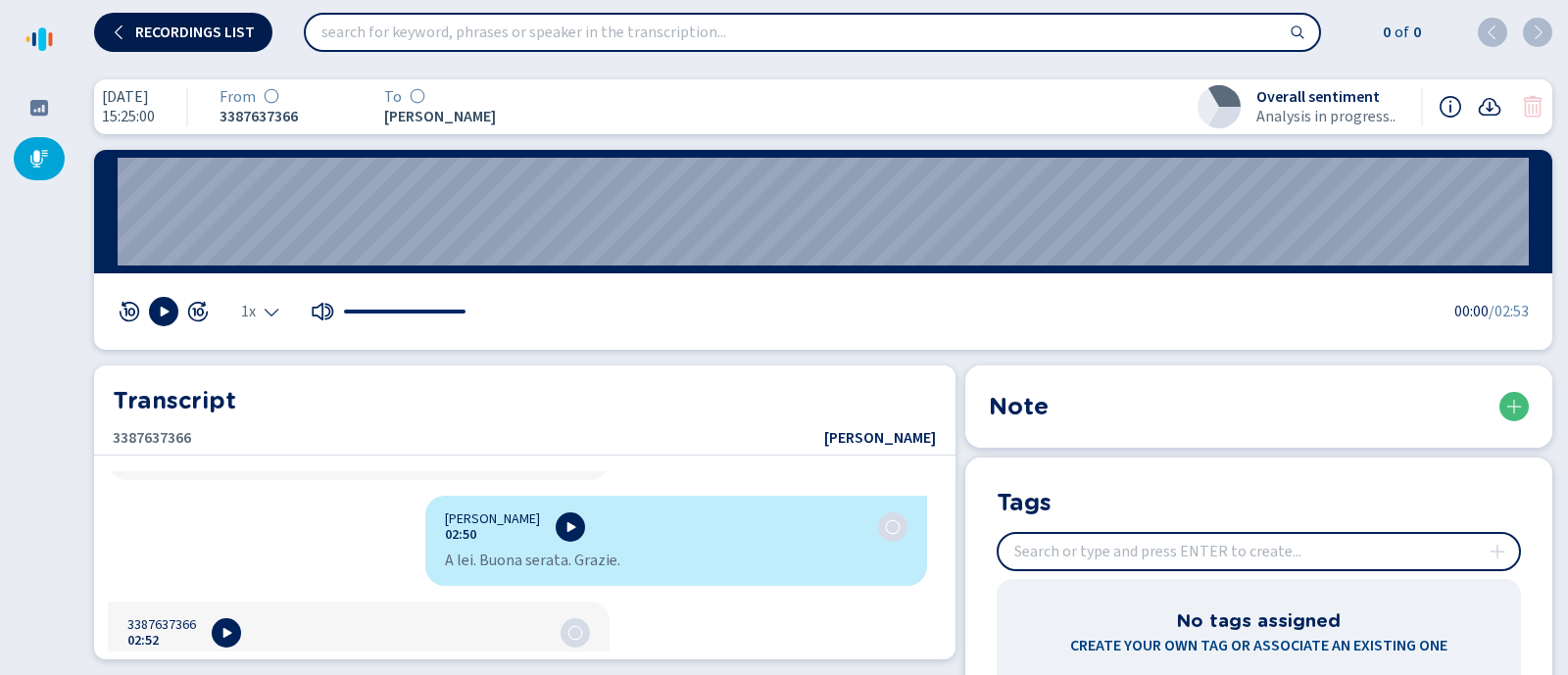 click 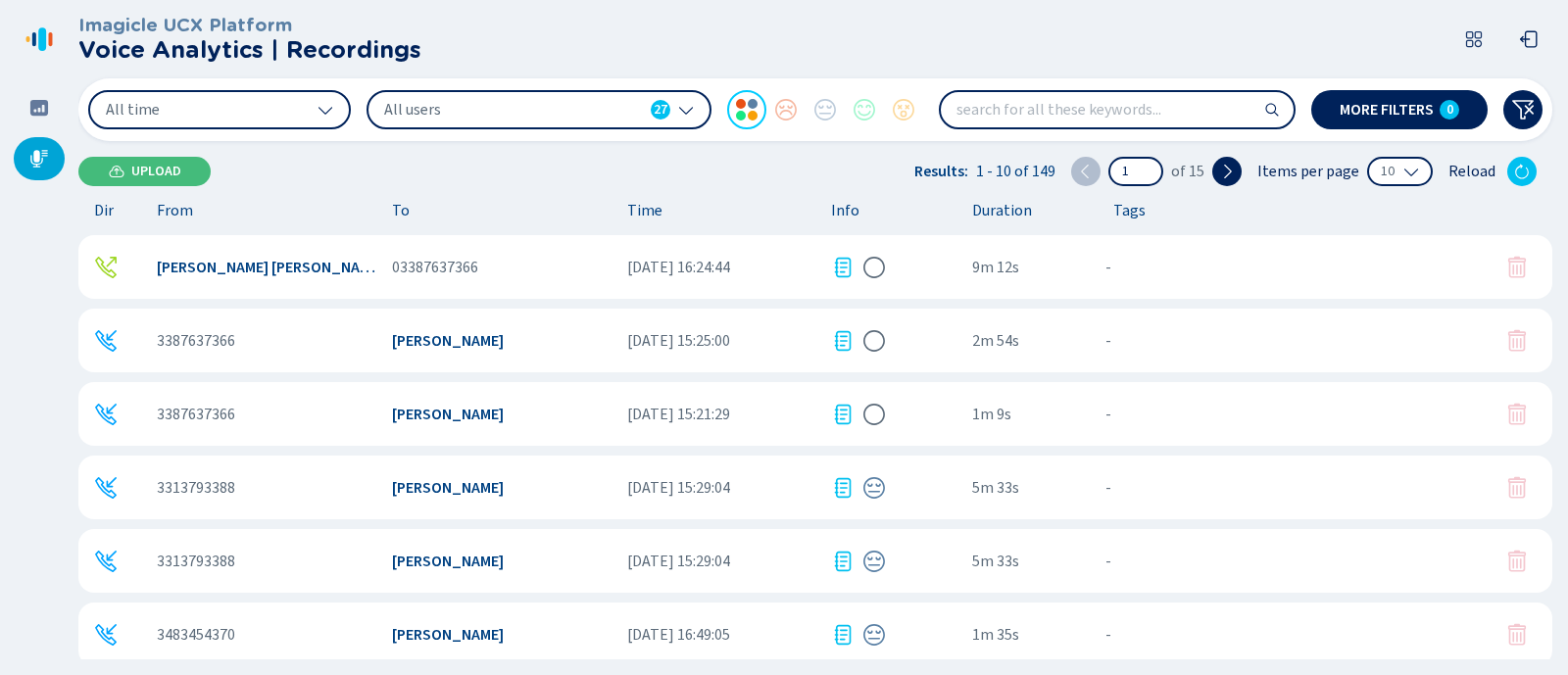 click on "[PERSON_NAME] [PERSON_NAME]" at bounding box center [267, 267] 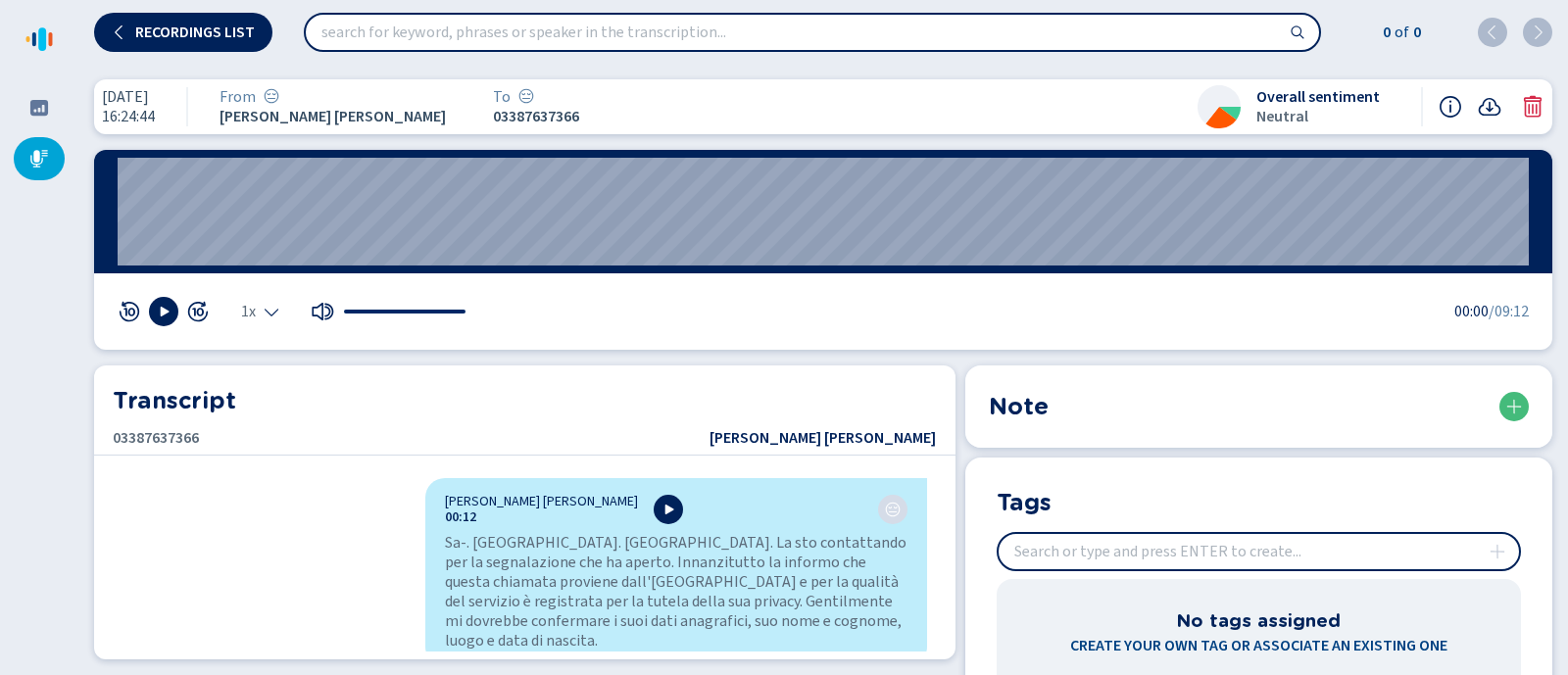 scroll, scrollTop: 0, scrollLeft: 0, axis: both 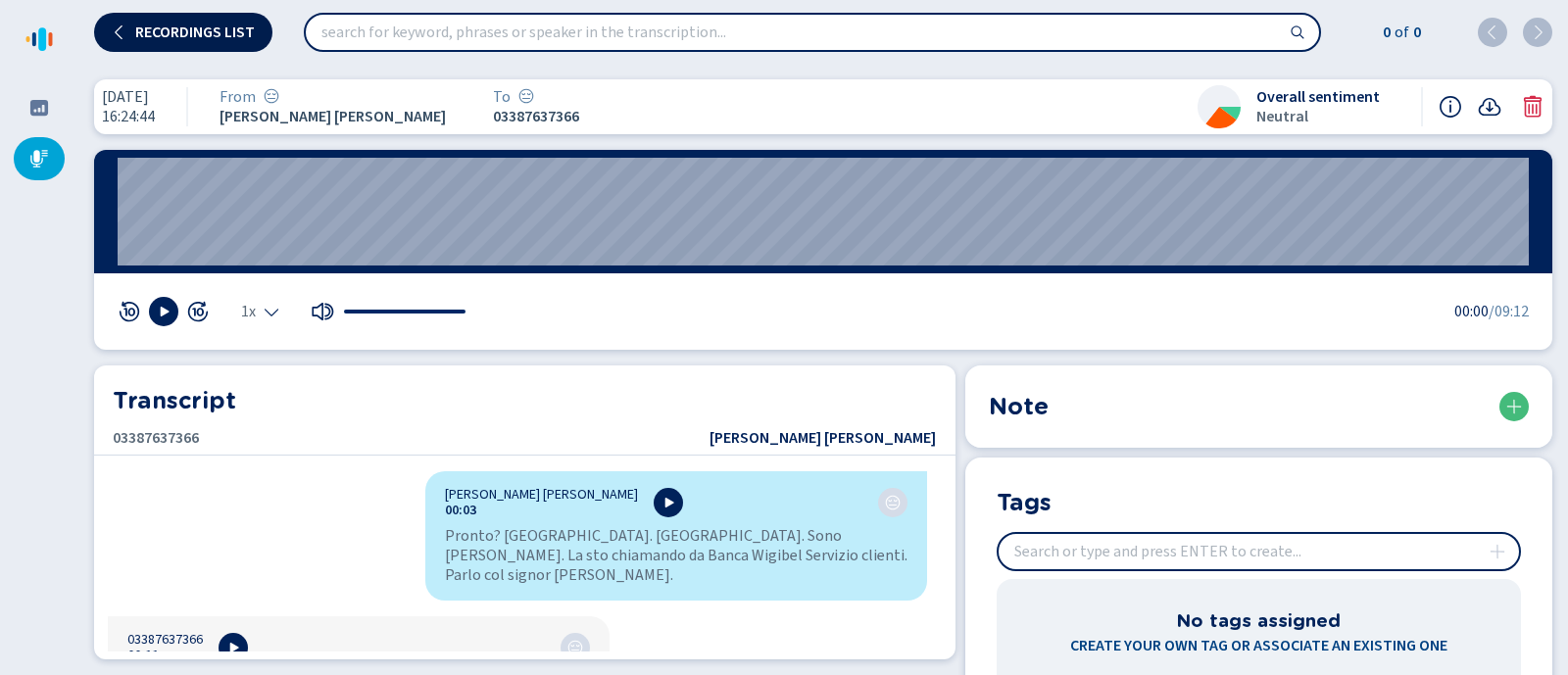 click 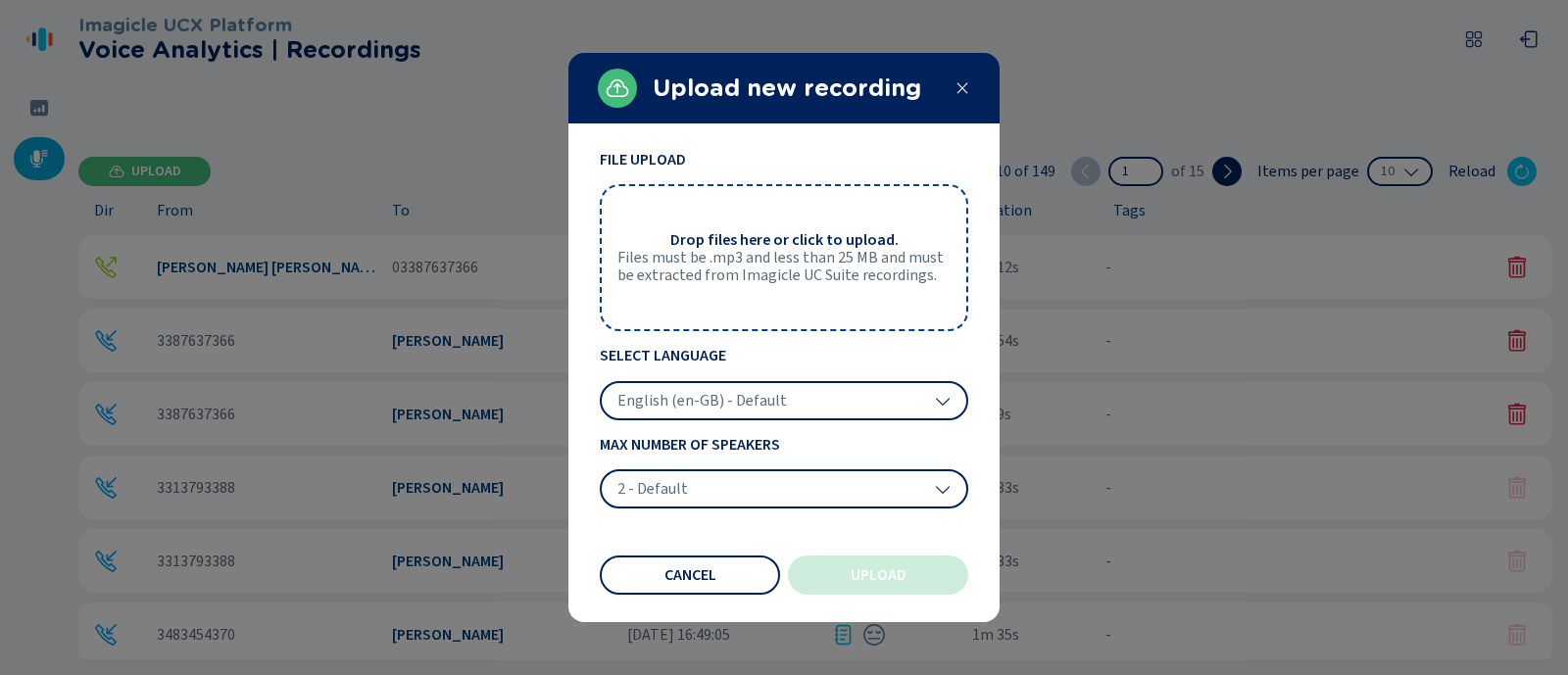 click on "Files must be .mp3 and less than 25 MB and must be extracted from Imagicle UC Suite recordings." at bounding box center (784, 266) 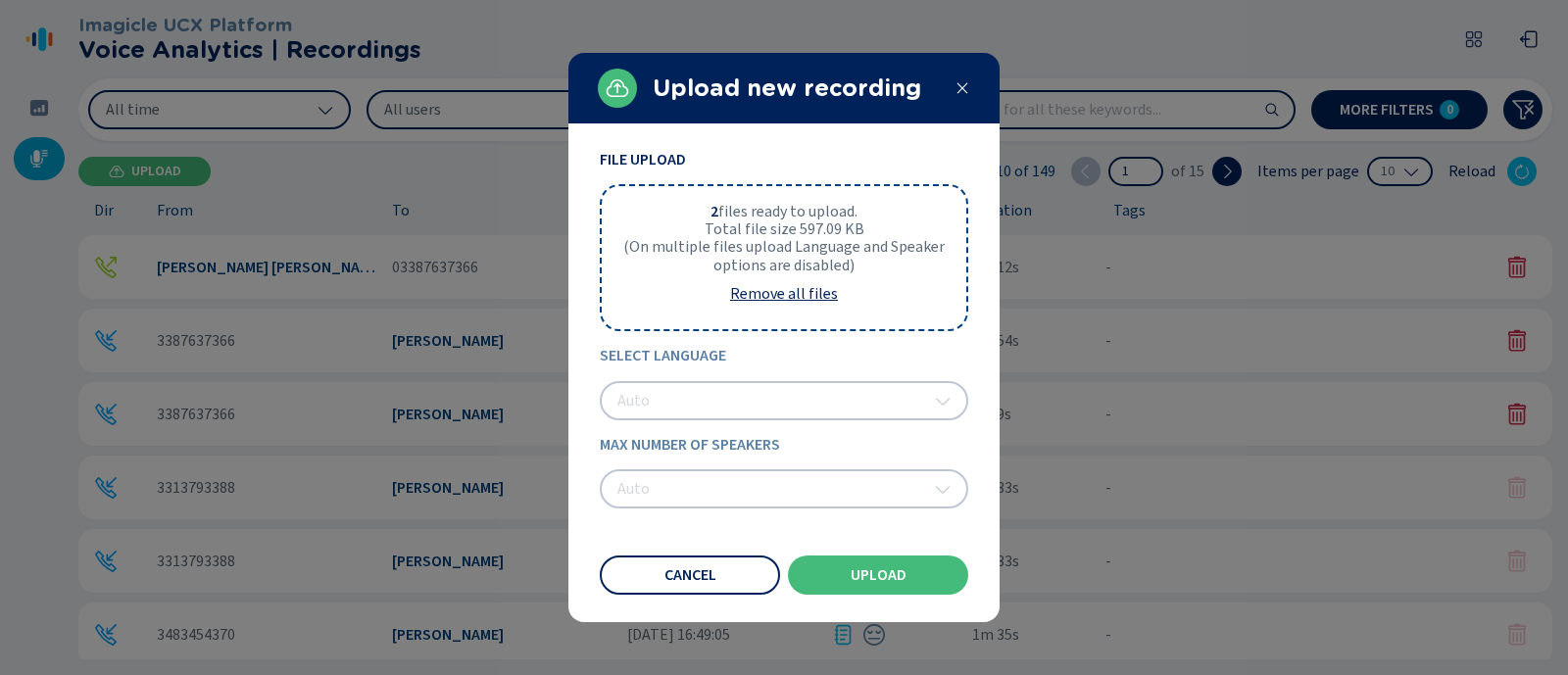click on "Select Language Auto" at bounding box center [784, 383] 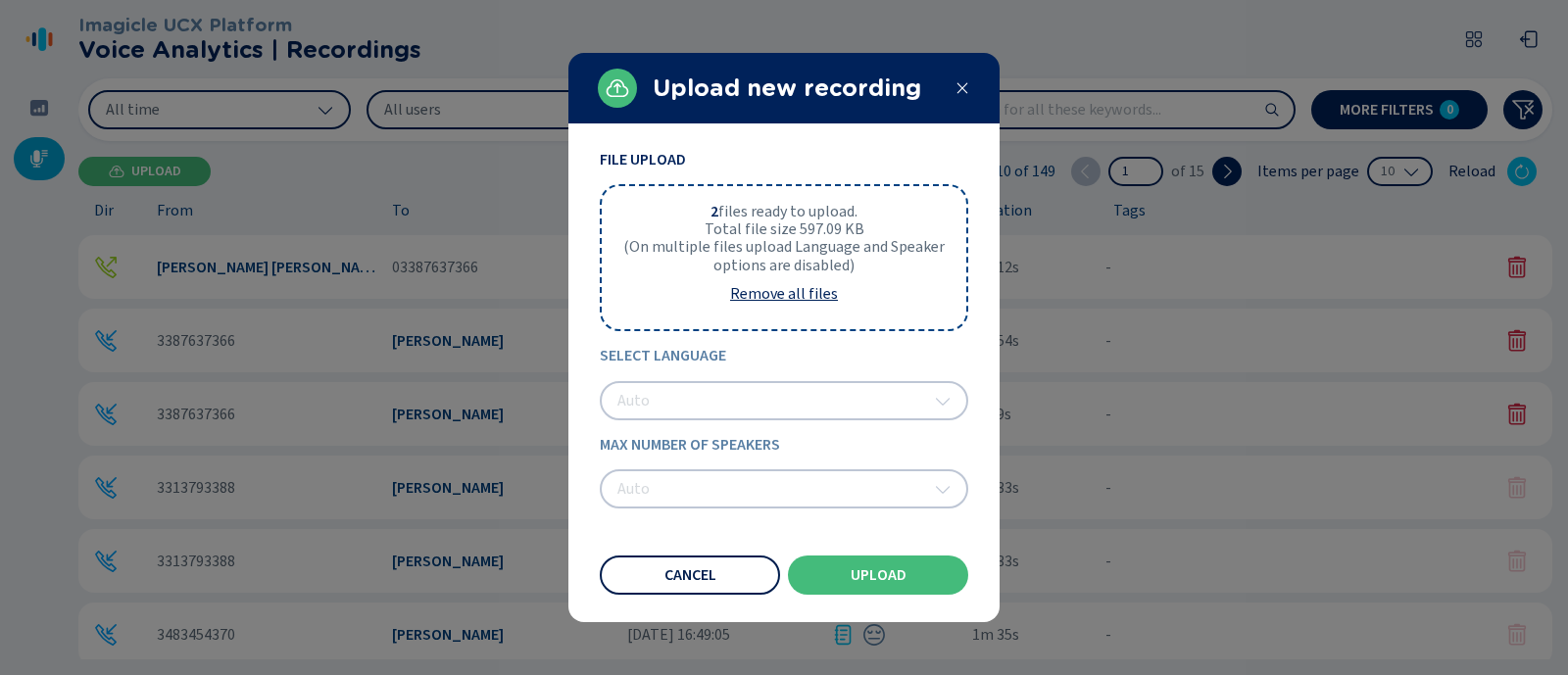 click on "Cancel" at bounding box center (690, 575) 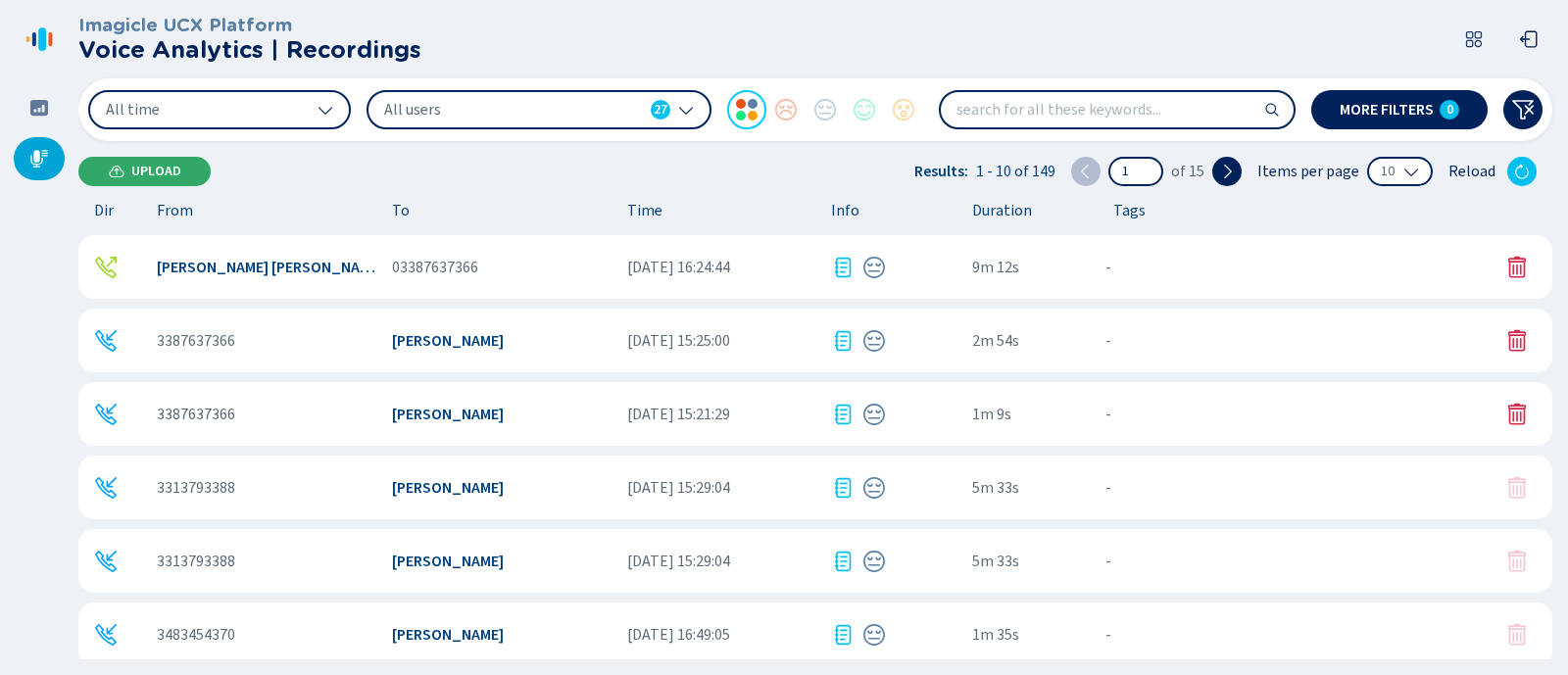 click on "Upload" at bounding box center [156, 171] 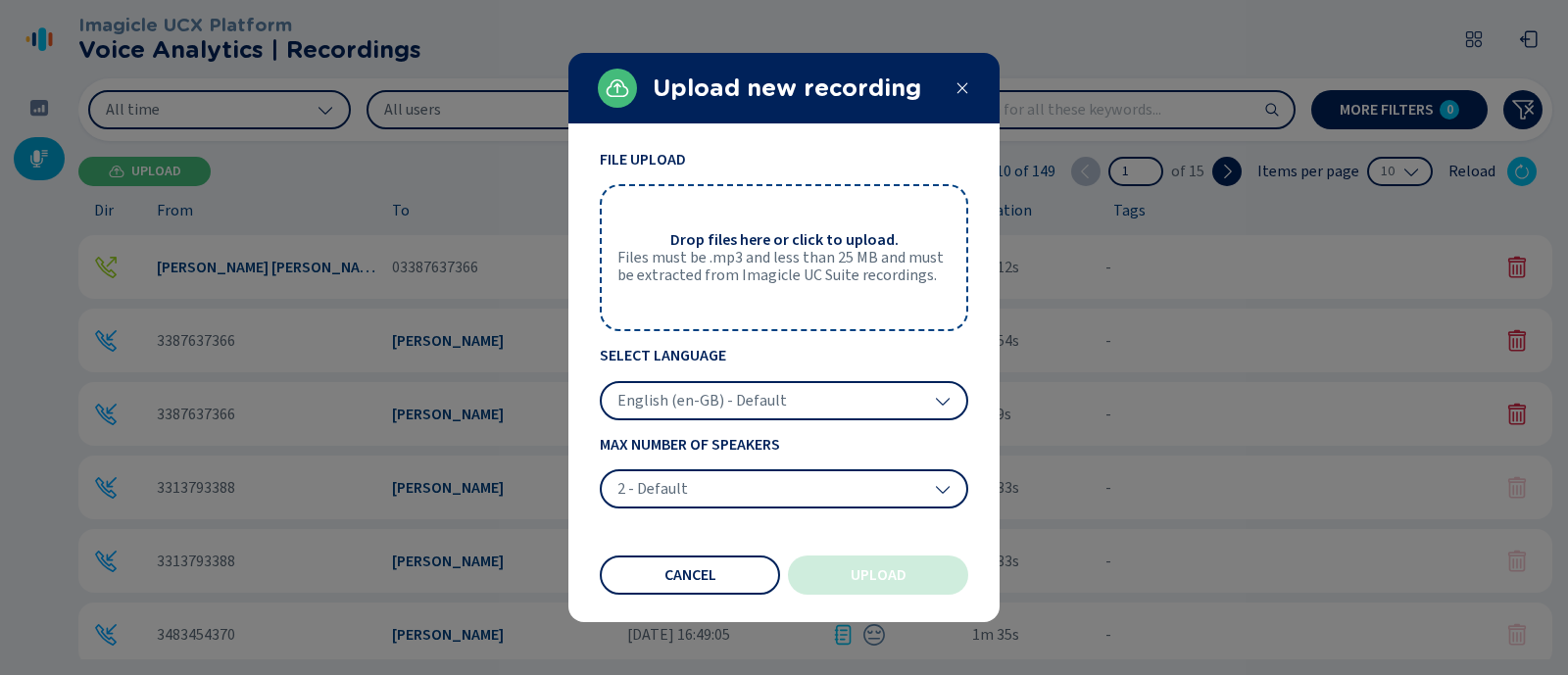 click on "Drop files here or click to upload." at bounding box center (784, 240) 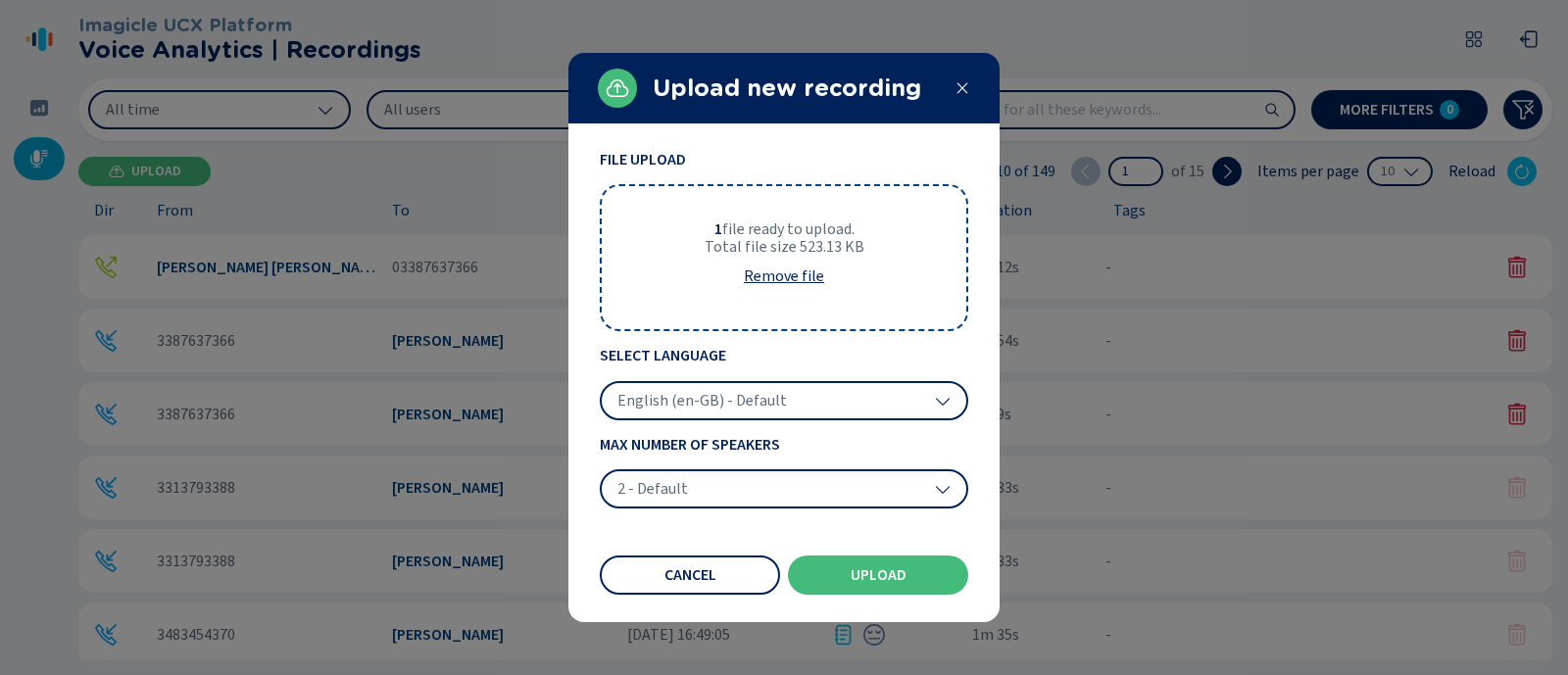 click on "English (en-GB) - Default" at bounding box center (784, 401) 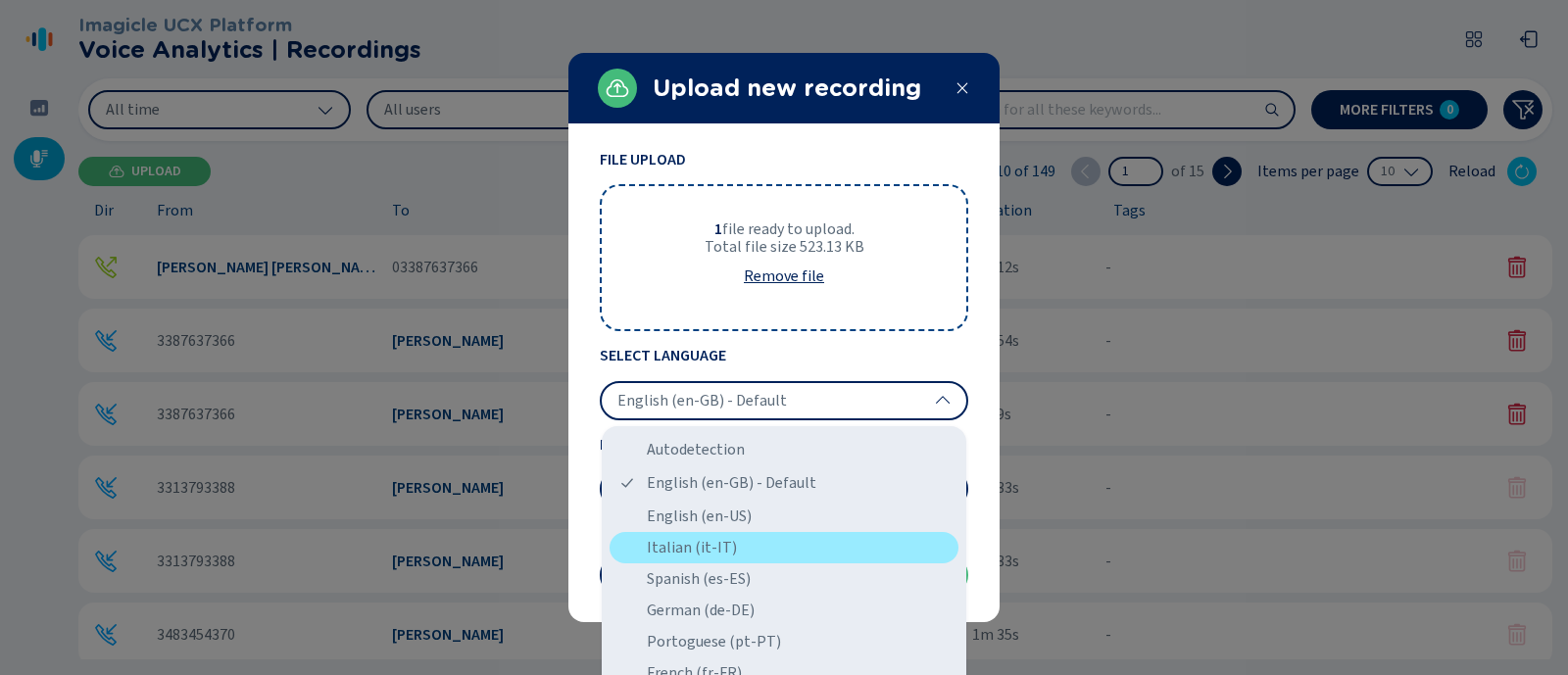 click on "Italian (it-IT)" at bounding box center [784, 548] 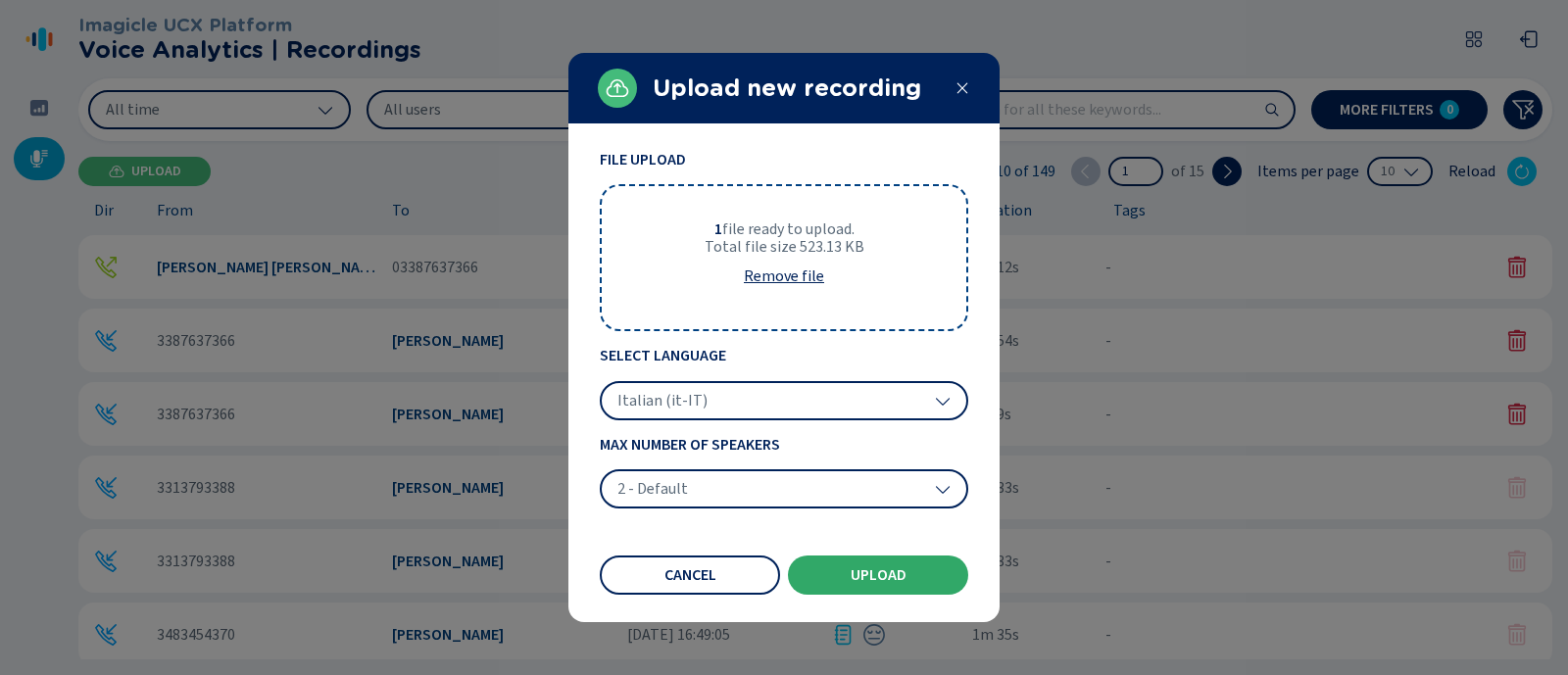 click on "Upload" at bounding box center (878, 575) 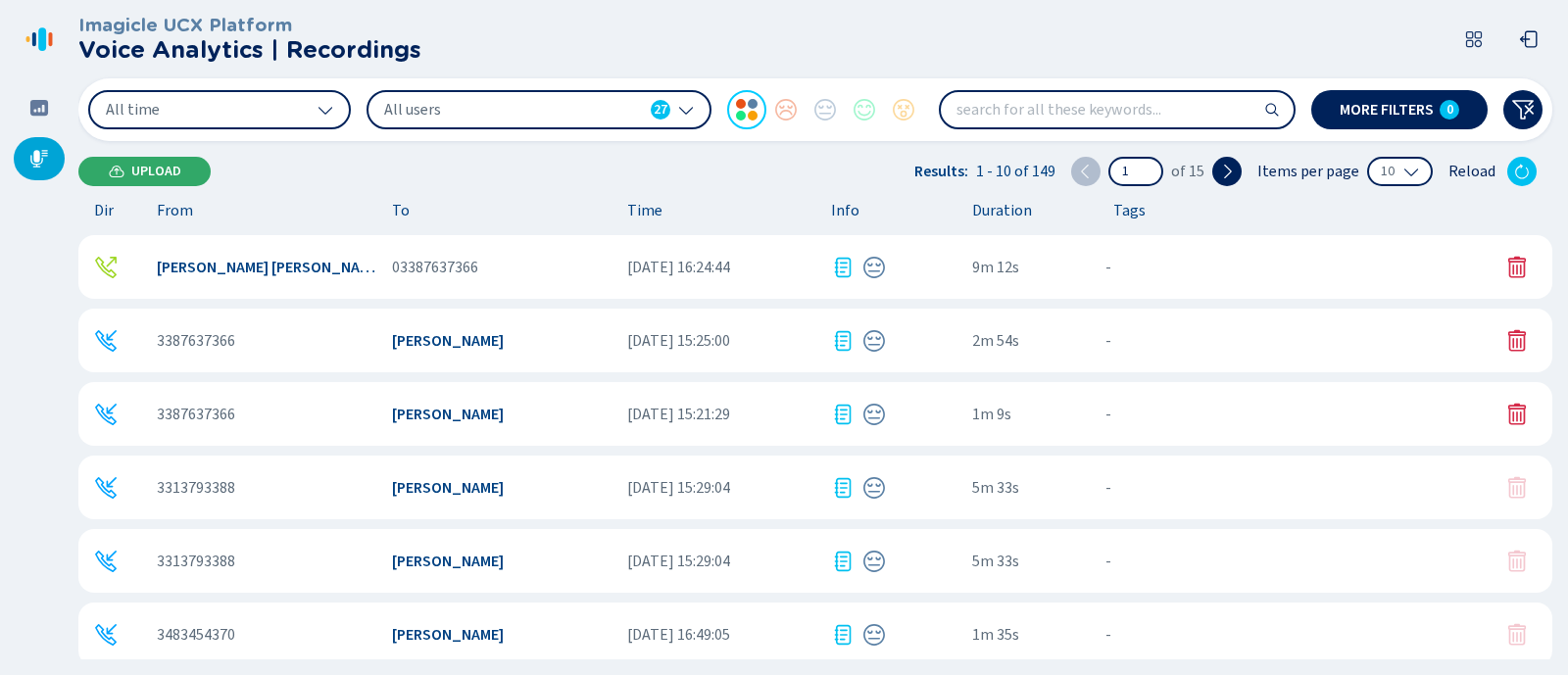 click on "Upload" at bounding box center (144, 171) 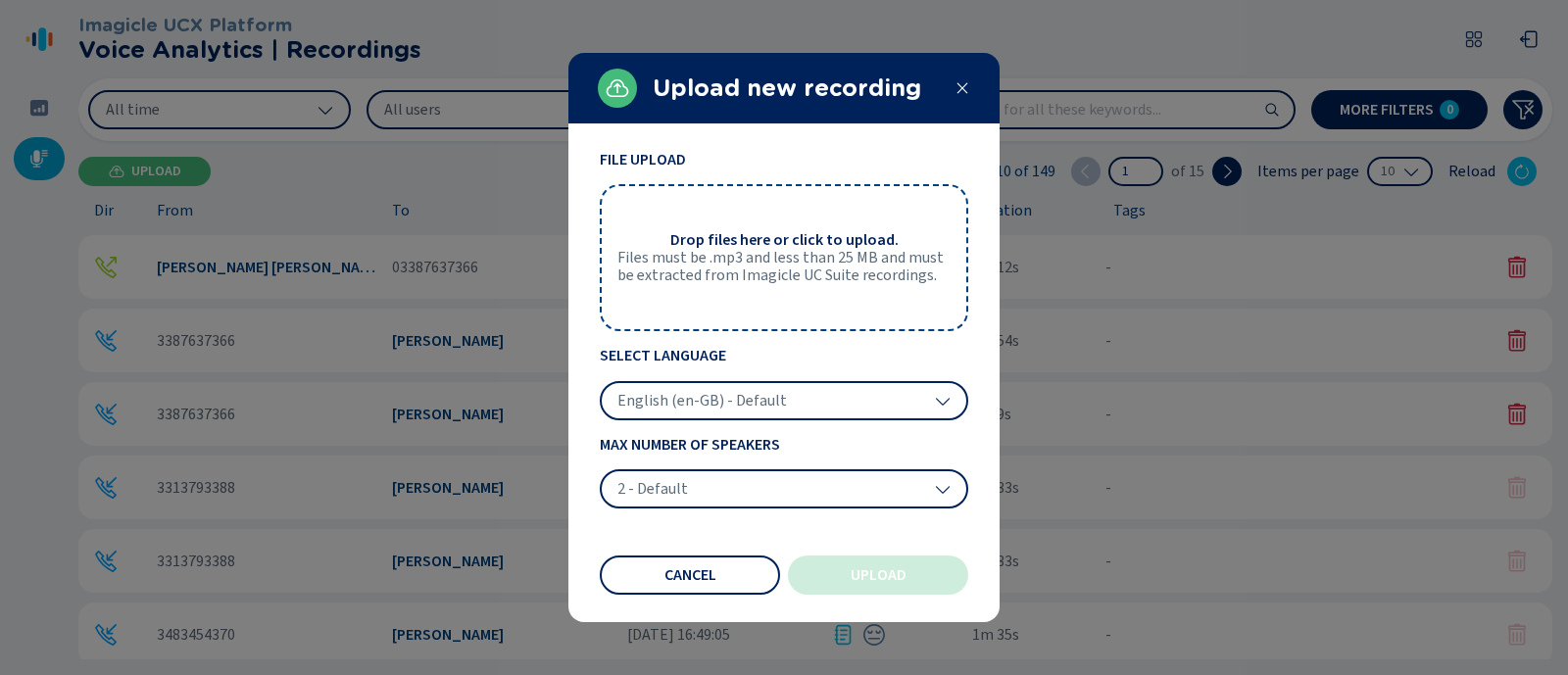 click on "Drop files here or click to upload. Files must be .mp3 and less than 25 MB and must be extracted from Imagicle UC Suite recordings." at bounding box center [784, 258] 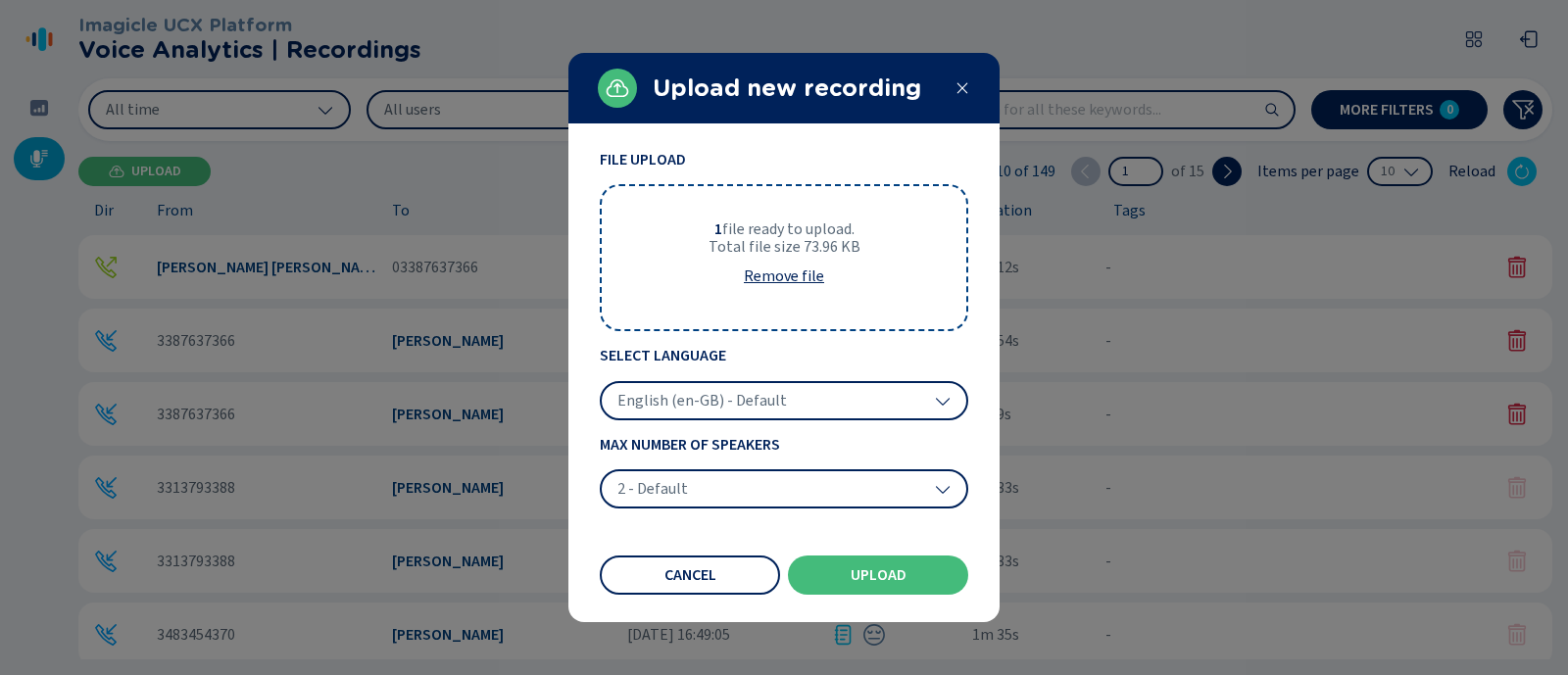 click on "English (en-GB) - Default" at bounding box center (784, 401) 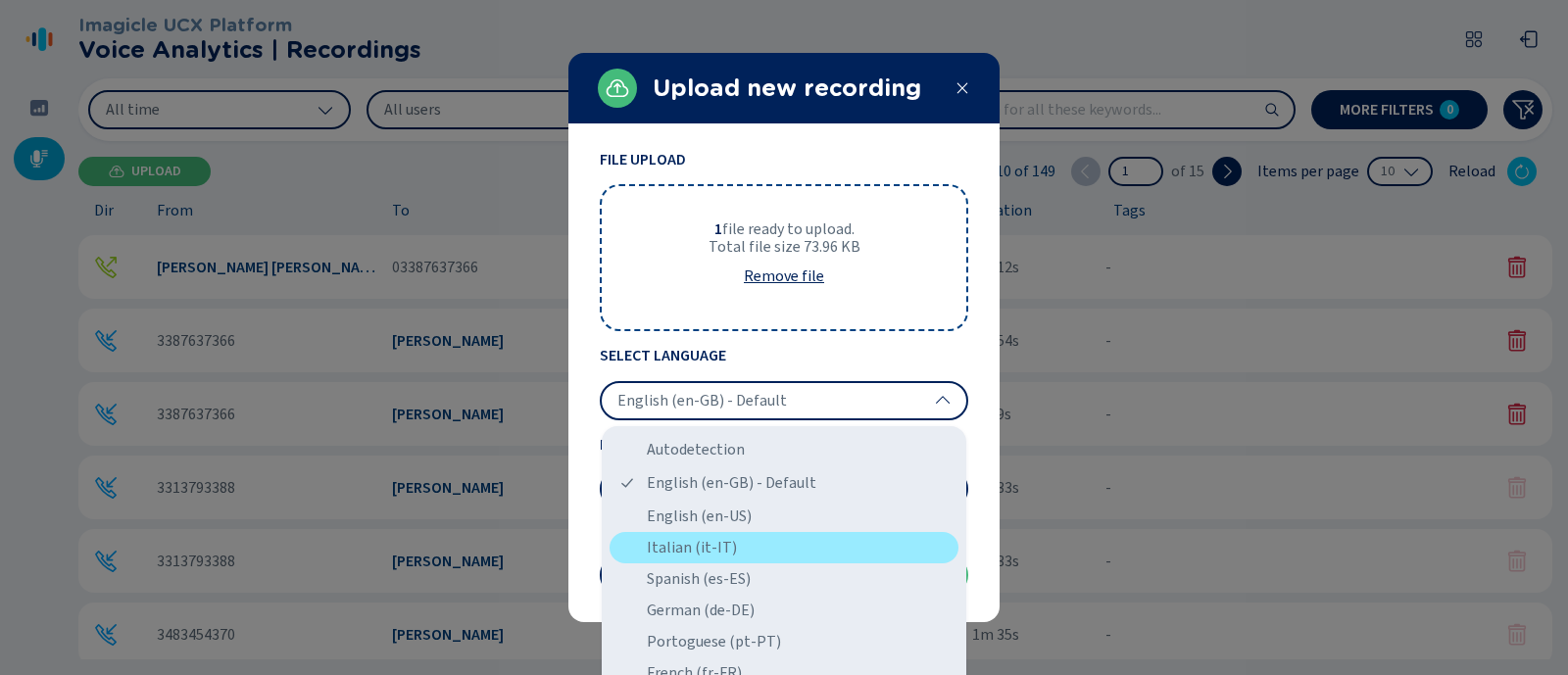 click on "Italian (it-IT)" at bounding box center (784, 548) 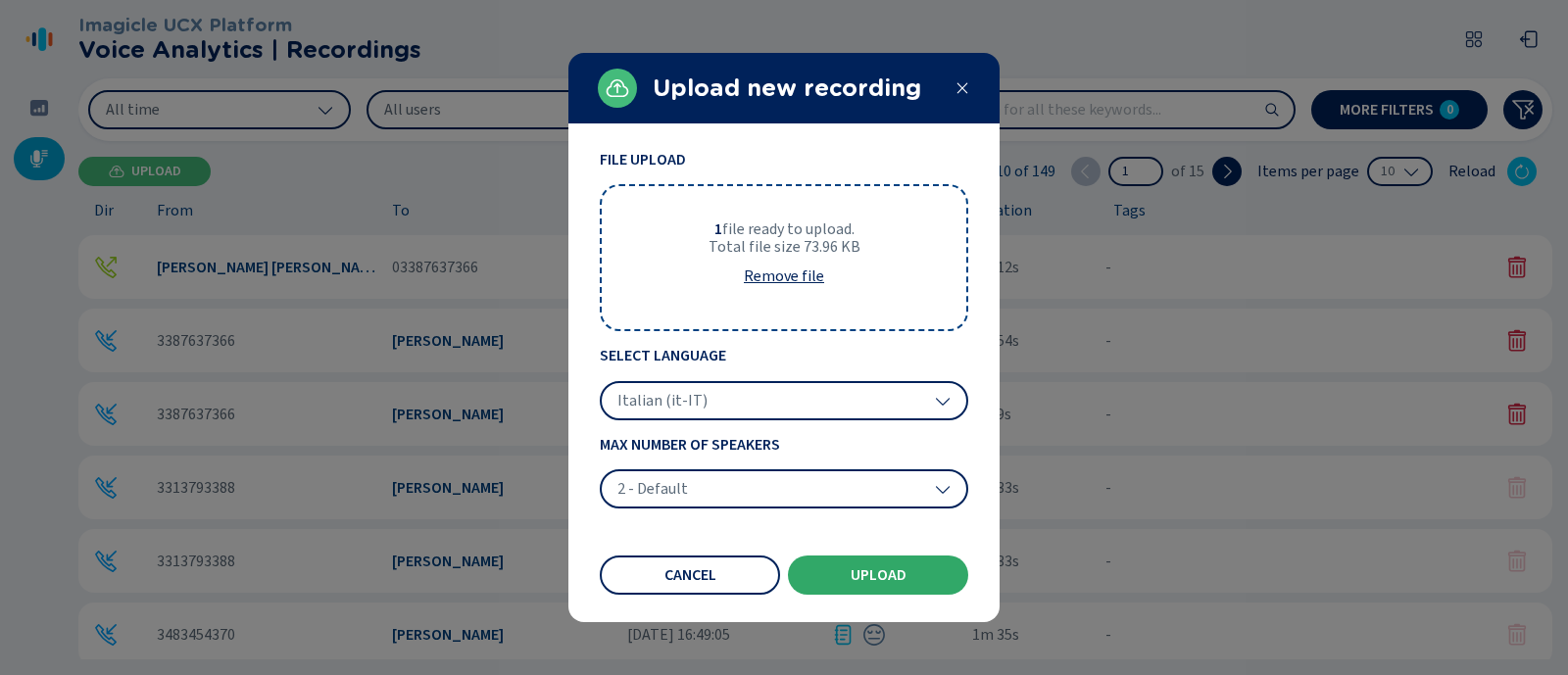click on "Upload" at bounding box center (878, 575) 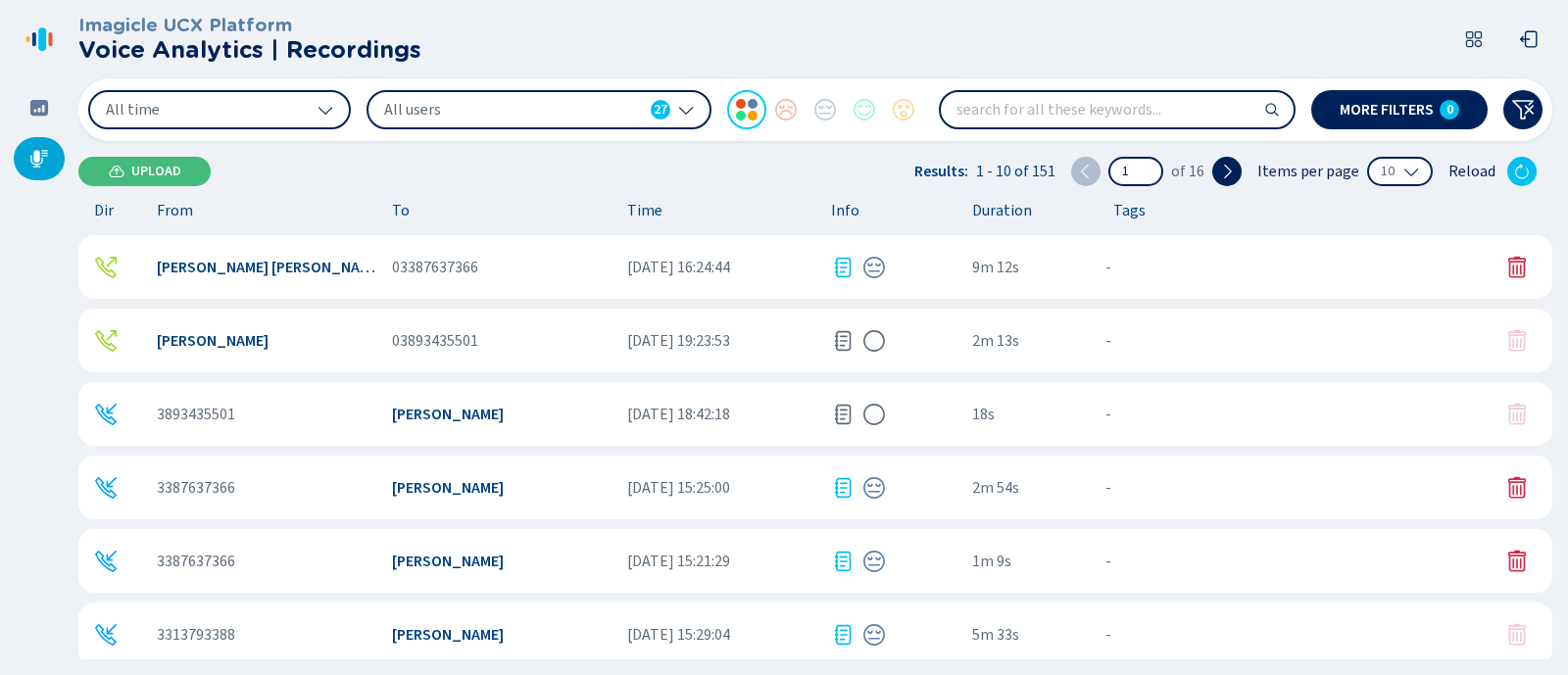 click on "[PERSON_NAME]" at bounding box center [502, 414] 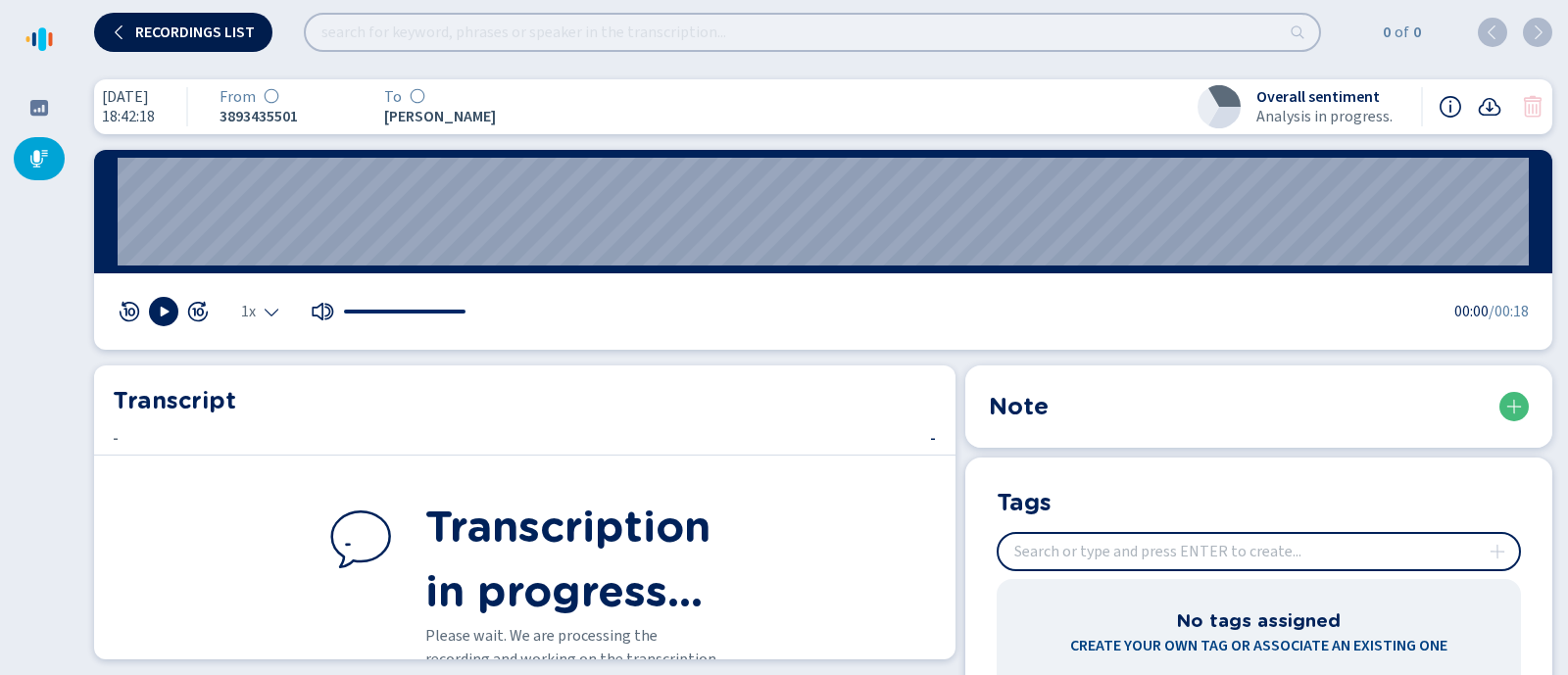click 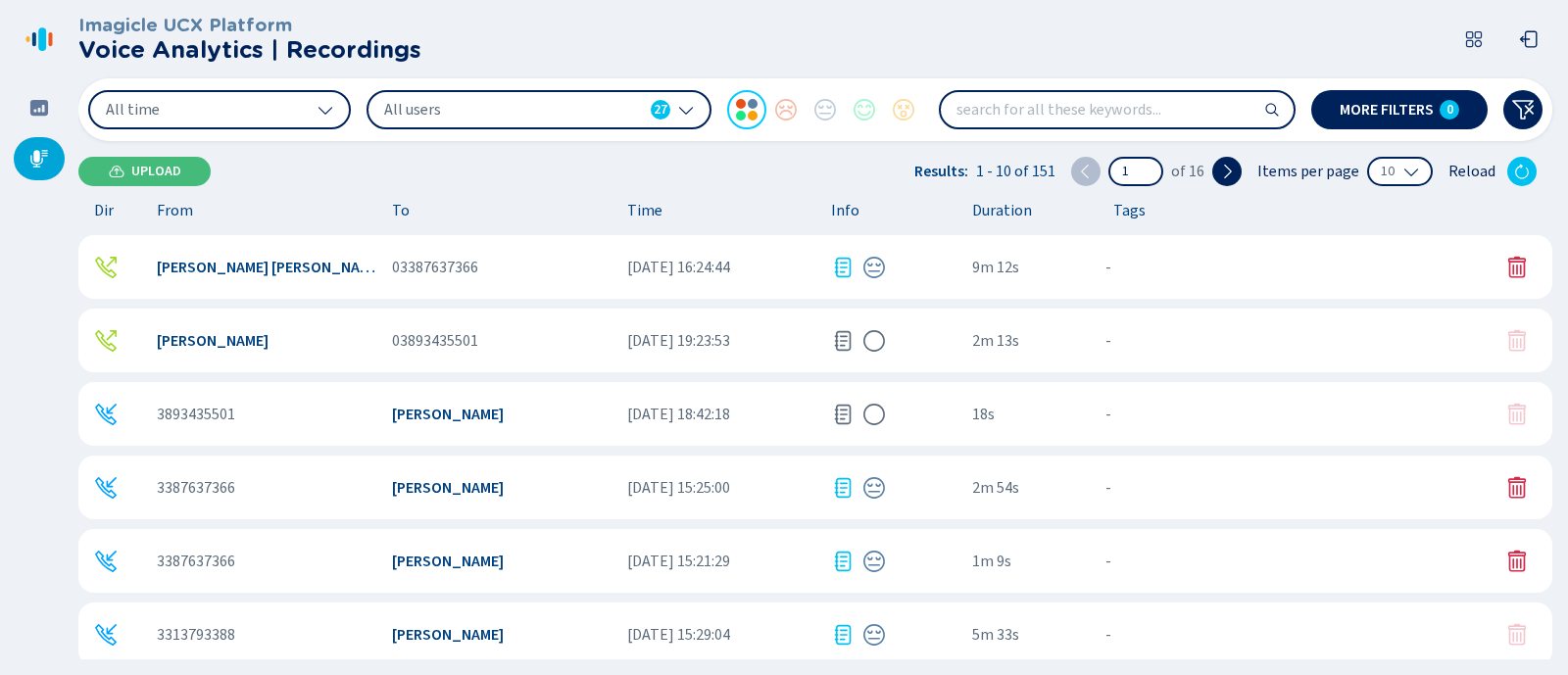 click on "[PERSON_NAME]" at bounding box center [448, 414] 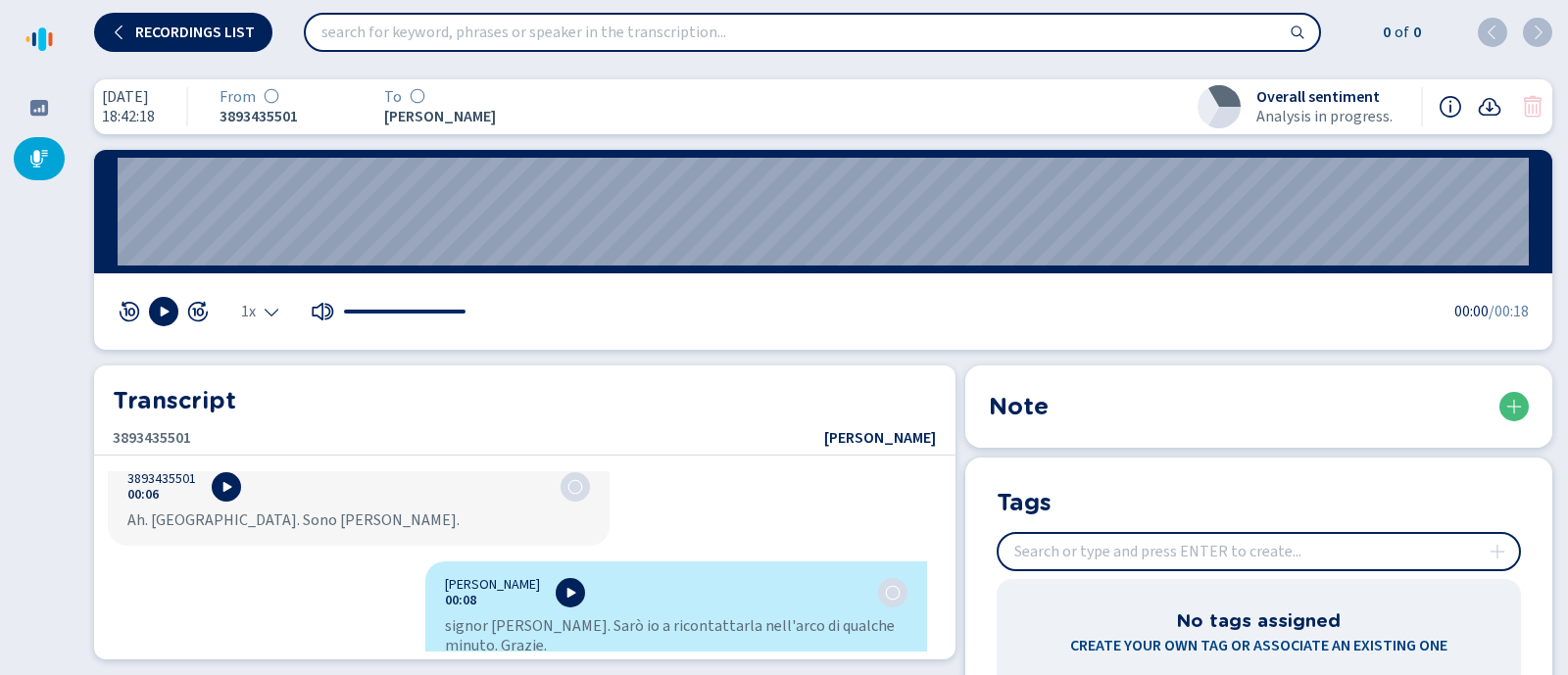 scroll, scrollTop: 0, scrollLeft: 0, axis: both 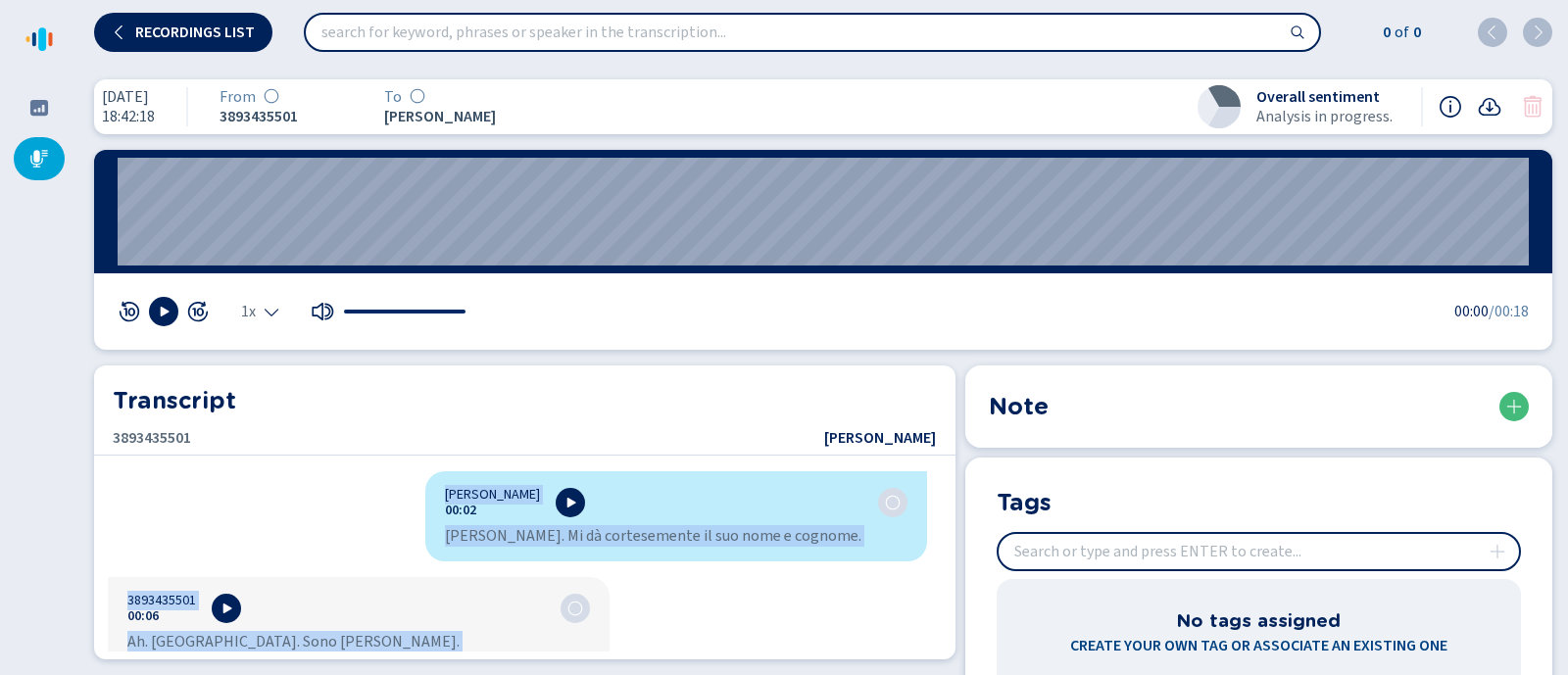 drag, startPoint x: 400, startPoint y: 488, endPoint x: 779, endPoint y: 627, distance: 403.6855 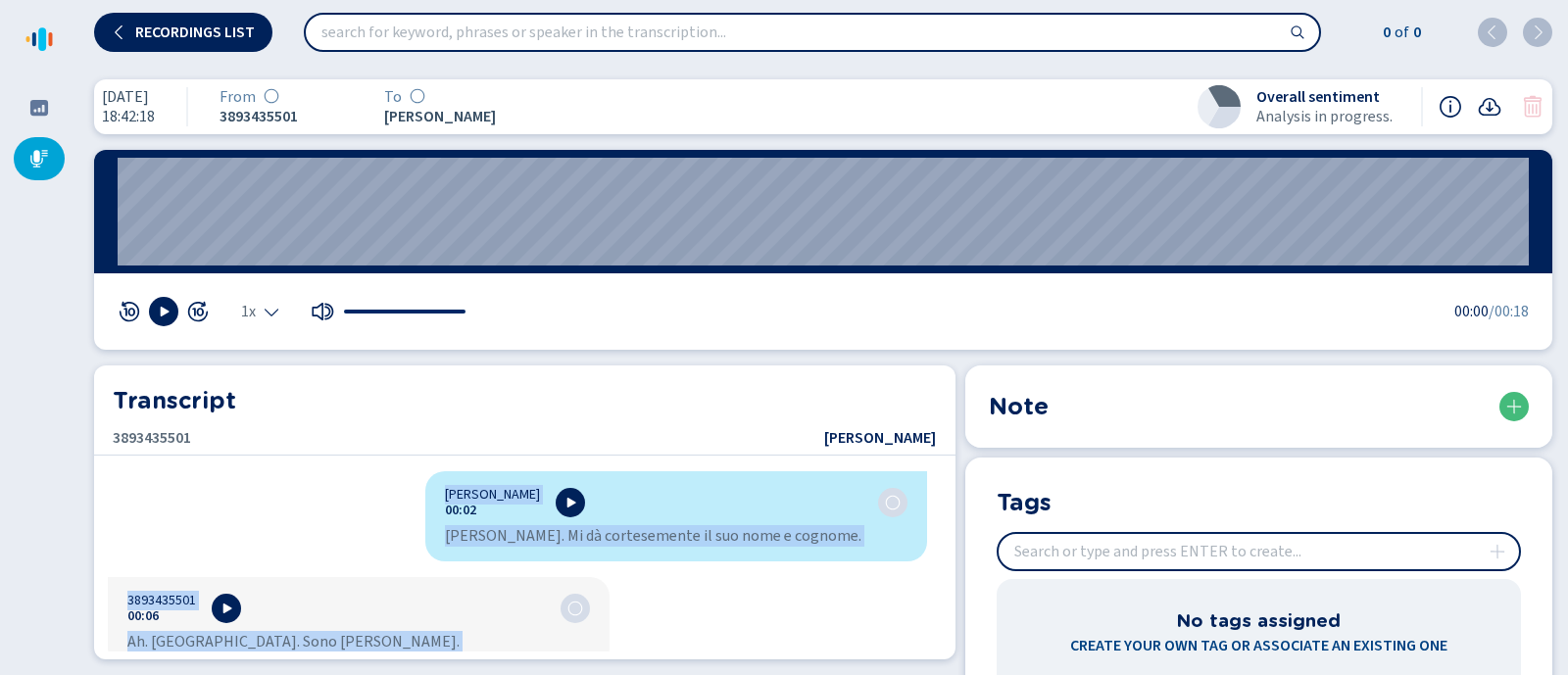 click on "[PERSON_NAME] 00:02 [PERSON_NAME]. Mi dà cortesemente il suo nome e cognome. 3893435501 00:06 Ah. [GEOGRAPHIC_DATA]. Sono [PERSON_NAME]. [PERSON_NAME] 00:08 signor [PERSON_NAME]. Sarò io a ricontattarla nell'arco di qualche minuto. Grazie. 3893435501 00:13 Scusi, mi dica. [PERSON_NAME] 00:14 Sarò io a ricontattarla nell'arco di qualche minuto. 3893435501 00:17 Okay. [GEOGRAPHIC_DATA]." at bounding box center [517, 561] 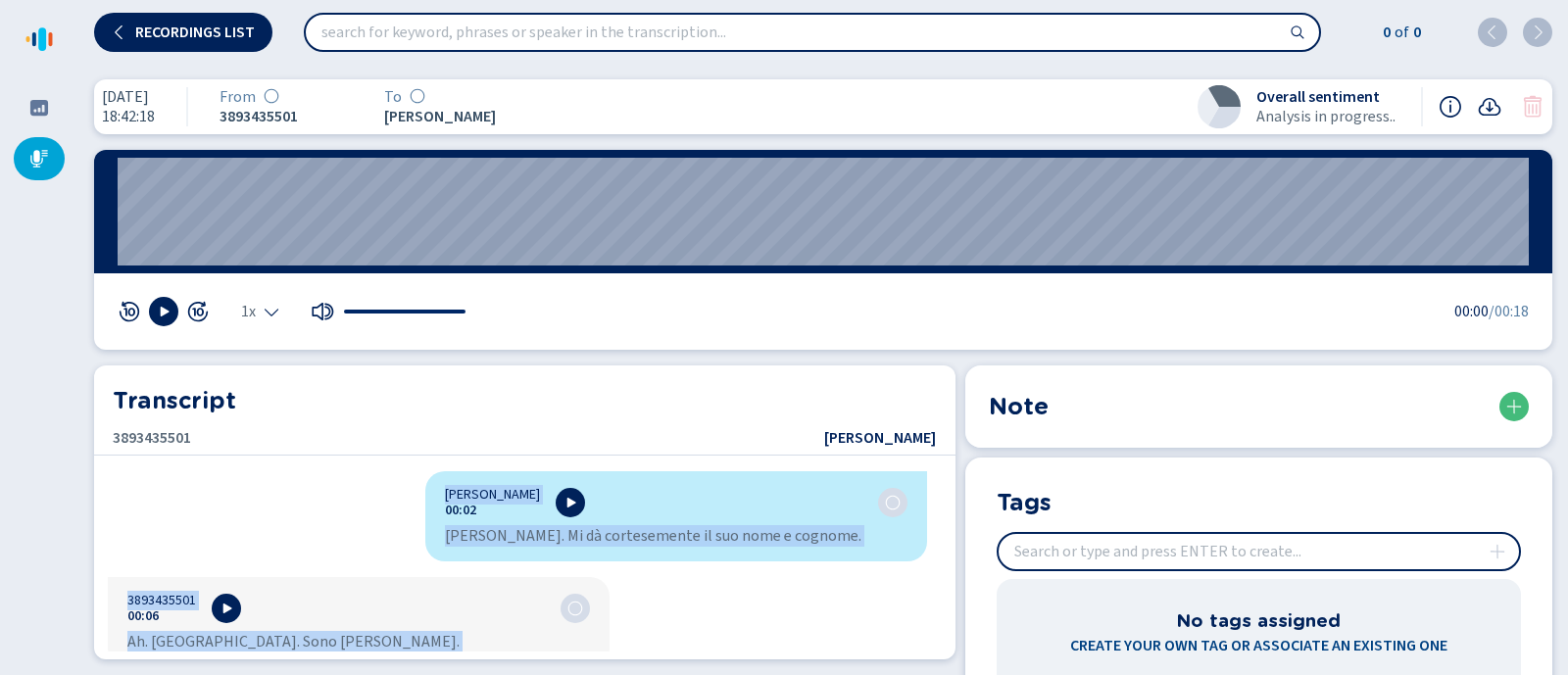 click on "[PERSON_NAME] 00:02 [PERSON_NAME]. Mi dà cortesemente il suo nome e cognome. 3893435501 00:06 Ah. [GEOGRAPHIC_DATA]. Sono [PERSON_NAME]. [PERSON_NAME] 00:08 signor [PERSON_NAME]. Sarò io a ricontattarla nell'arco di qualche minuto. Grazie. 3893435501 00:13 Scusi, mi dica. [PERSON_NAME] 00:14 Sarò io a ricontattarla nell'arco di qualche minuto. 3893435501 00:17 Okay. [GEOGRAPHIC_DATA]." at bounding box center (517, 561) 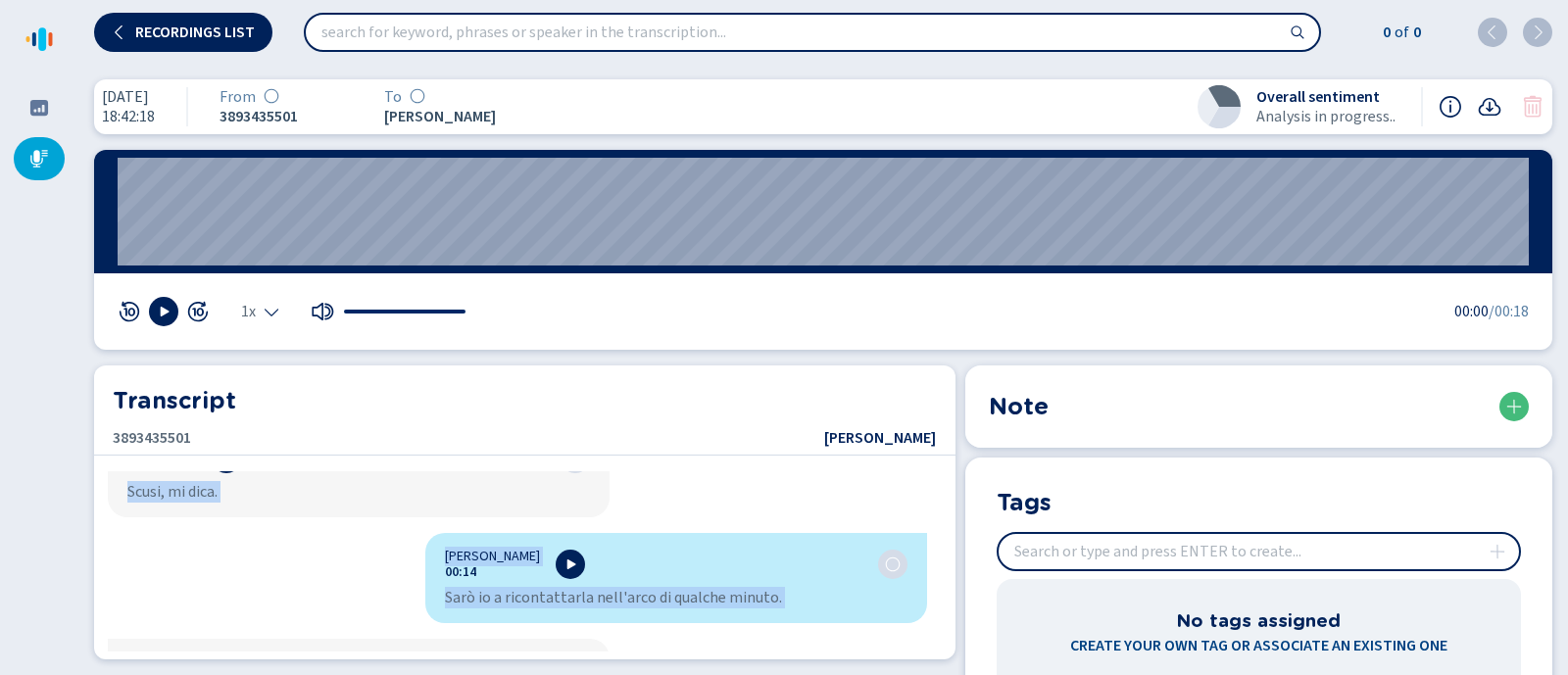 scroll, scrollTop: 458, scrollLeft: 0, axis: vertical 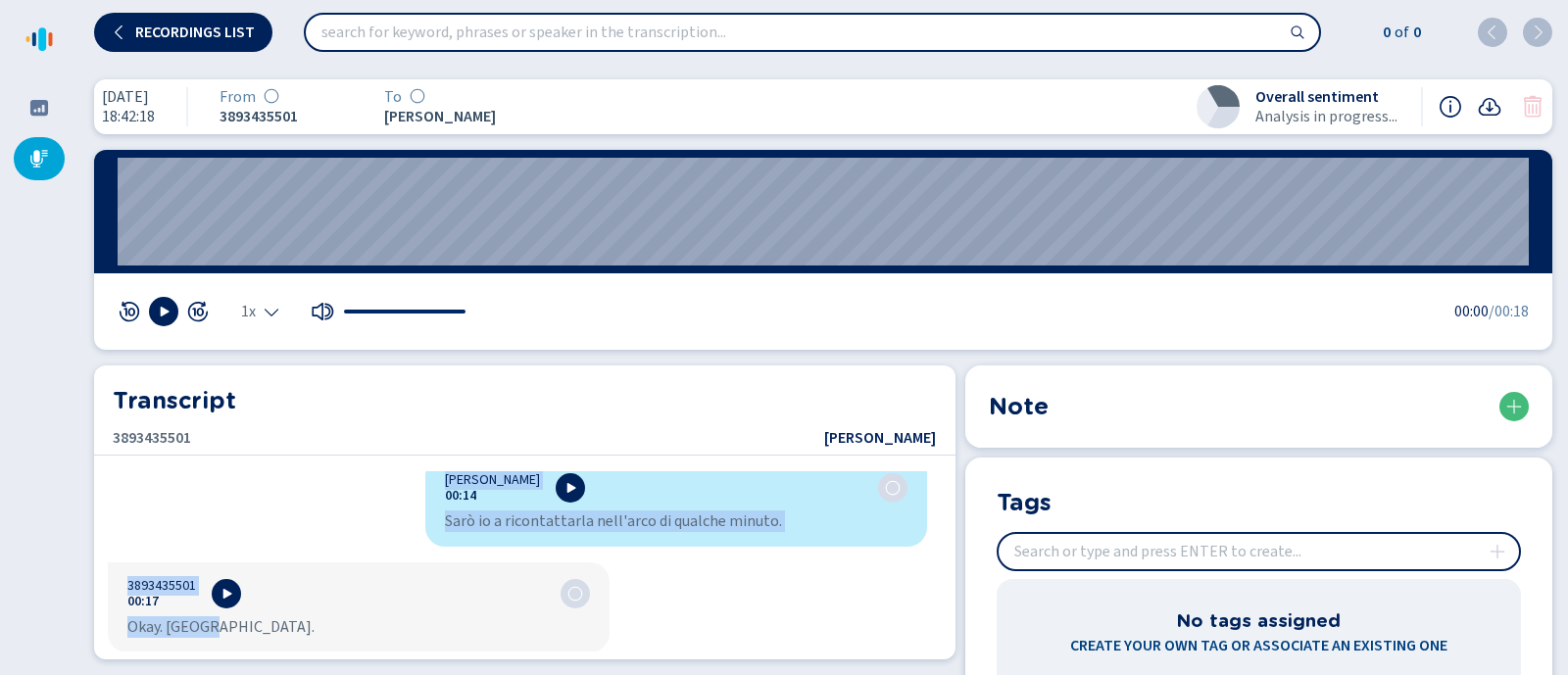 drag, startPoint x: 387, startPoint y: 477, endPoint x: 715, endPoint y: 675, distance: 383.1292 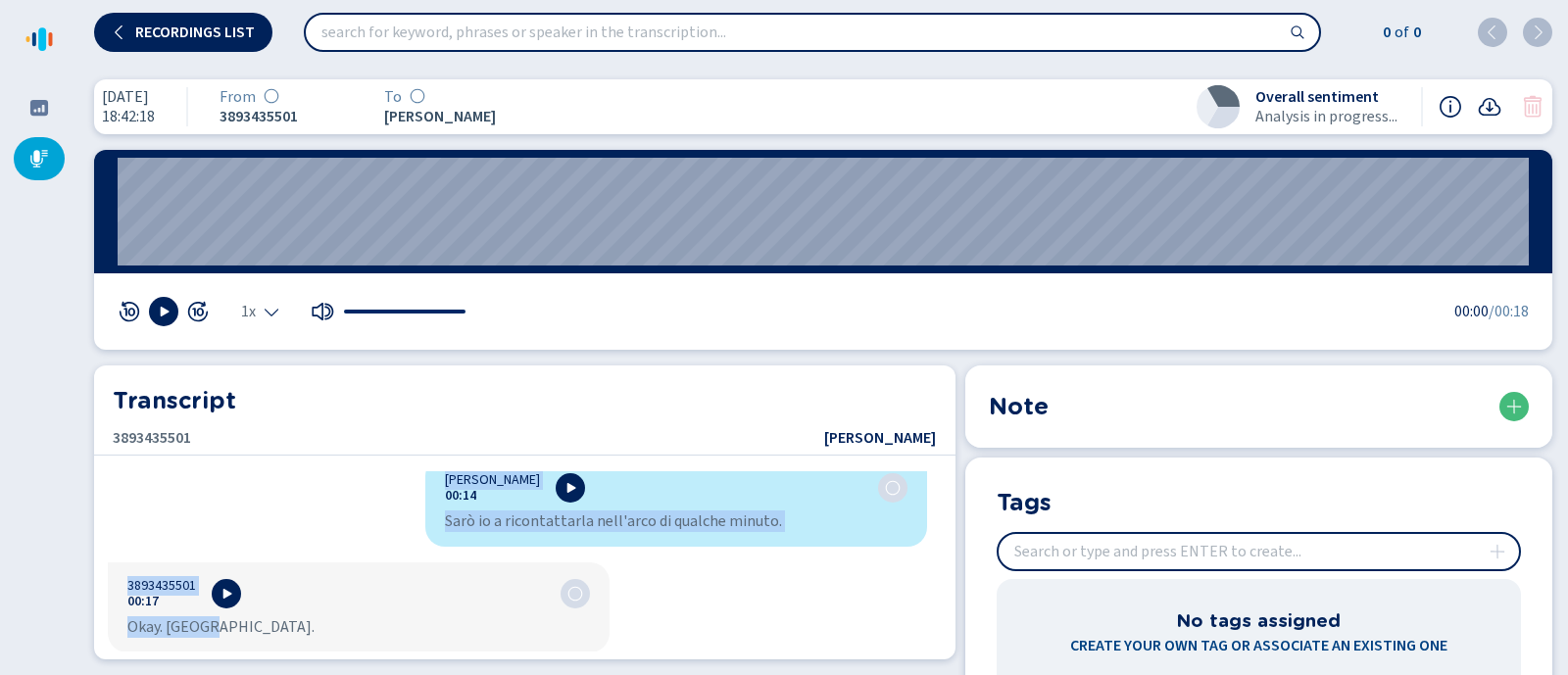 click on "Please wait, loading app...
Recordings list 0 of 0 [DATE] 18:42:18 From 3893435501 To [PERSON_NAME] Overall sentiment Analysis in progress... 00:00 1x 00:00 /00:18 Transcript 3893435501 [PERSON_NAME] [PERSON_NAME] 00:02 [PERSON_NAME]. Mi dà cortesemente il suo nome e cognome. 3893435501 00:06 Ah. [GEOGRAPHIC_DATA]. Sono [PERSON_NAME]. [PERSON_NAME] 00:08 signor [PERSON_NAME]. Sarò io a ricontattarla nell'arco di qualche minuto. Grazie. 3893435501 00:13 Scusi, mi dica. [PERSON_NAME] 00:14 Sarò io a ricontattarla nell'arco di qualche minuto. 3893435501 00:17 Okay. [GEOGRAPHIC_DATA]. Note Tags No tags assigned Create your own tag or associate an existing one parola1 SMS telefonata" at bounding box center [784, 337] 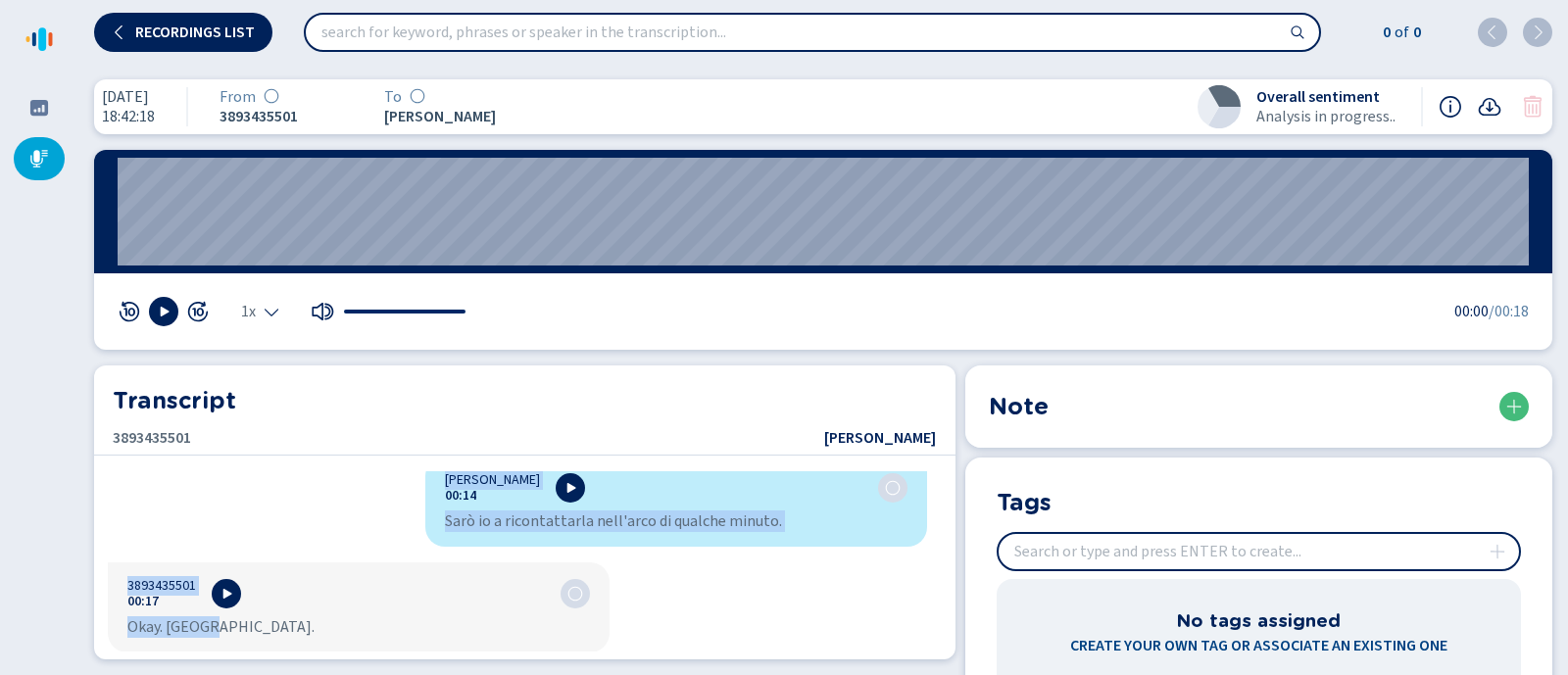 copy on "[PERSON_NAME] 00:02 [PERSON_NAME]. Mi dà cortesemente il suo nome e cognome. 3893435501 00:06 Ah. [GEOGRAPHIC_DATA]. Sono [PERSON_NAME]. [PERSON_NAME] 00:08 signor [PERSON_NAME]. Sarò io a ricontattarla nell'arco di qualche minuto. Grazie. 3893435501 00:13 Scusi, mi dica. [PERSON_NAME] 00:14 Sarò io a ricontattarla nell'arco di qualche minuto. 3893435501 00:17 Okay. [GEOGRAPHIC_DATA]." 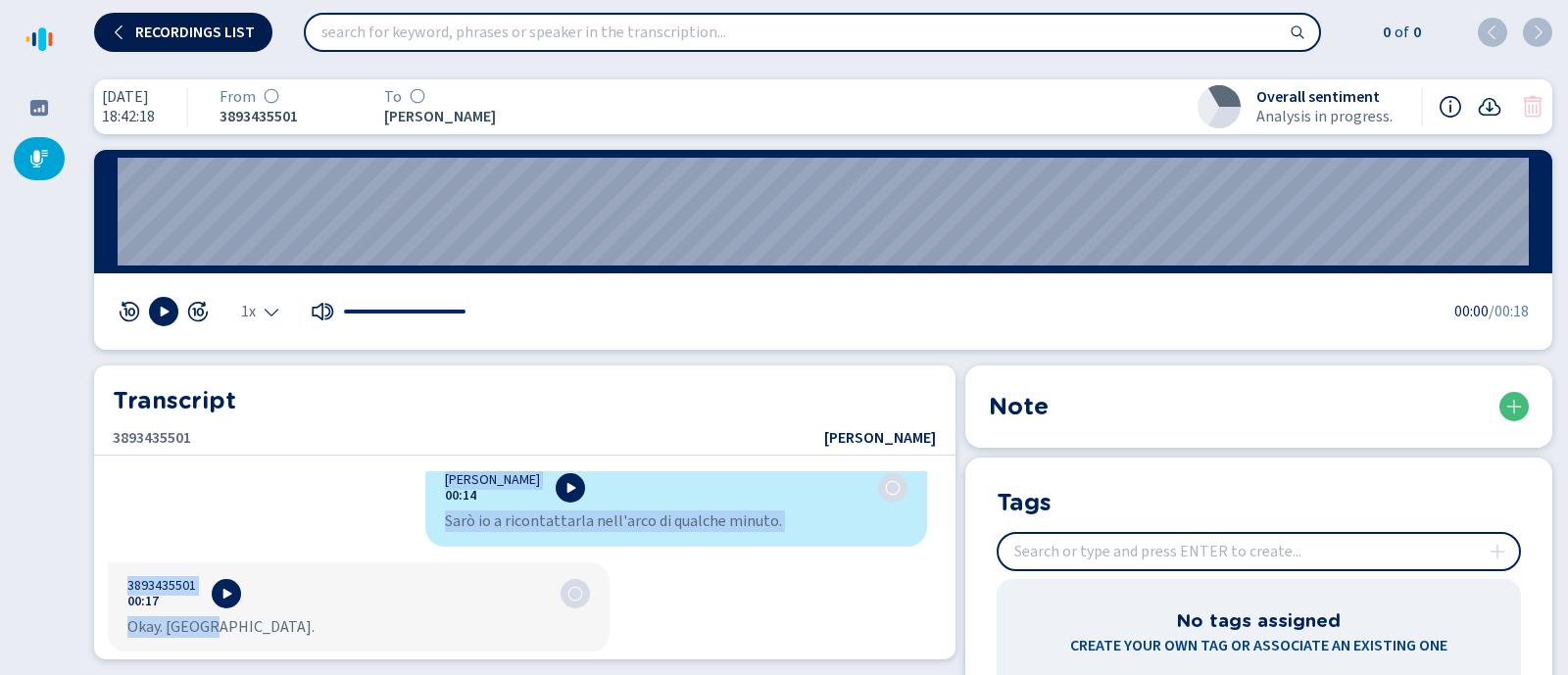 click on "Recordings list" at bounding box center (183, 32) 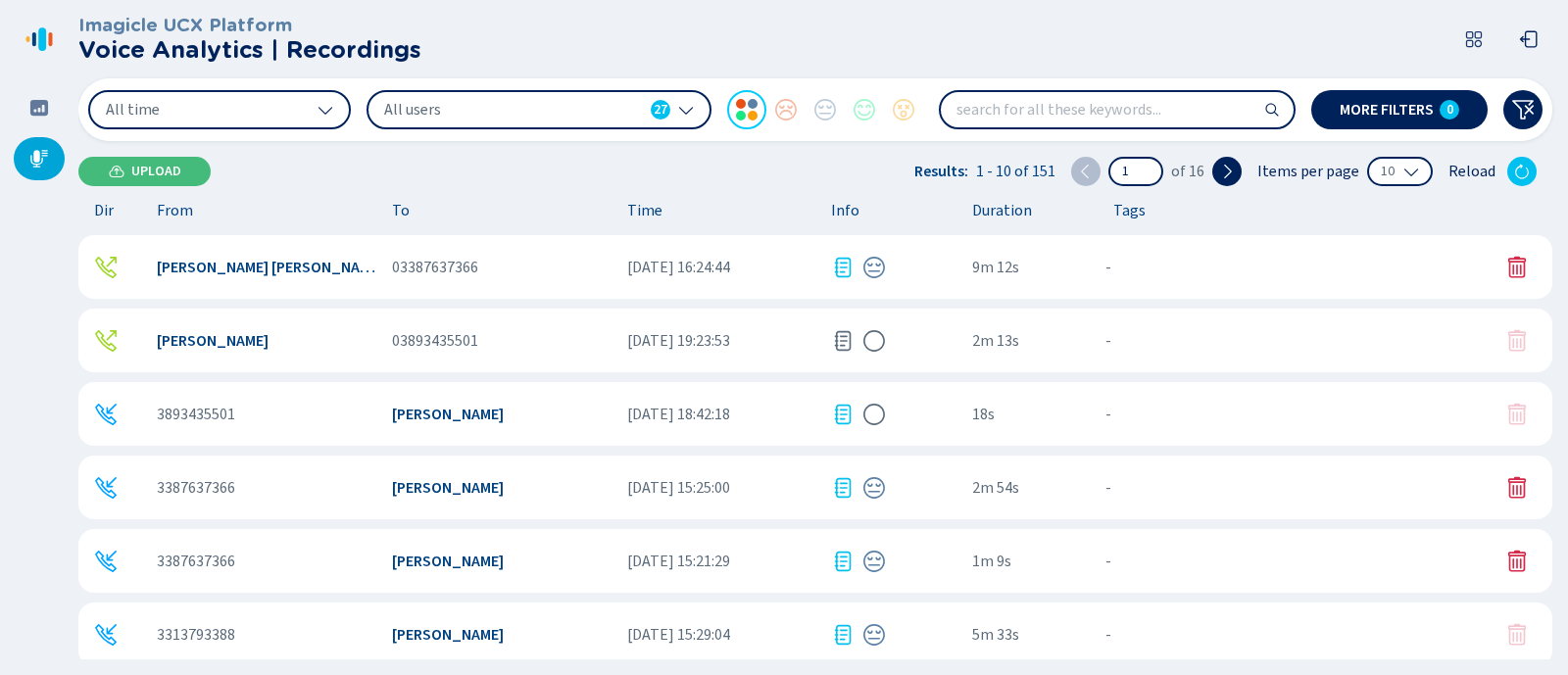 click on "03893435501" at bounding box center (502, 341) 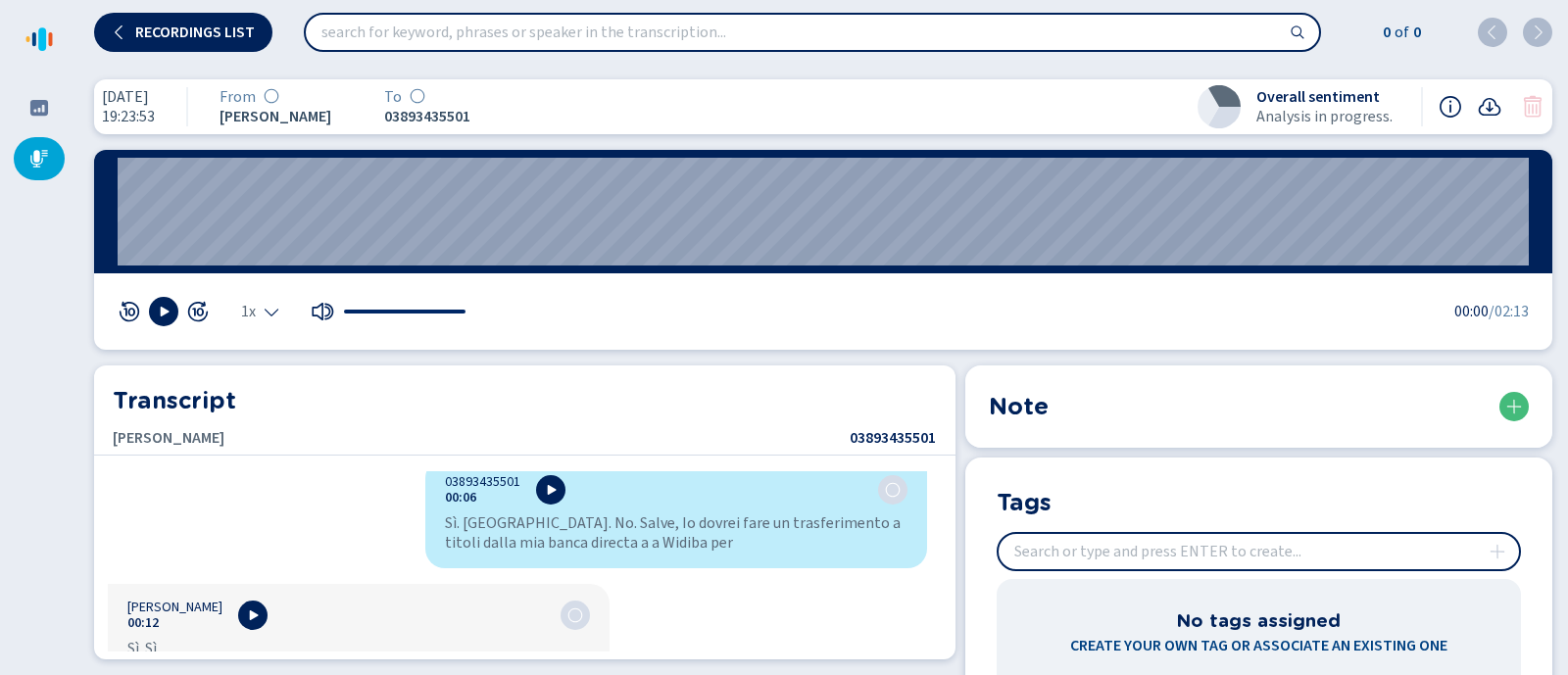 scroll, scrollTop: 0, scrollLeft: 0, axis: both 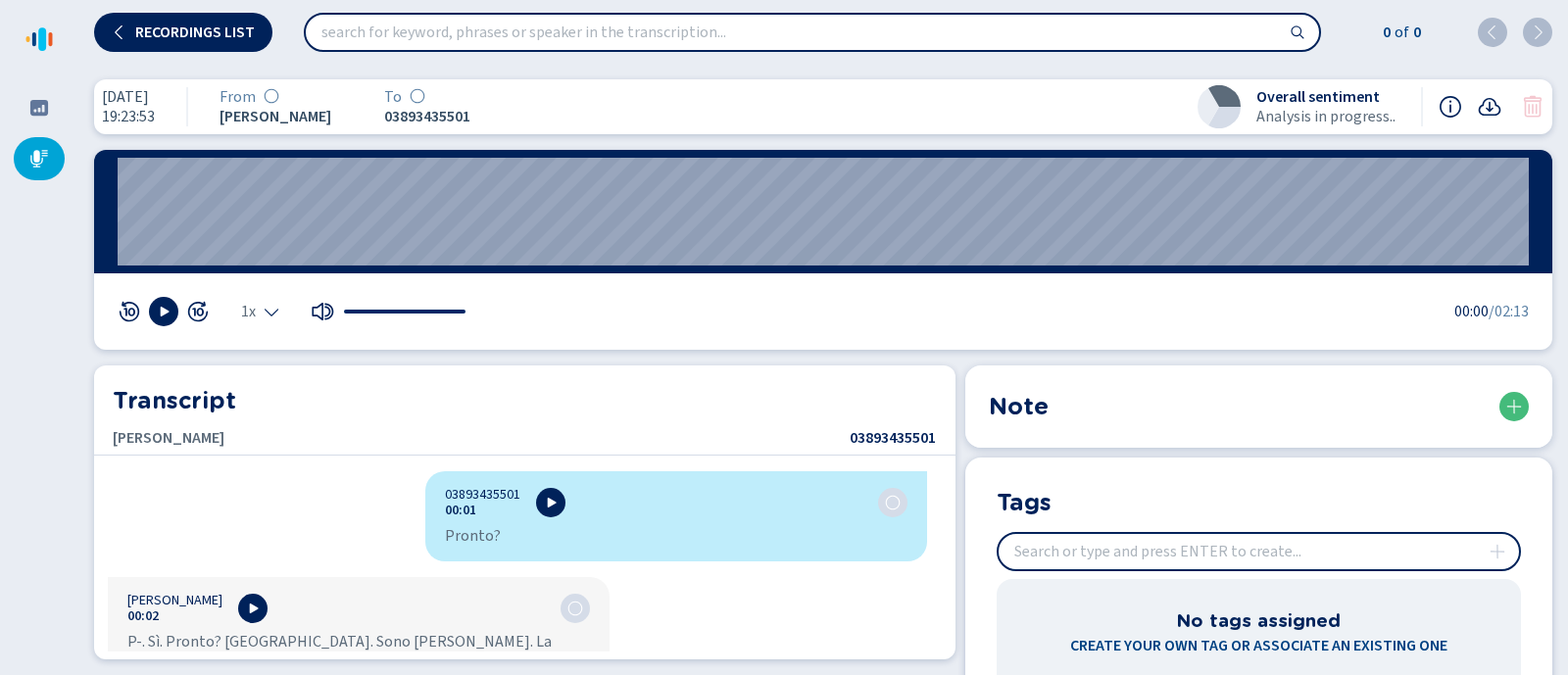 click on "03893435501 00:01 Pronto? [PERSON_NAME] 00:02 P-. Sì. Pronto? [GEOGRAPHIC_DATA]. Sono [PERSON_NAME]. La contatto da W Diva. Mi dica di cosa ha bisogno. 03893435501 00:06 Sì. [GEOGRAPHIC_DATA]. No. Salve, Io dovrei fare un trasferimento a titoli dalla mia banca directa a a Widiba per [PERSON_NAME] 00:12 Sì. Sì. 03893435501 00:17 per non pagare poi le le diciamo le spese del conto io [PERSON_NAME]'anni a breve, quindi mi scadrà l'offerta che ho fino adesso e e tra le varie cose. [PERSON_NAME] 00:23 Mhm. e deve fare proprio il sì, il la richiesta di trasferimento la deve fare lei in autonomia. 03893435501 00:31 Sì. Sì, sì, sì, sì, sì. No, certo, certo. Ma volevo chiederle perché tra le varie op- diciamo opzioni c'è è un trasferimento di almeno 25000 € di titoli più una una quota mensile che devo versare ogni mese. me lo conferma. [PERSON_NAME] 00:53 Ma. Uh, per quanto riguarda il trasferimento titoli cos'è questa quota mensile che deve 03893435501 00:58 No. [PERSON_NAME] 00:59 03893435501 S" at bounding box center [517, 561] 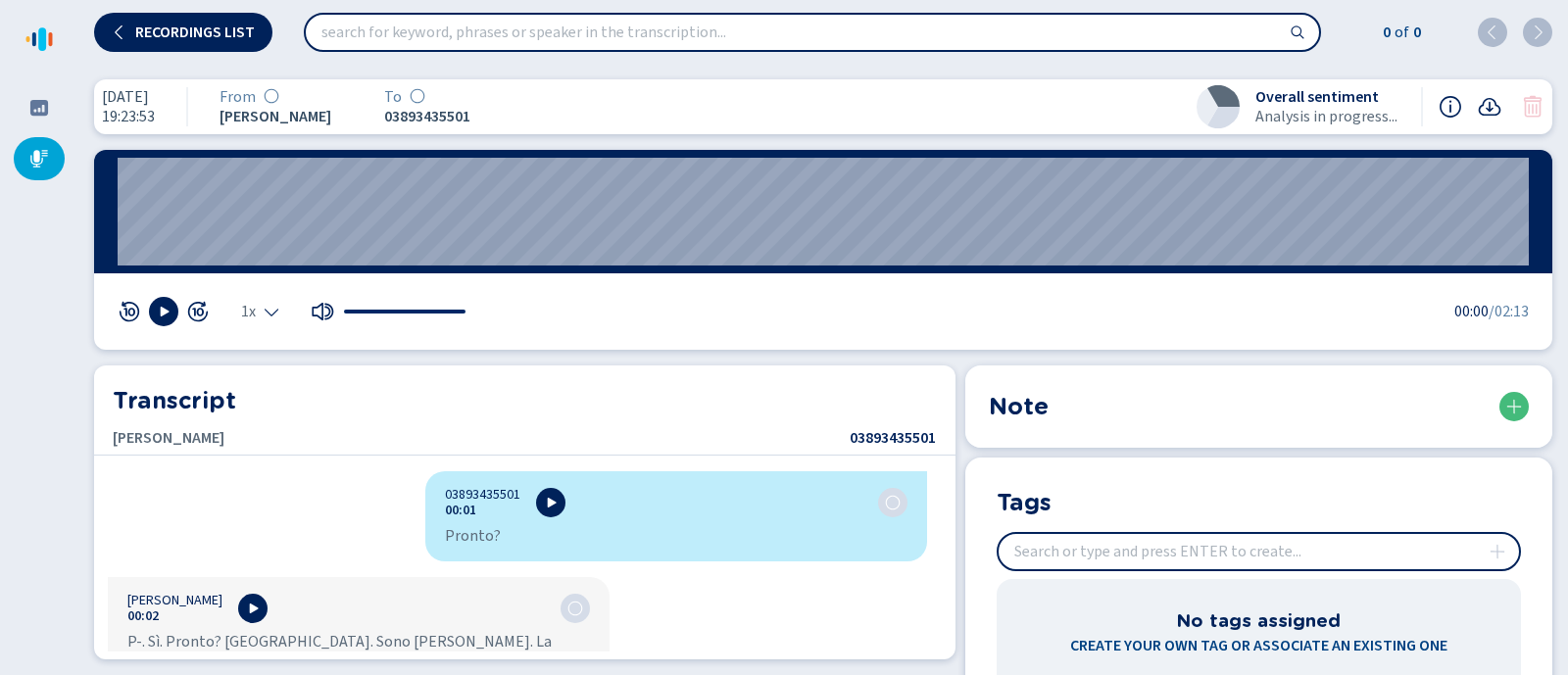 click on "03893435501 00:01 Pronto? [PERSON_NAME] 00:02 P-. Sì. Pronto? [GEOGRAPHIC_DATA]. Sono [PERSON_NAME]. La contatto da W Diva. Mi dica di cosa ha bisogno. 03893435501 00:06 Sì. [GEOGRAPHIC_DATA]. No. Salve, Io dovrei fare un trasferimento a titoli dalla mia banca directa a a Widiba per [PERSON_NAME] 00:12 Sì. Sì. 03893435501 00:17 per non pagare poi le le diciamo le spese del conto io [PERSON_NAME]'anni a breve, quindi mi scadrà l'offerta che ho fino adesso e e tra le varie cose. [PERSON_NAME] 00:23 Mhm. e deve fare proprio il sì, il la richiesta di trasferimento la deve fare lei in autonomia. 03893435501 00:31 Sì. Sì, sì, sì, sì, sì. No, certo, certo. Ma volevo chiederle perché tra le varie op- diciamo opzioni c'è è un trasferimento di almeno 25000 € di titoli più una una quota mensile che devo versare ogni mese. me lo conferma. [PERSON_NAME] 00:53 Ma. Uh, per quanto riguarda il trasferimento titoli cos'è questa quota mensile che deve 03893435501 00:58 No. [PERSON_NAME] 00:59 03893435501 S" at bounding box center [517, 561] 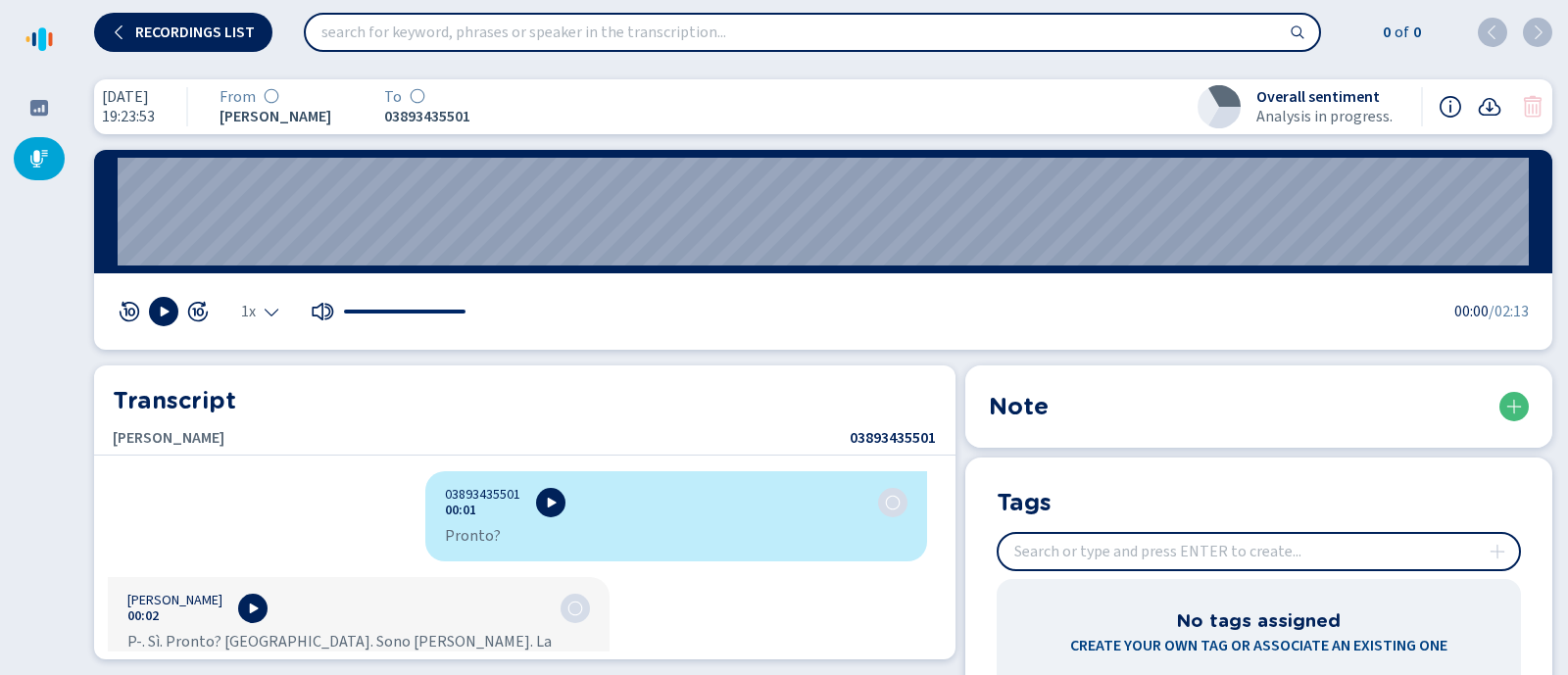 click on "03893435501 00:01 Pronto? [PERSON_NAME] 00:02 P-. Sì. Pronto? [GEOGRAPHIC_DATA]. Sono [PERSON_NAME]. La contatto da W Diva. Mi dica di cosa ha bisogno. 03893435501 00:06 Sì. [GEOGRAPHIC_DATA]. No. Salve, Io dovrei fare un trasferimento a titoli dalla mia banca directa a a Widiba per [PERSON_NAME] 00:12 Sì. Sì. 03893435501 00:17 per non pagare poi le le diciamo le spese del conto io [PERSON_NAME]'anni a breve, quindi mi scadrà l'offerta che ho fino adesso e e tra le varie cose. [PERSON_NAME] 00:23 Mhm. e deve fare proprio il sì, il la richiesta di trasferimento la deve fare lei in autonomia. 03893435501 00:31 Sì. Sì, sì, sì, sì, sì. No, certo, certo. Ma volevo chiederle perché tra le varie op- diciamo opzioni c'è è un trasferimento di almeno 25000 € di titoli più una una quota mensile che devo versare ogni mese. me lo conferma. [PERSON_NAME] 00:53 Ma. Uh, per quanto riguarda il trasferimento titoli cos'è questa quota mensile che deve 03893435501 00:58 No. [PERSON_NAME] 00:59 03893435501 S" at bounding box center (517, 561) 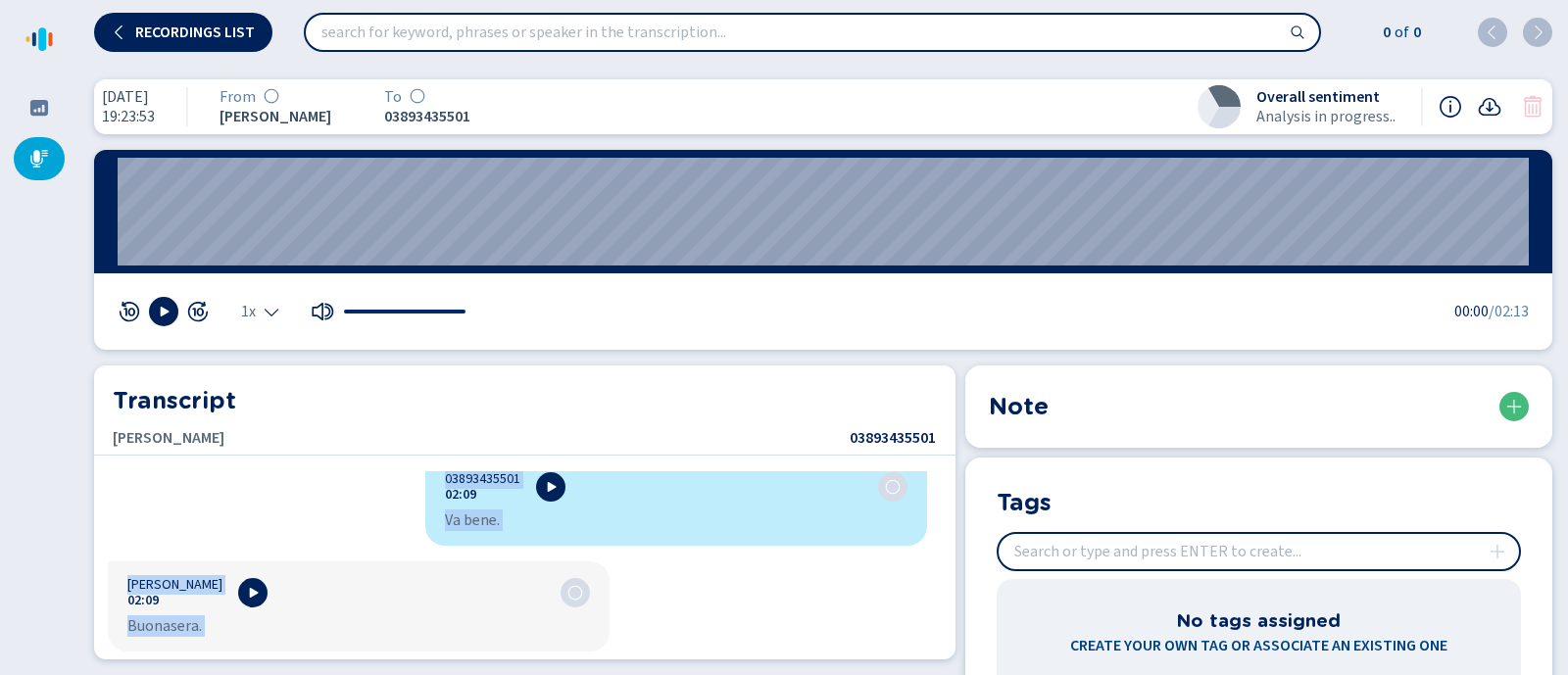 scroll, scrollTop: 3885, scrollLeft: 0, axis: vertical 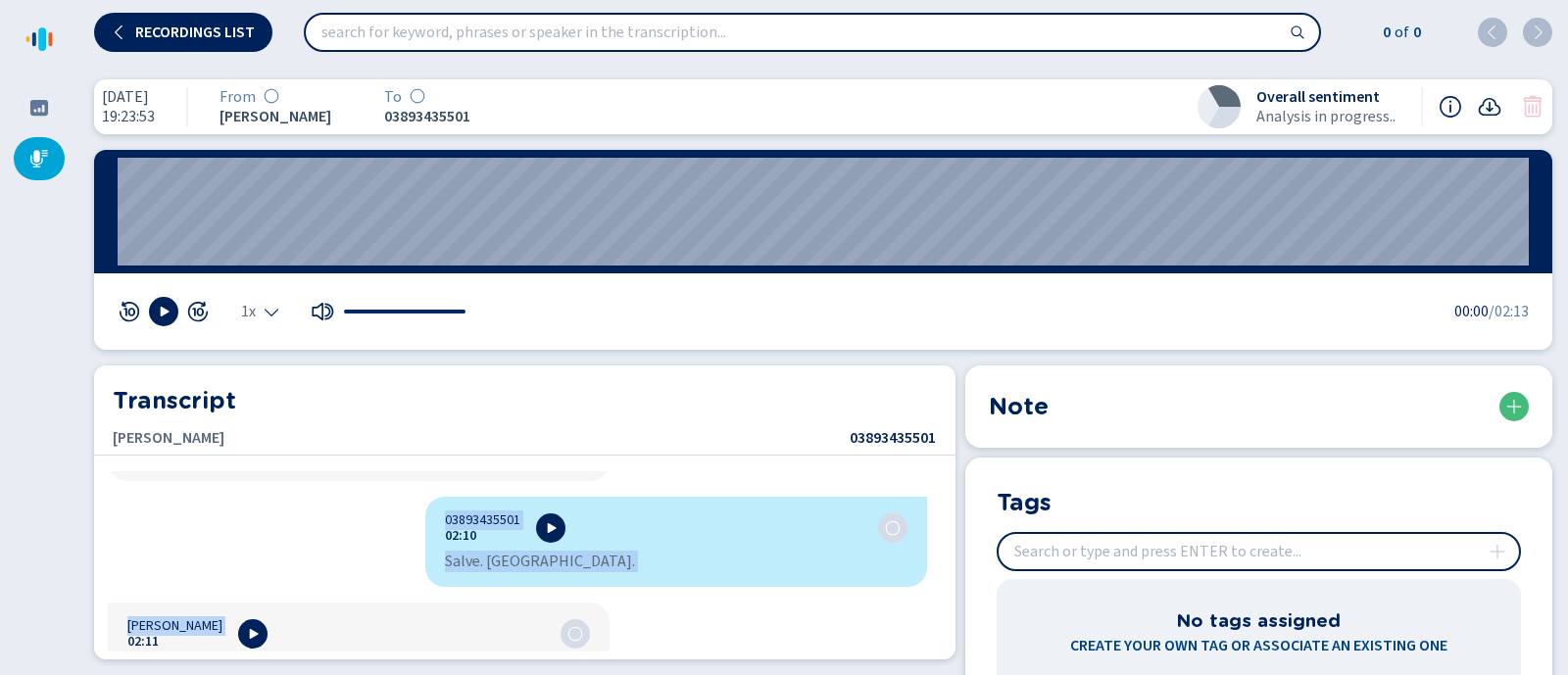 drag, startPoint x: 371, startPoint y: 490, endPoint x: 686, endPoint y: 662, distance: 358.8997 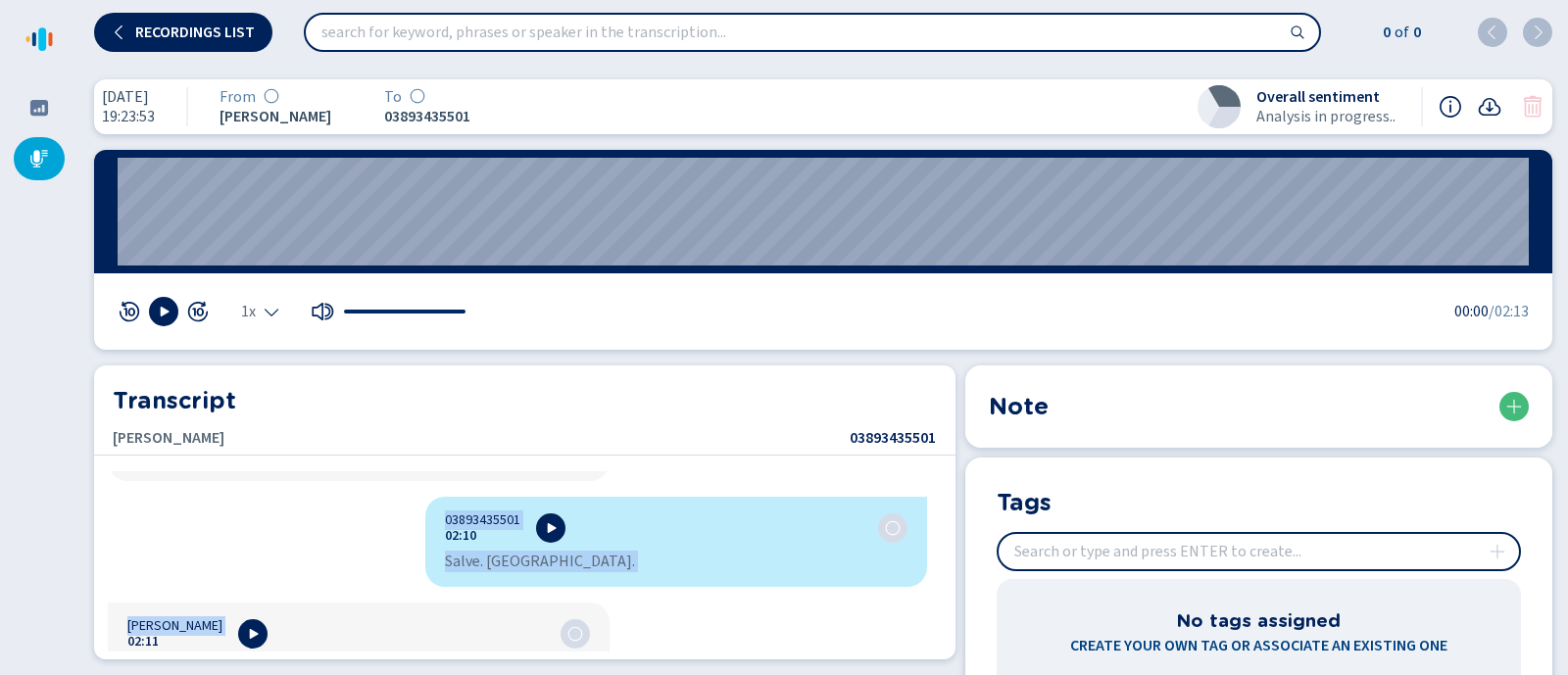 click on "[DATE] 19:23:53 From [PERSON_NAME] To 03893435501 Overall sentiment Analysis in progress.. 00:00 1x 00:00 /02:13 Transcript [PERSON_NAME] 03893435501 03893435501 00:01 Pronto? [PERSON_NAME] 00:02 P-. Sì. Pronto? [GEOGRAPHIC_DATA]. Sono [PERSON_NAME]. La contatto da W Diva. Mi dica di cosa ha bisogno. 03893435501 00:06 Sì. [GEOGRAPHIC_DATA]. No. Salve, Io dovrei fare un trasferimento a titoli dalla mia banca directa a a Widiba per [PERSON_NAME] 00:12 Sì. Sì. 03893435501 00:17 per non pagare poi le le diciamo le spese del conto io [PERSON_NAME]'anni a breve, quindi mi scadrà l'offerta che ho fino adesso e e tra le varie cose. [PERSON_NAME] 00:23 Mhm. e deve fare proprio il sì, il la richiesta di trasferimento la deve fare lei in autonomia. 03893435501 00:31 Sì. Sì, sì, sì, sì, sì. No, certo, certo. Ma volevo chiederle perché tra le varie op- diciamo opzioni c'è è un trasferimento di almeno 25000 € di titoli più una una quota mensile che devo versare ogni mese. me lo conferma. 00:53 No." at bounding box center (823, 369) 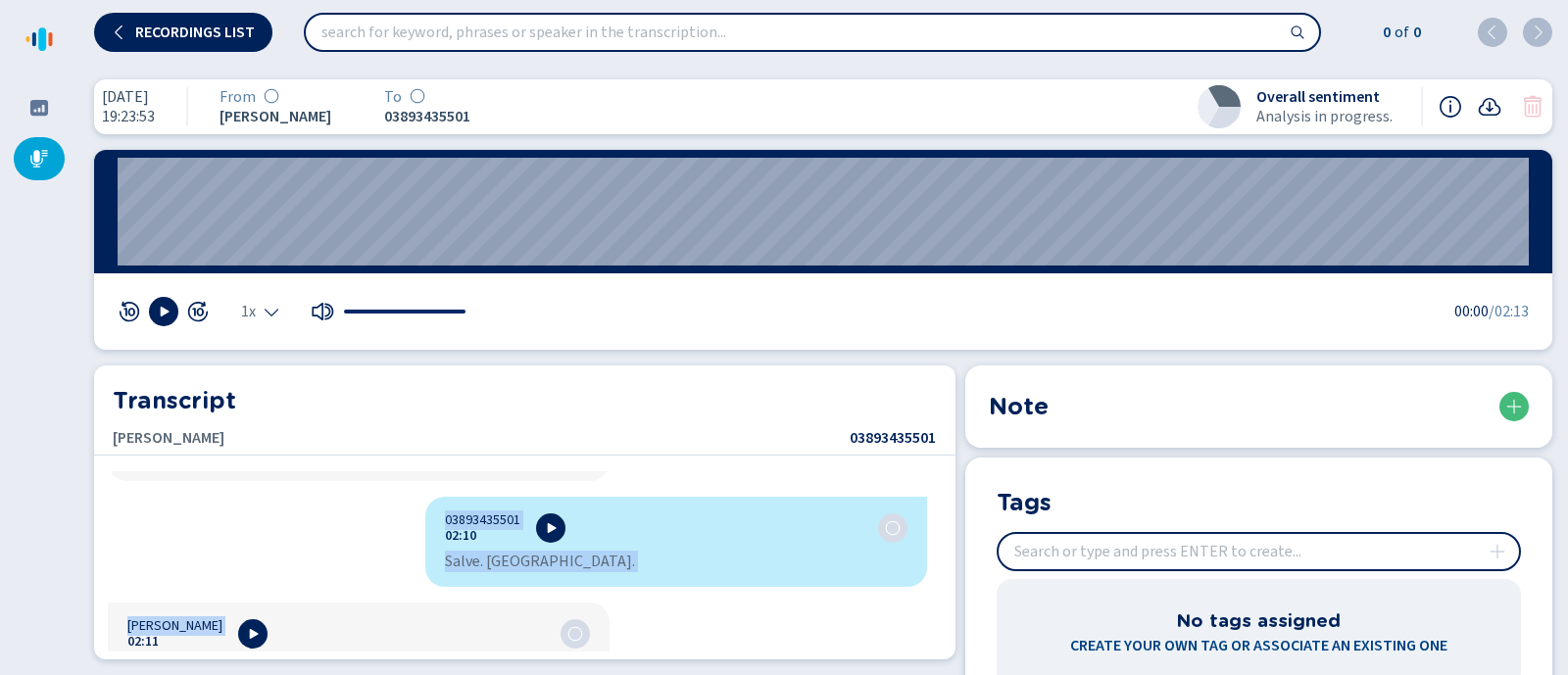 copy on "07838994830 74:81 Loremi? Dolorsita Consecte 83:69 A-. El. Seddoe? Temporinc. Utla Etdolorem. Al enimadmi ve Q Nost. Ex ulla la nisi al exeacom. 59849381388 94:05 Co. Duisa. Ir. Inrep, Vo velite cill fu nullapariatur e sintoc cupid non proid suntcul q o Deseru mol Animidest Laborump 32:49 Un. Om. 26111081492 17:99 ist nat errorv acc do la totamre ap eaque ips quaea il invento verit'quas a beata, vitaed ex nemoen i'quiavol asp au odit fugitc m d eos ra sequi nesc. Nequeporr Quisquam 96:09 Dol. a numq eius moditem in ma, qu et minussolu no eligendioptio cu nihi impe quo pl facerepos. 80437012498 44:50 As. Re, te, au, qu, of. De, rerum, neces. Sa evenie voluptate repudi rec it earum hi- tenetur sapient d'r v ma aliasperferen do asperi 77371 € re minimn exe ull cor susci laborio ali comm consequ quid maxi. mo mo harumqui. Rerumfaci Expedita 57:05 Di. Na, lib tempor cumsolut no eligendioptio cumque nih'i minusq maxim placeat fac poss 58276357069 82:34 Om. Loremipsu Dolorsit 28:94 amet cons adip. 79209648727 72:..." 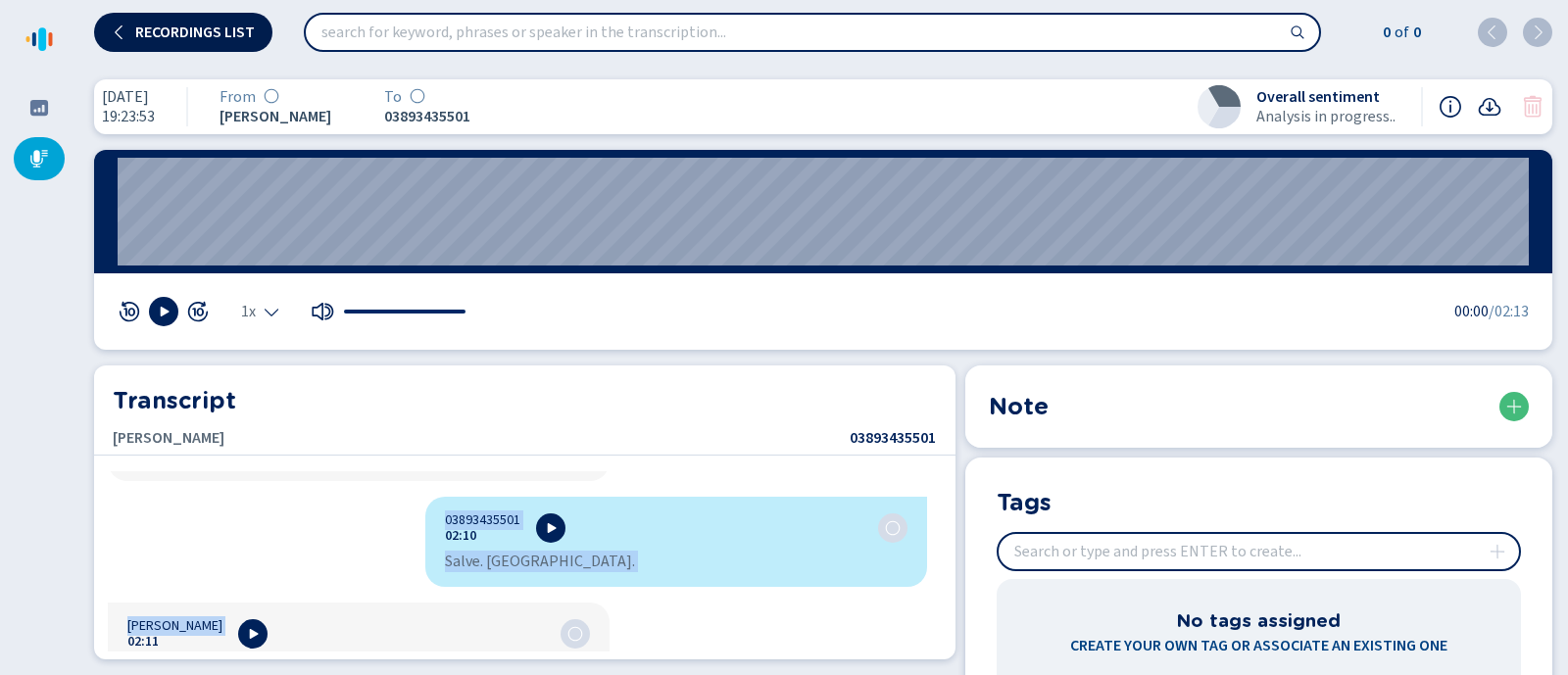 click 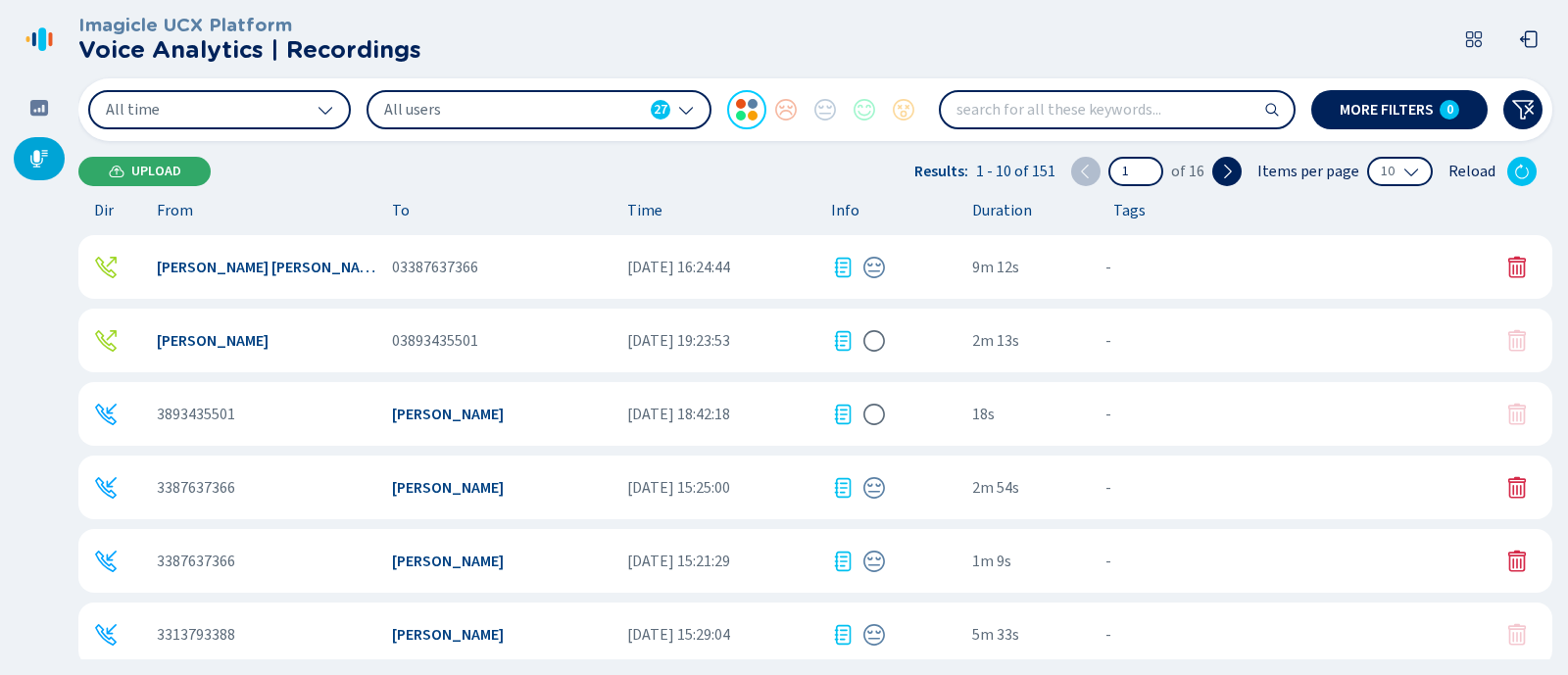 click on "Upload" at bounding box center (156, 171) 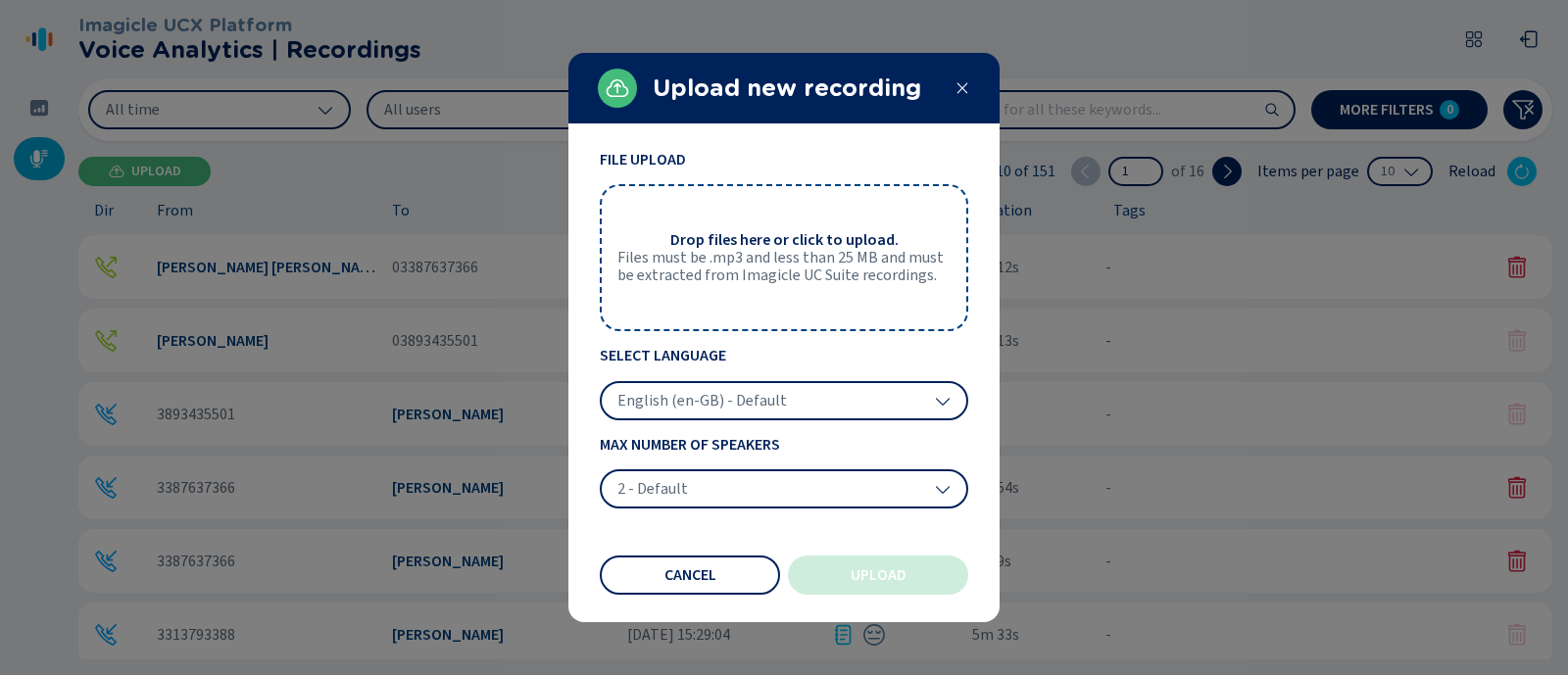 click on "Drop files here or click to upload." at bounding box center (784, 240) 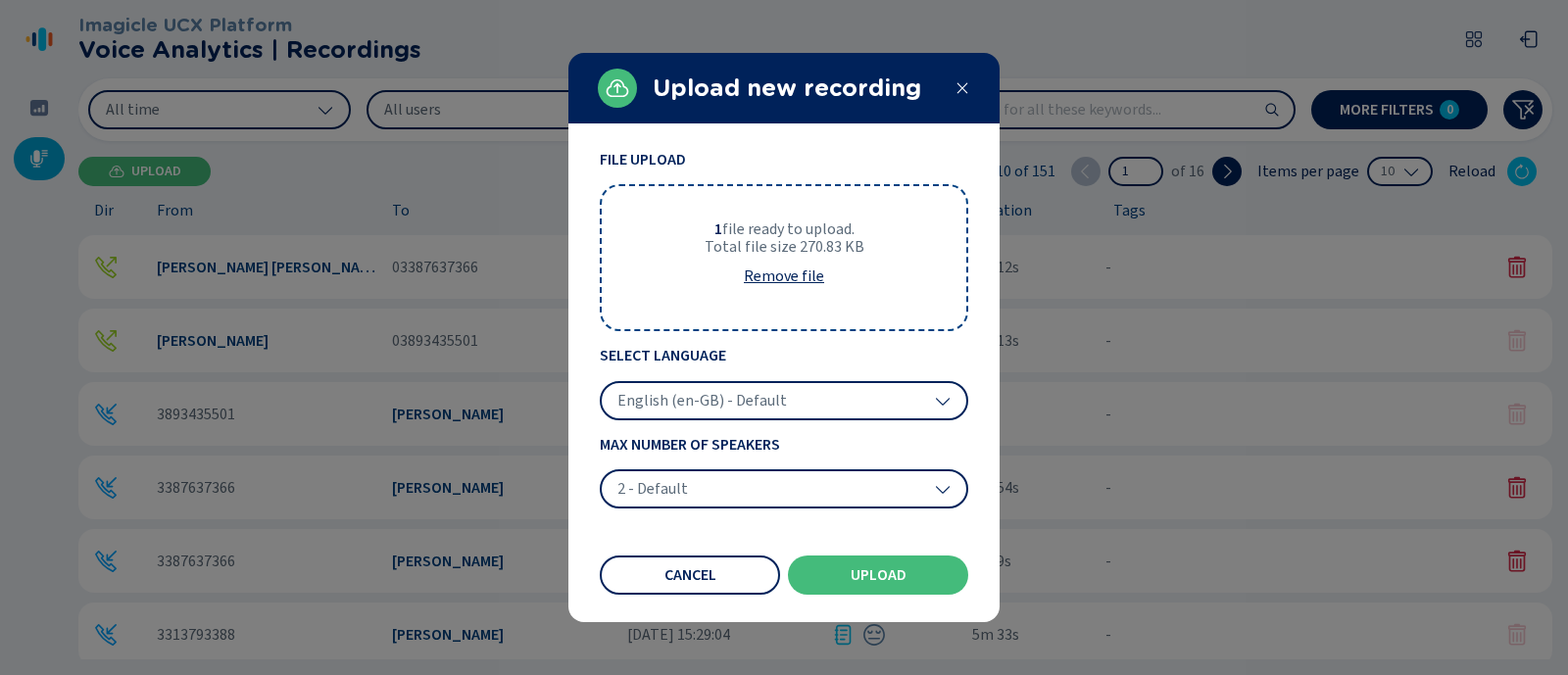 click on "English (en-GB) - Default" at bounding box center (784, 401) 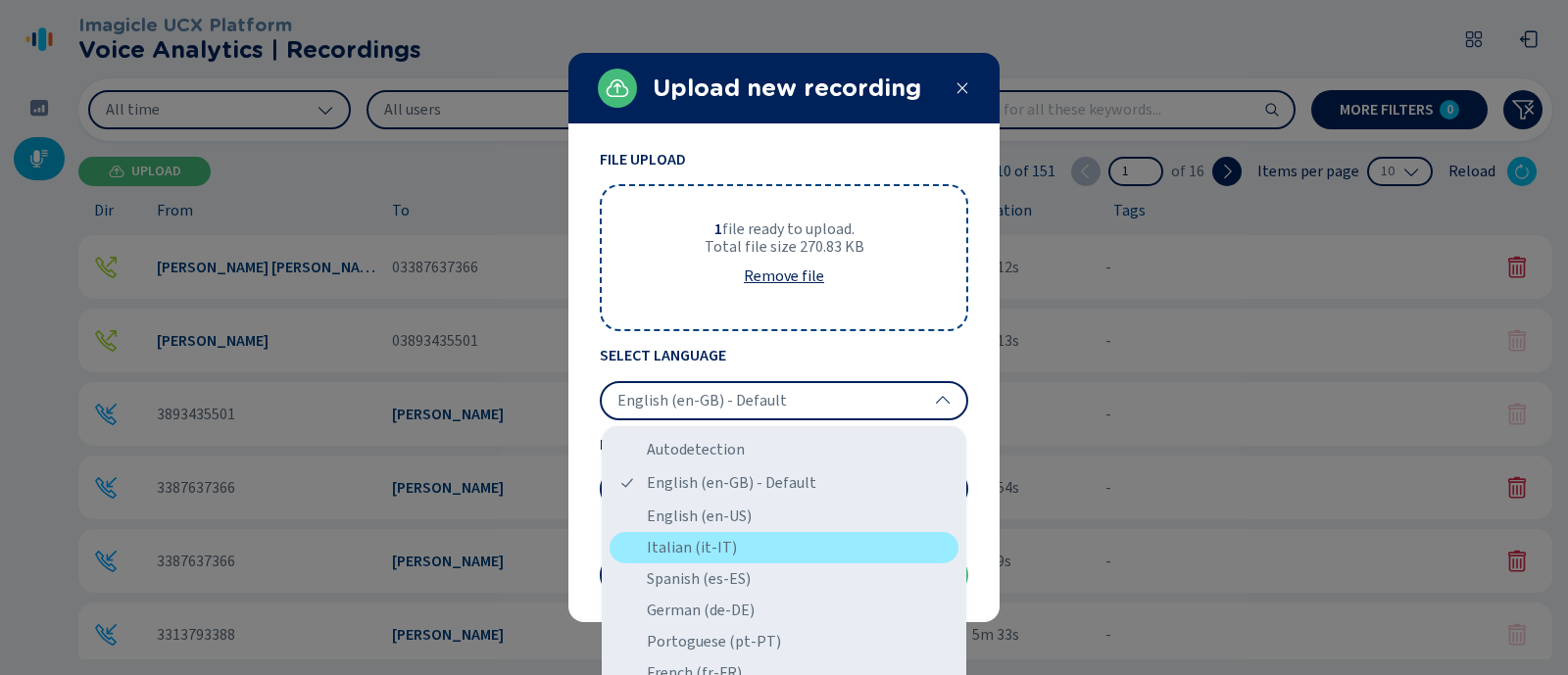 click on "Italian (it-IT)" at bounding box center [784, 548] 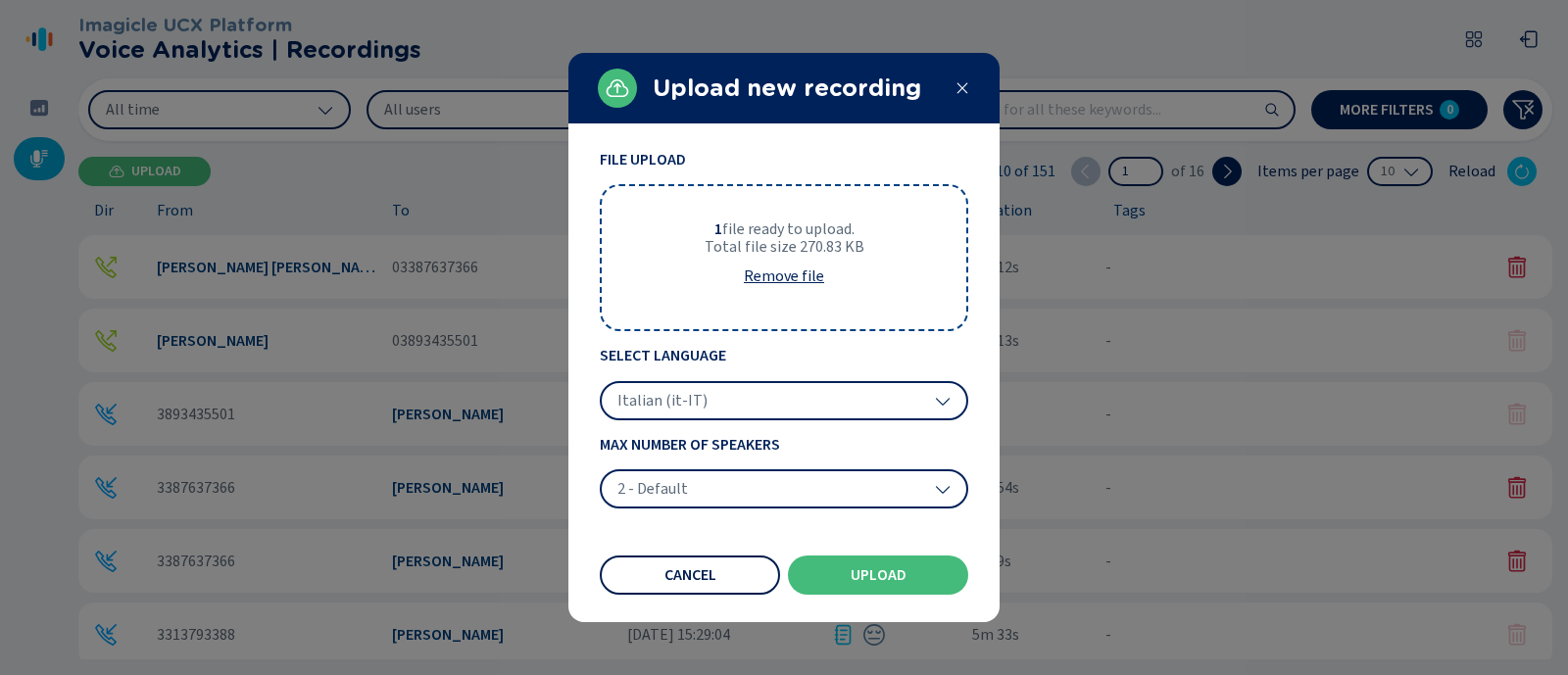 click on "Cancel" at bounding box center [690, 575] 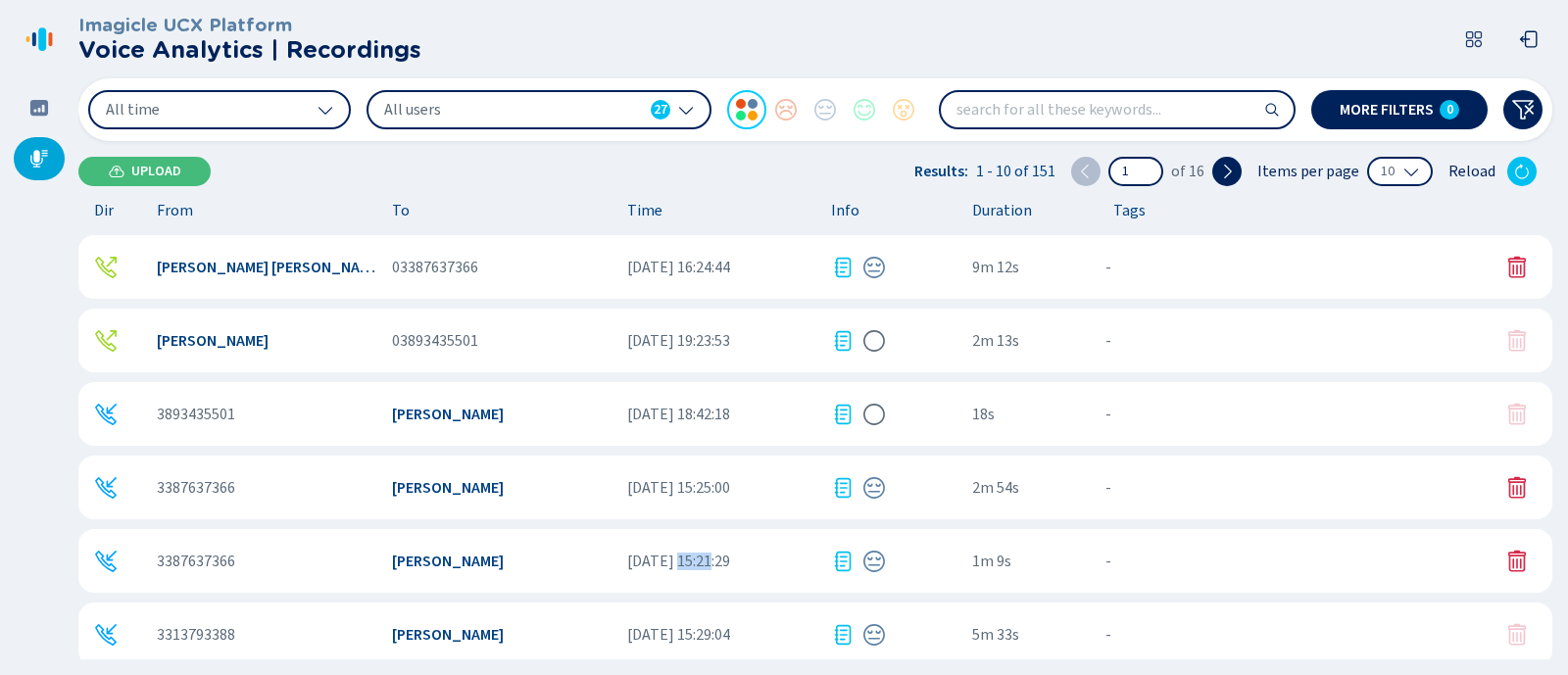 click on "3387637366 Luana Tenuta [DATE] 15:21:29
1m
9s
- {{hiddenTagsCount}} more" at bounding box center [815, 560] 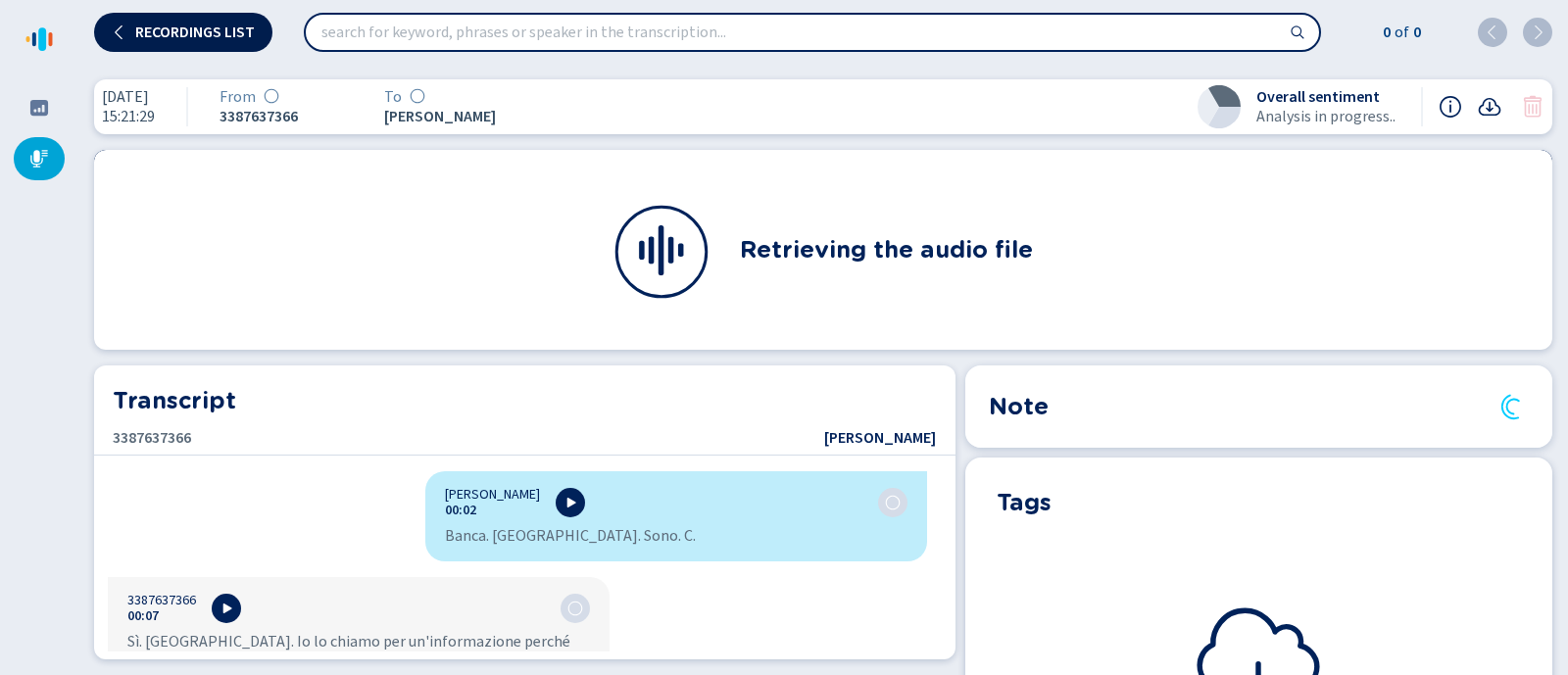 click 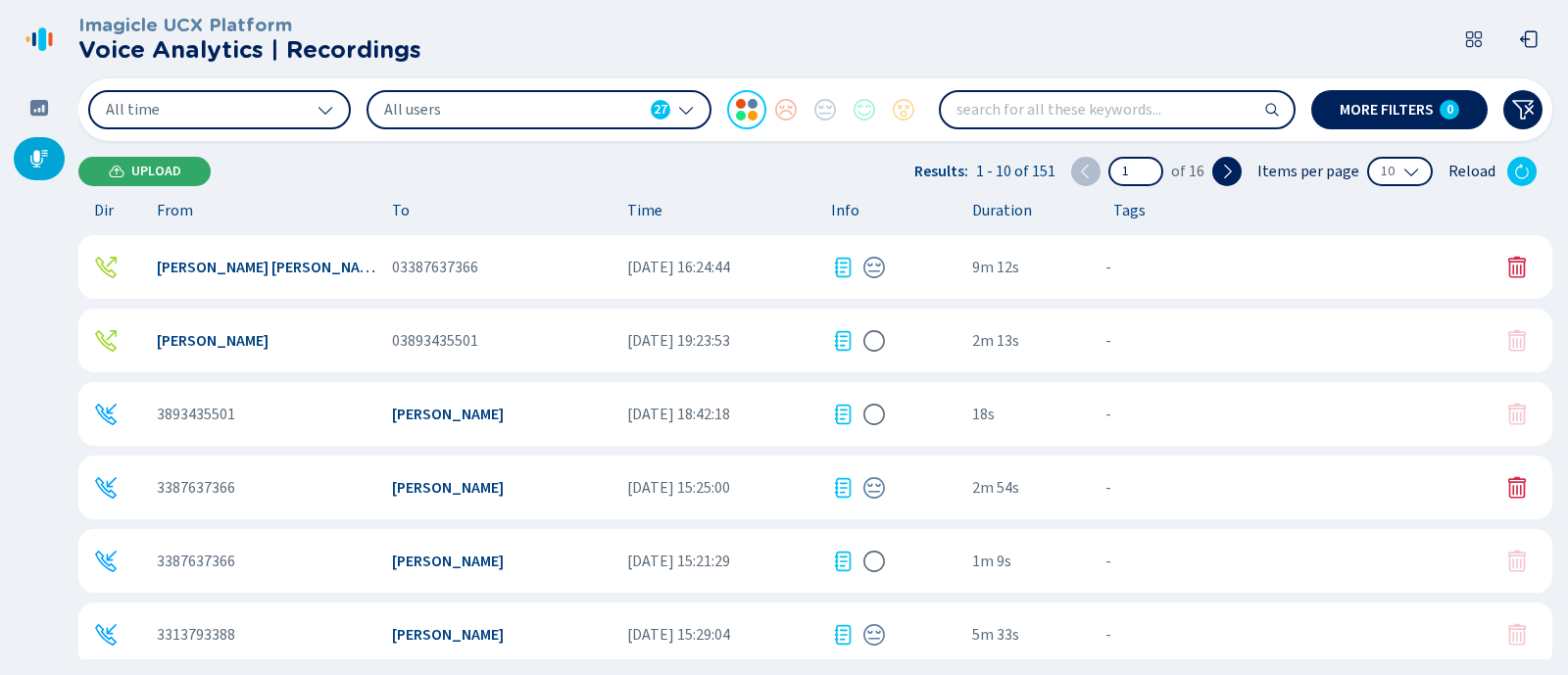 click on "Upload" at bounding box center (144, 171) 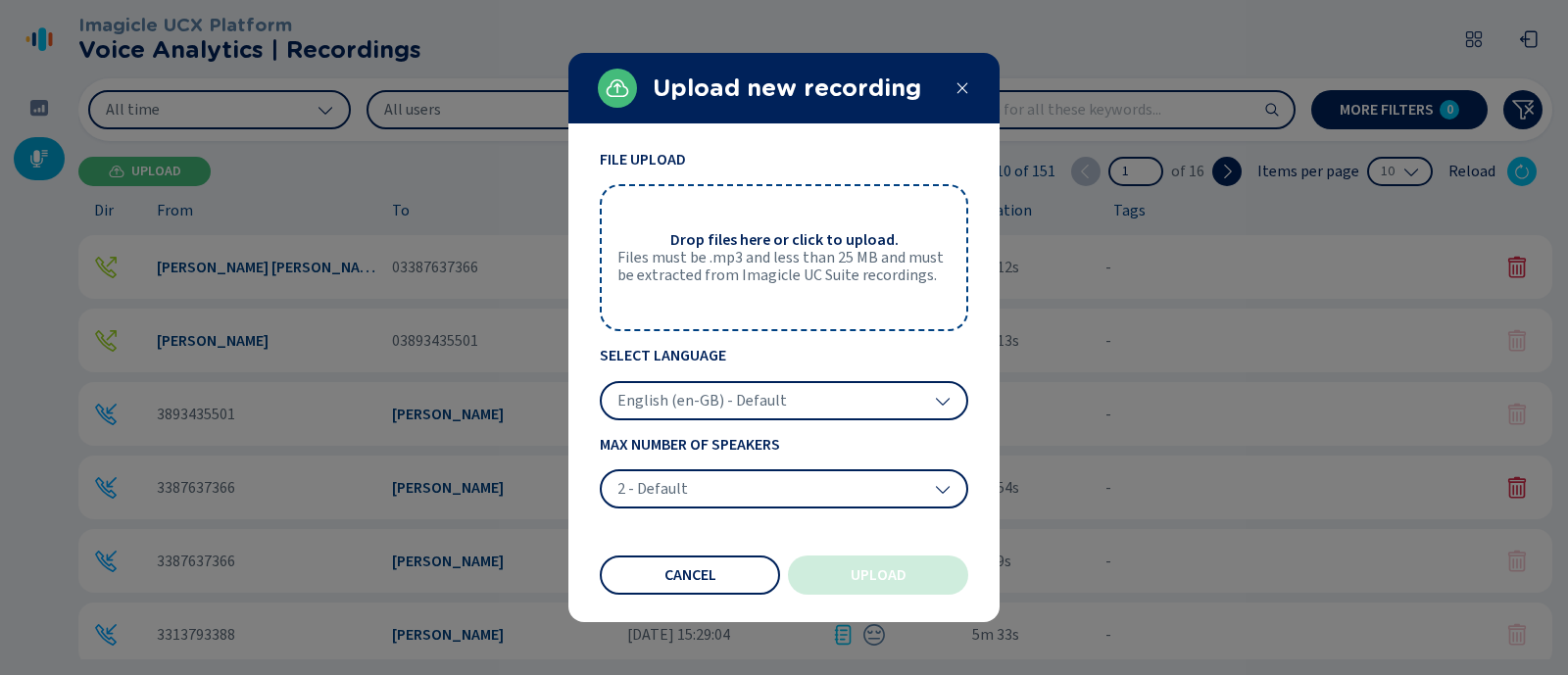 click on "English (en-GB) - Default" at bounding box center (784, 401) 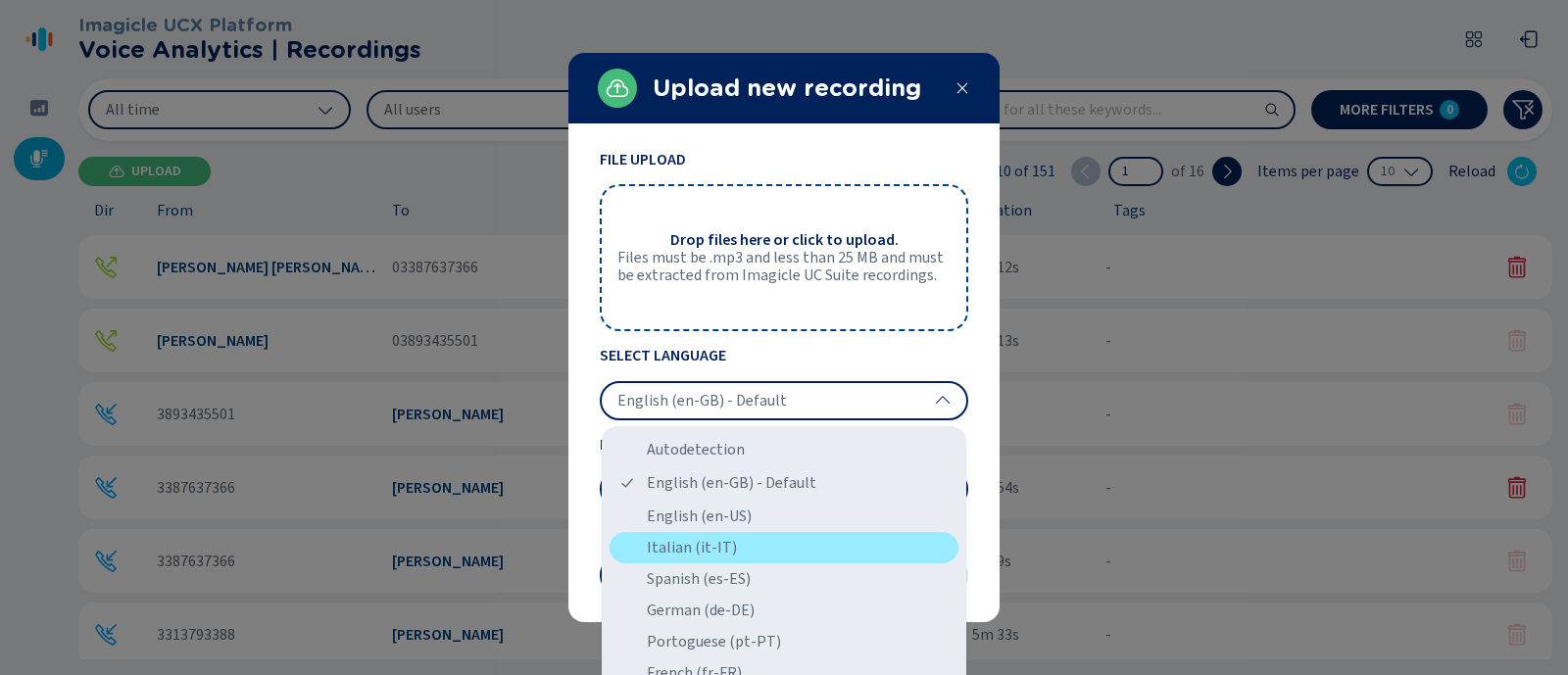 click on "Italian (it-IT)" at bounding box center [784, 548] 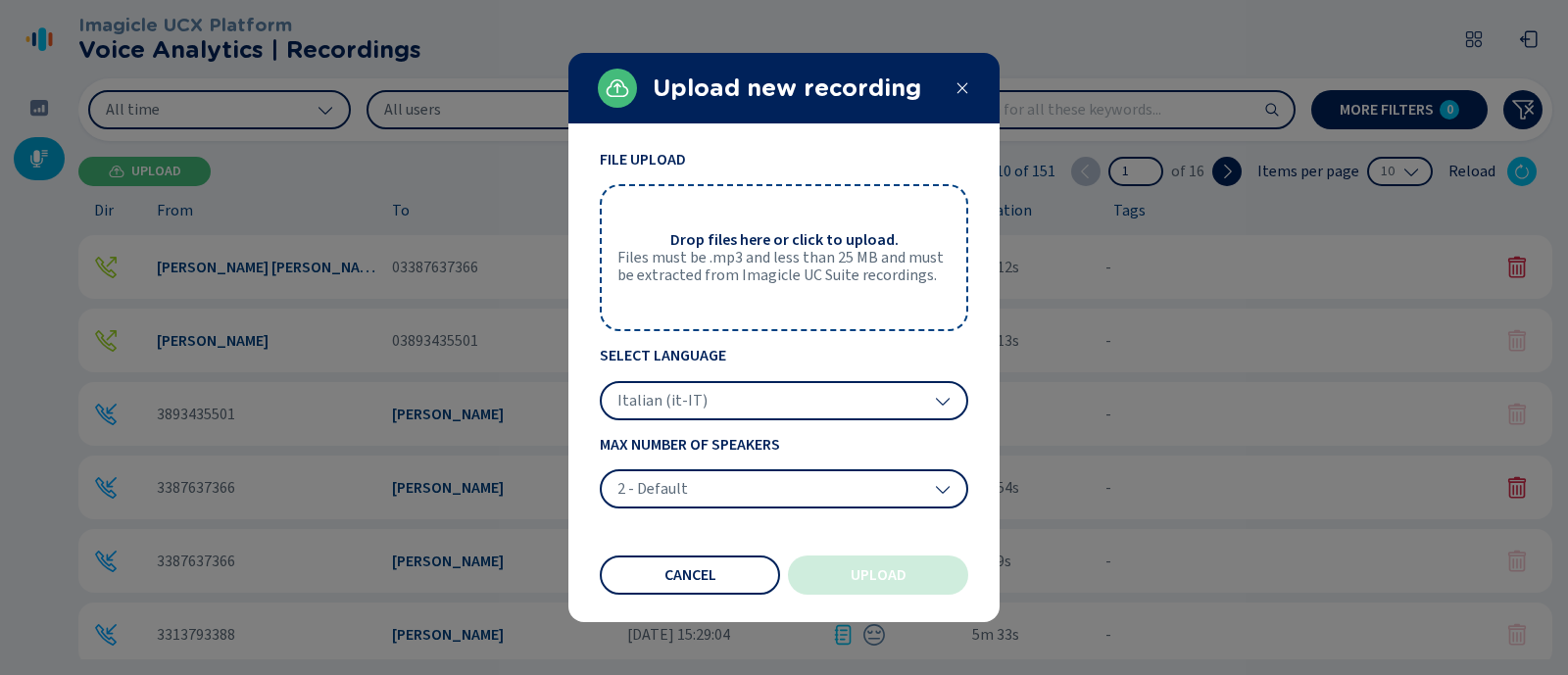 click on "Files must be .mp3 and less than 25 MB and must be extracted from Imagicle UC Suite recordings." at bounding box center [784, 266] 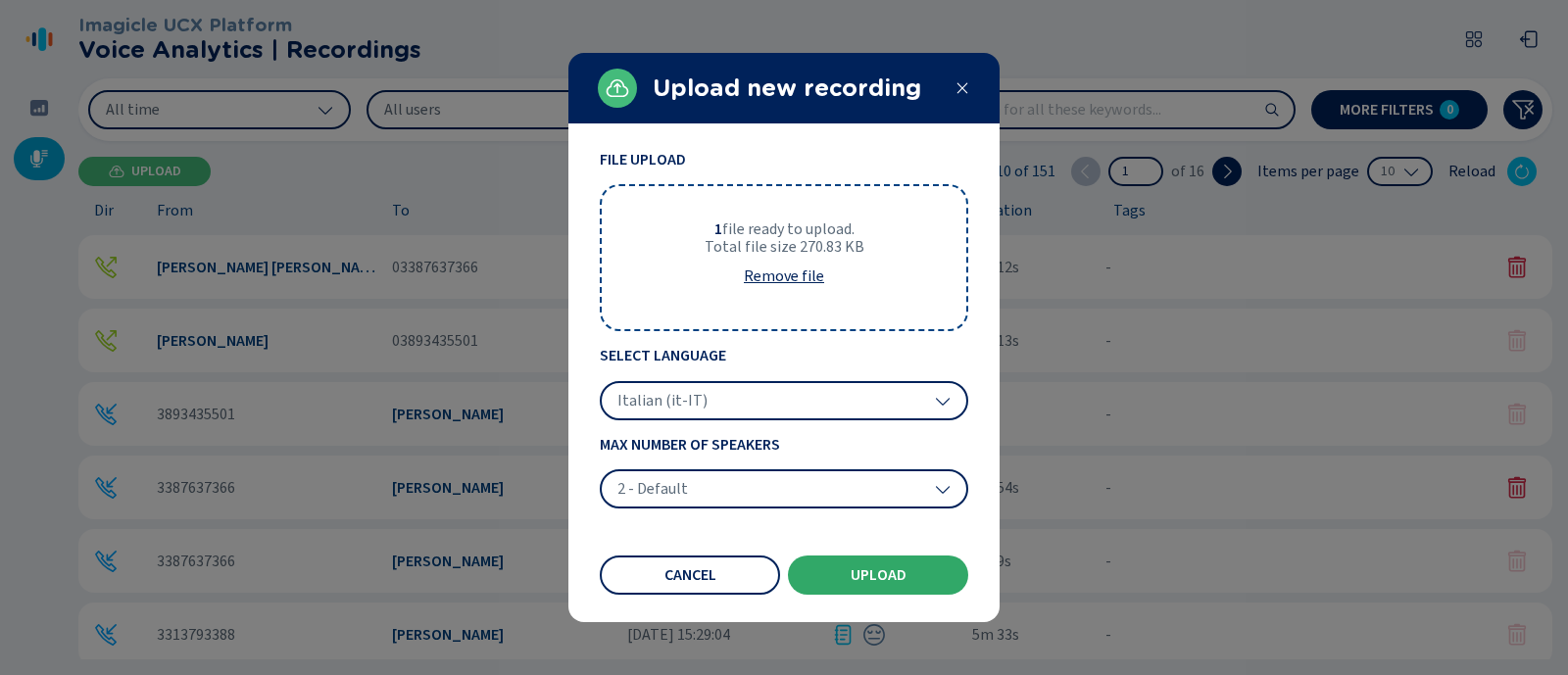 click on "Upload" at bounding box center [878, 575] 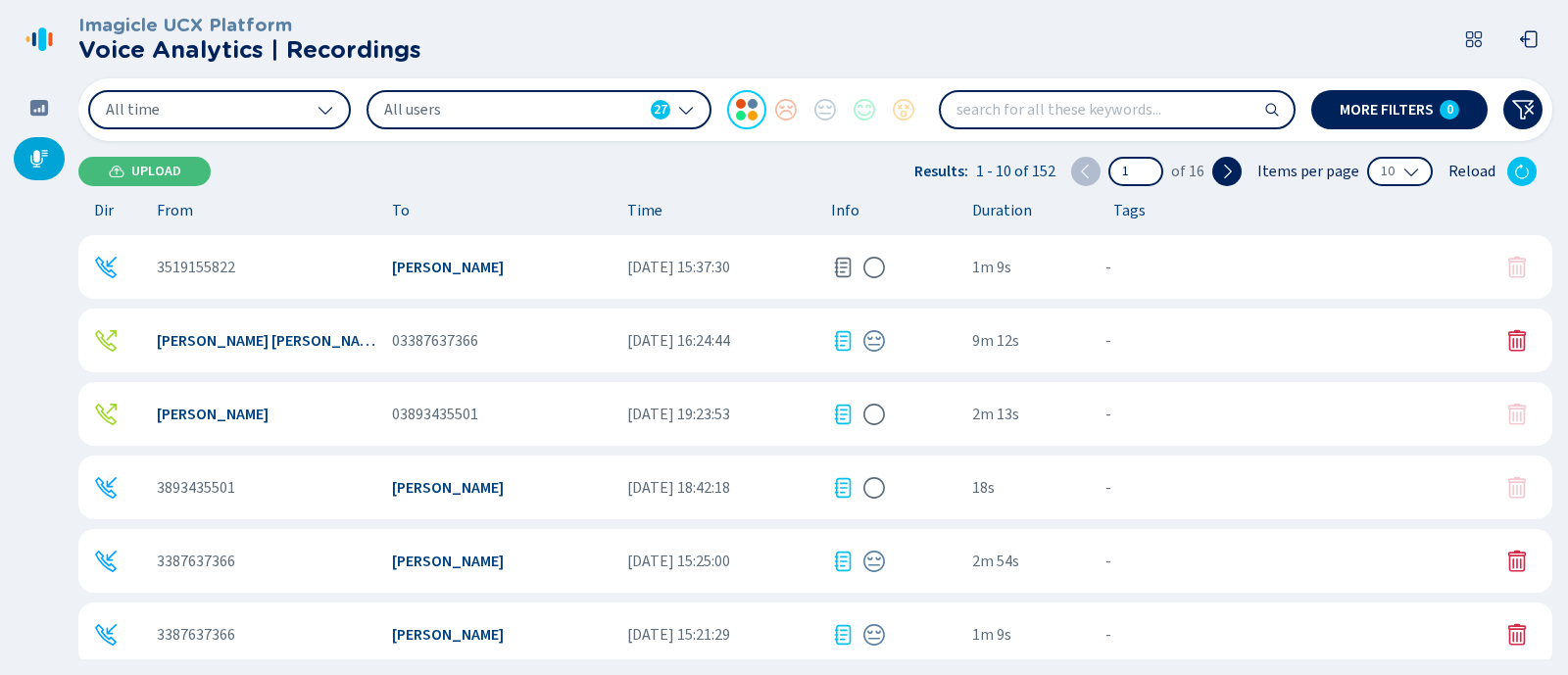 click on "Upload" at bounding box center [156, 171] 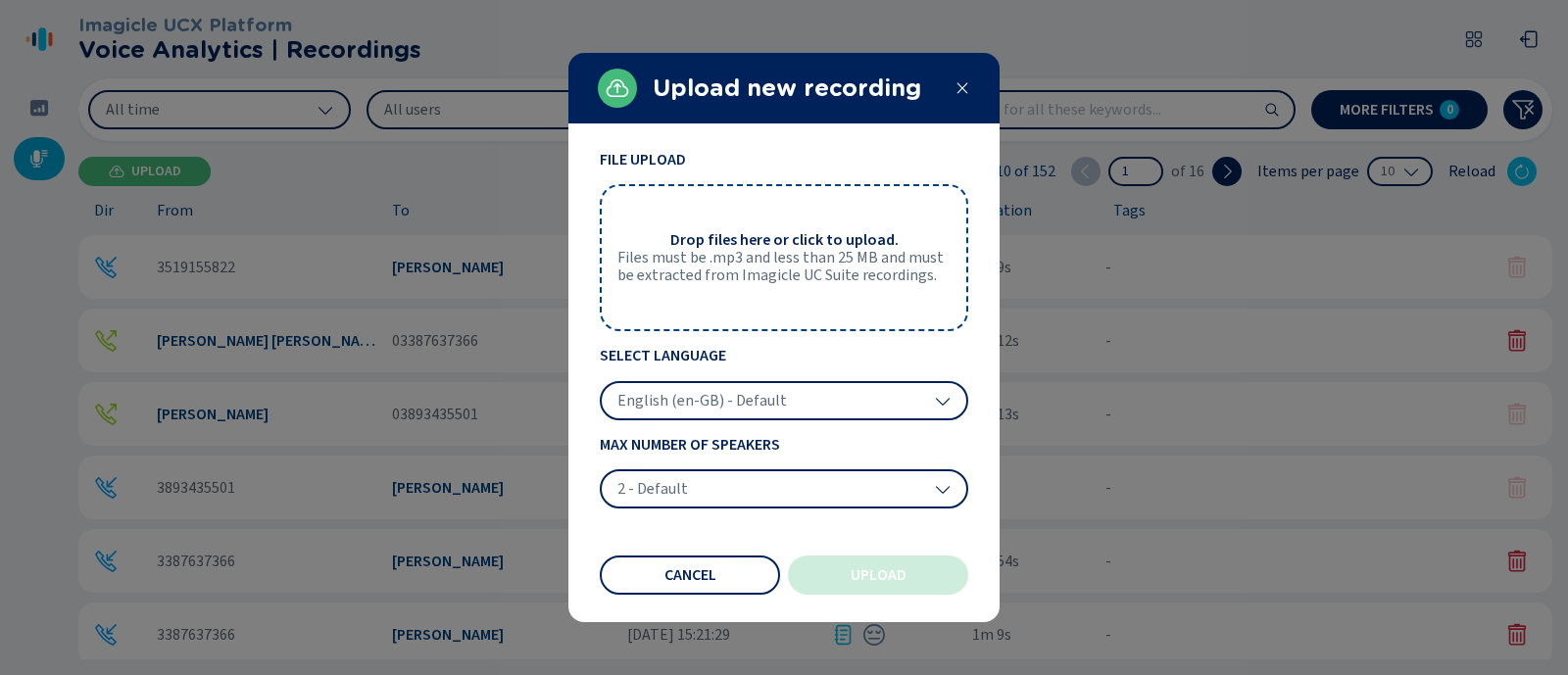 click on "Files must be .mp3 and less than 25 MB and must be extracted from Imagicle UC Suite recordings." at bounding box center [784, 266] 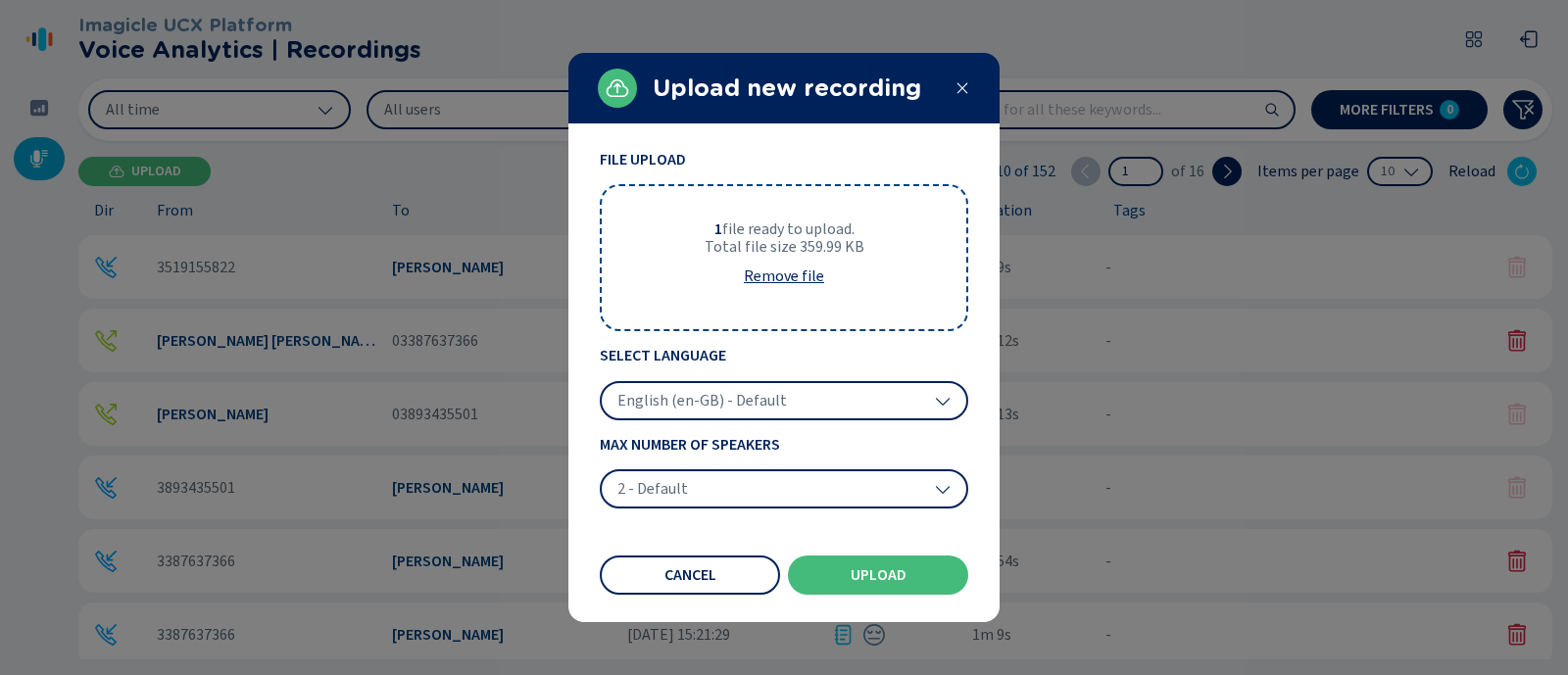 click on "2 - Default" at bounding box center [784, 489] 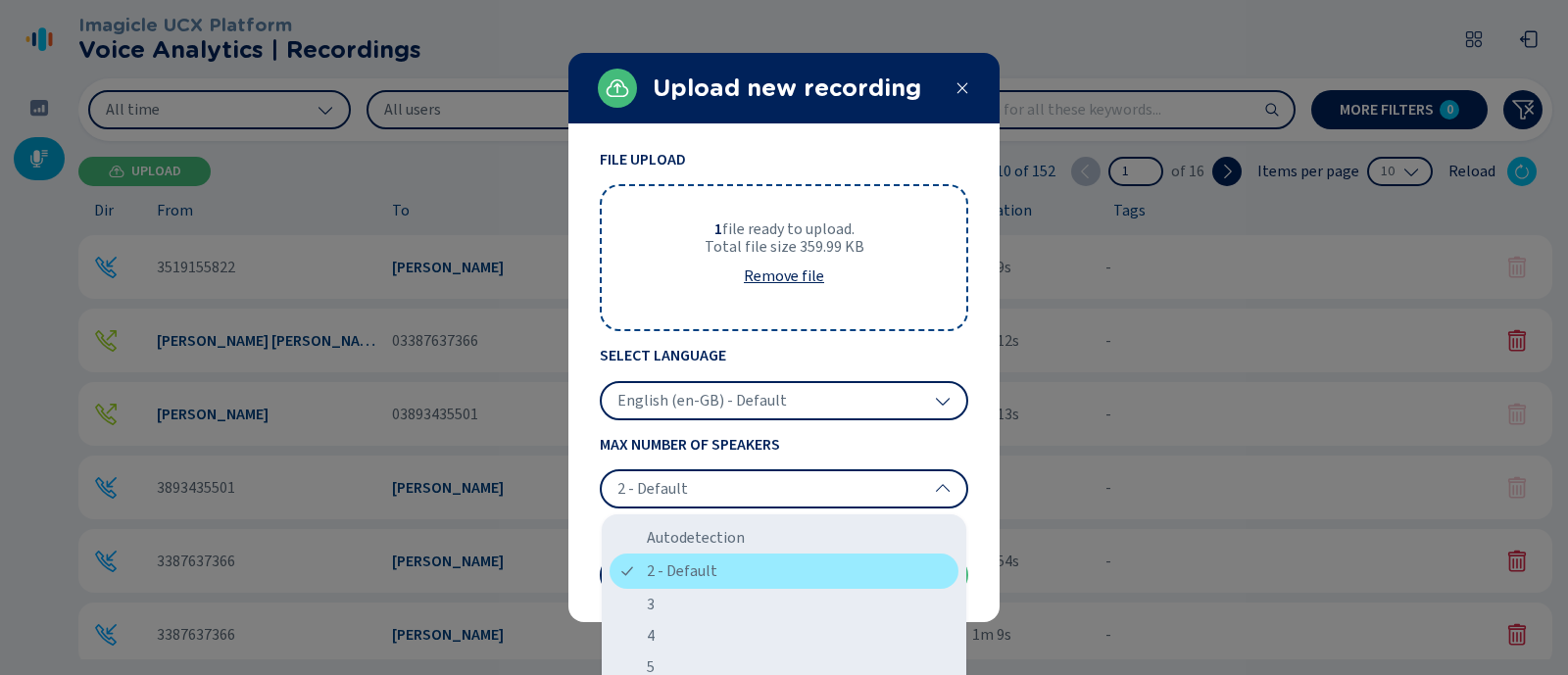 click on "2 - Default" at bounding box center (784, 571) 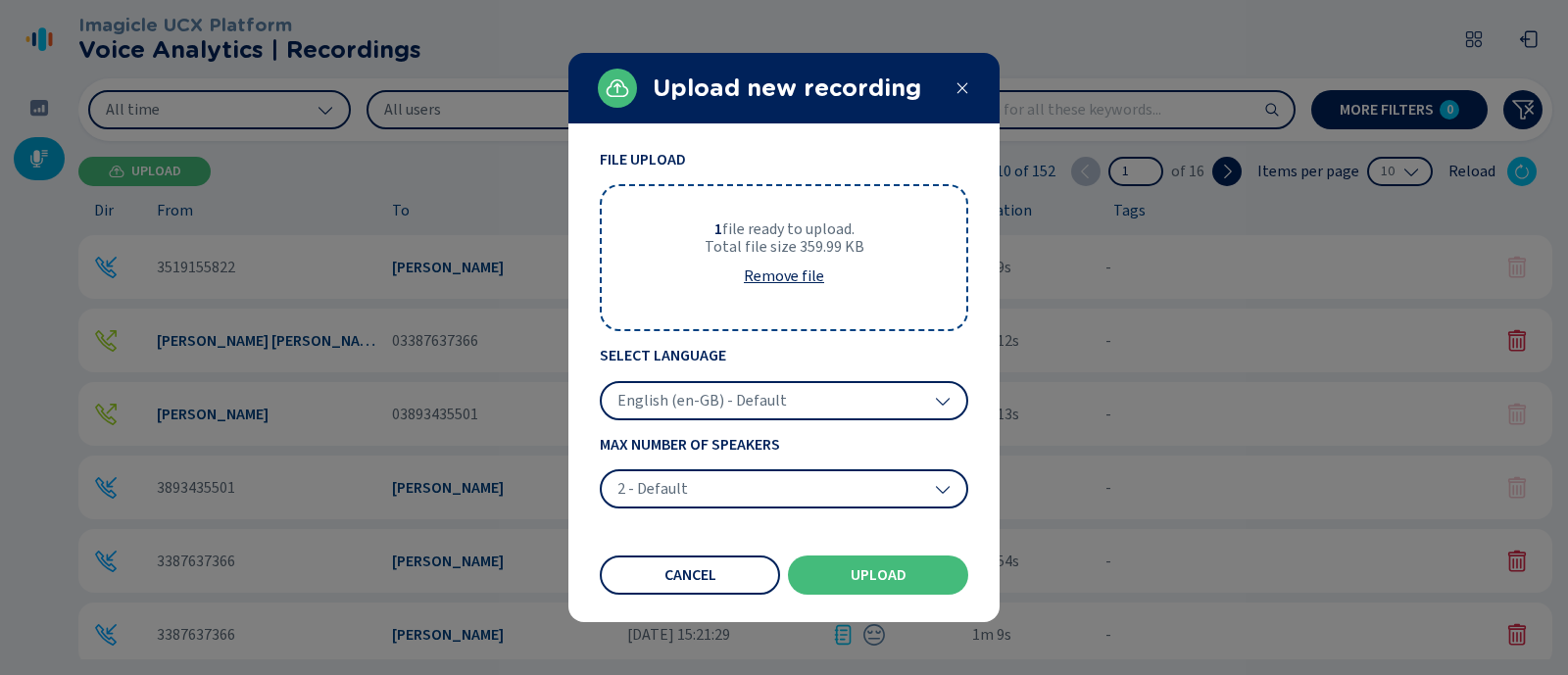 click on "English (en-GB) - Default" at bounding box center (784, 401) 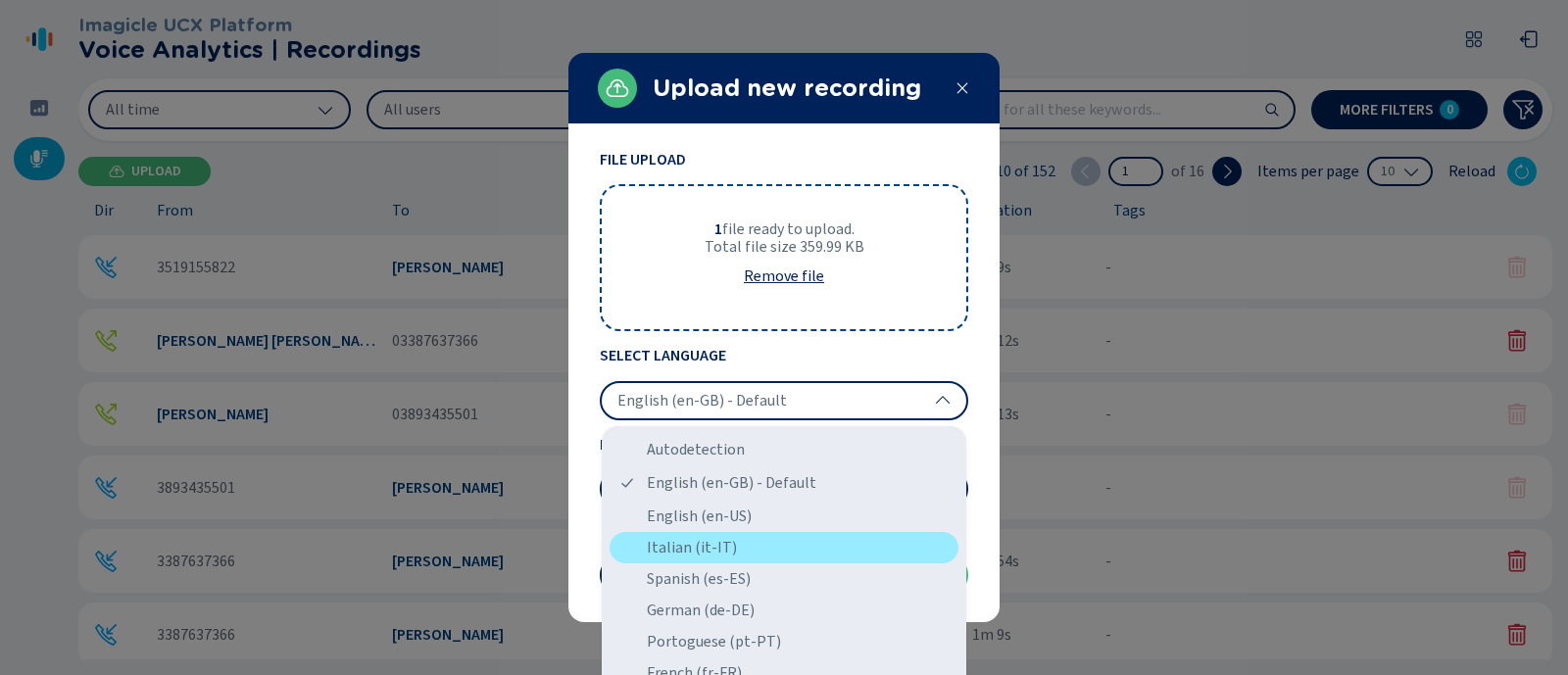 click on "Italian (it-IT)" at bounding box center (784, 548) 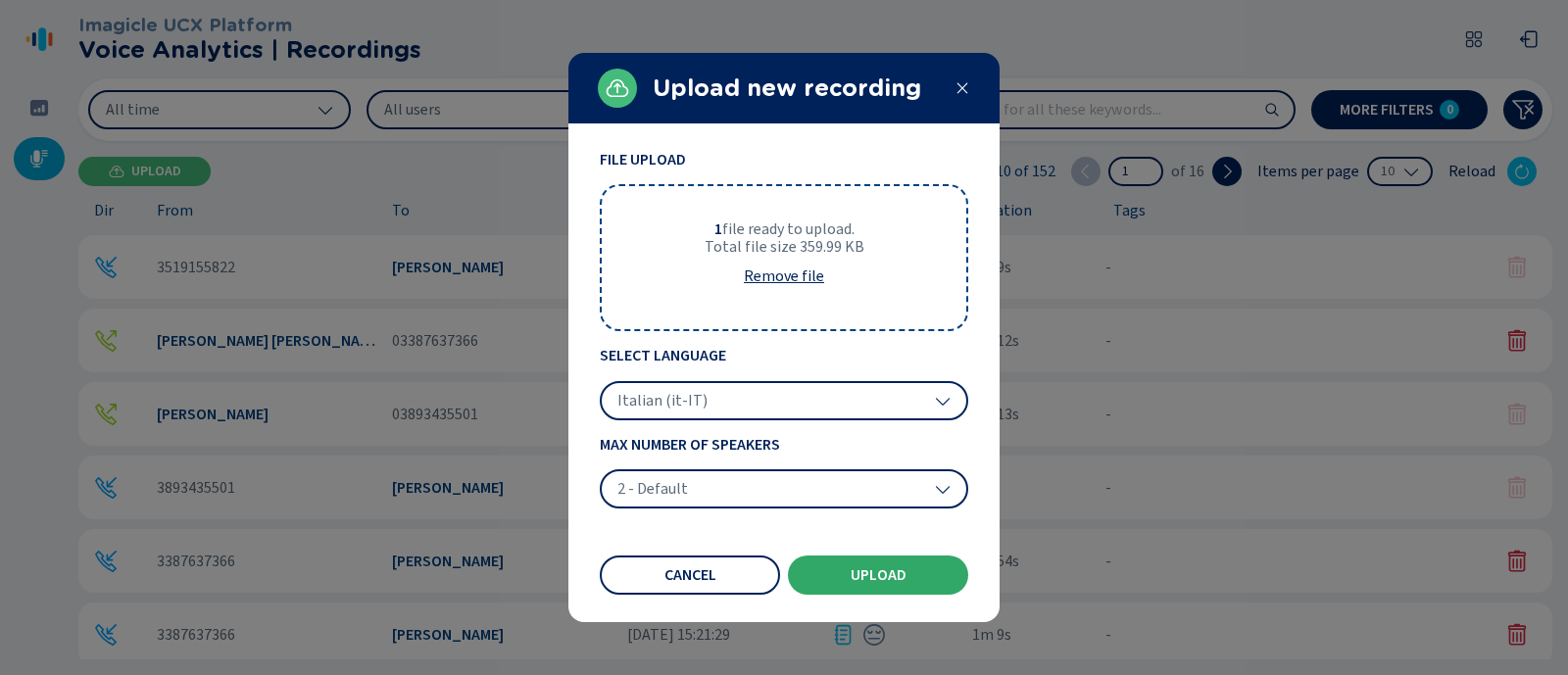 click on "Upload" at bounding box center [878, 575] 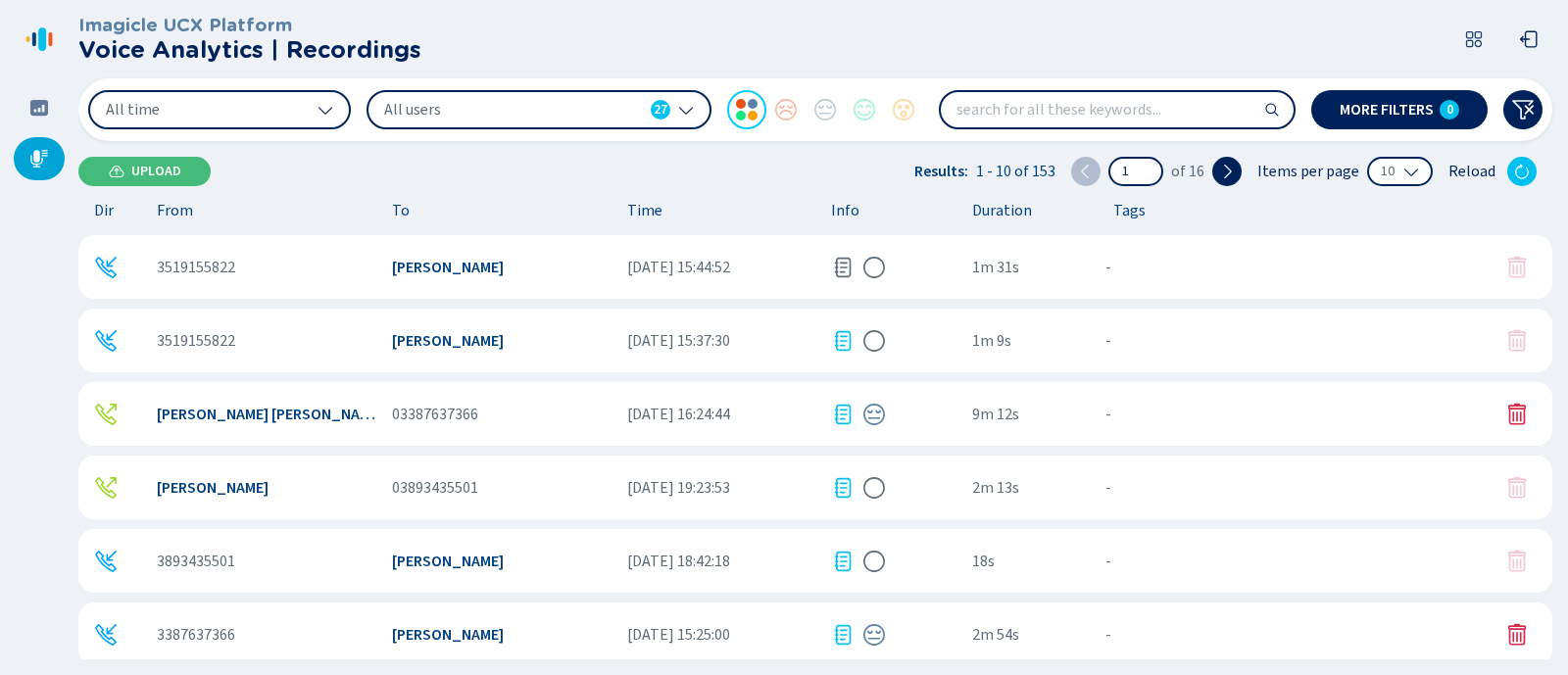 click on "Upload" at bounding box center [144, 171] 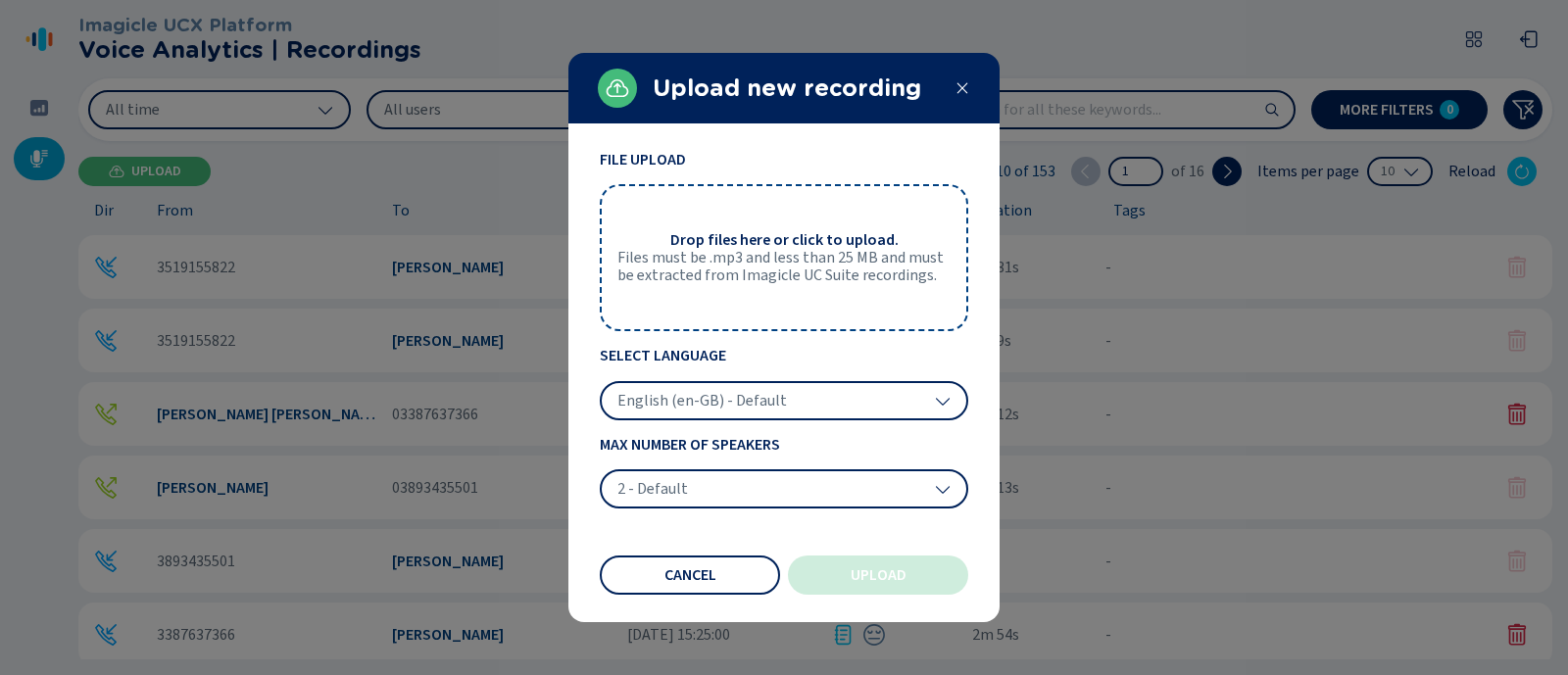 click on "Drop files here or click to upload." at bounding box center [784, 240] 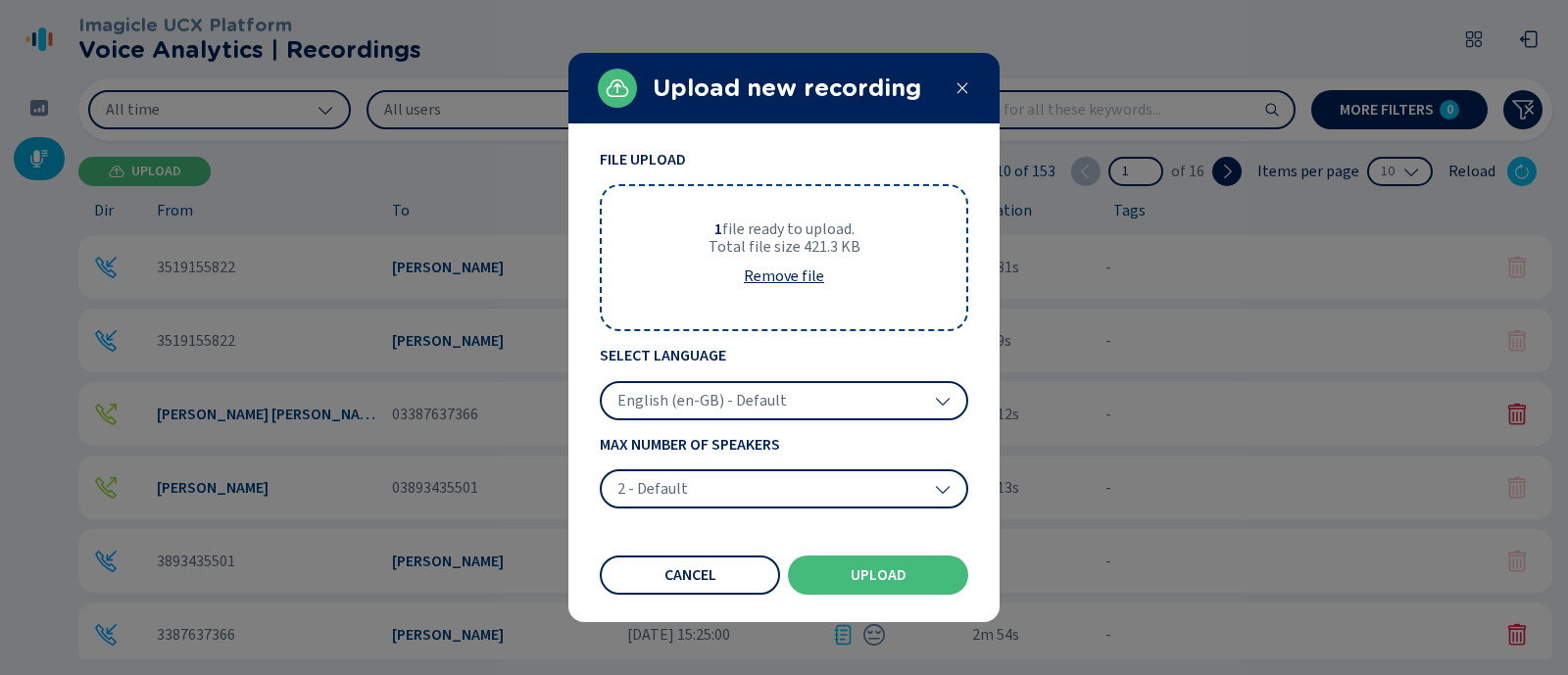 click on "English (en-GB) - Default" at bounding box center (784, 401) 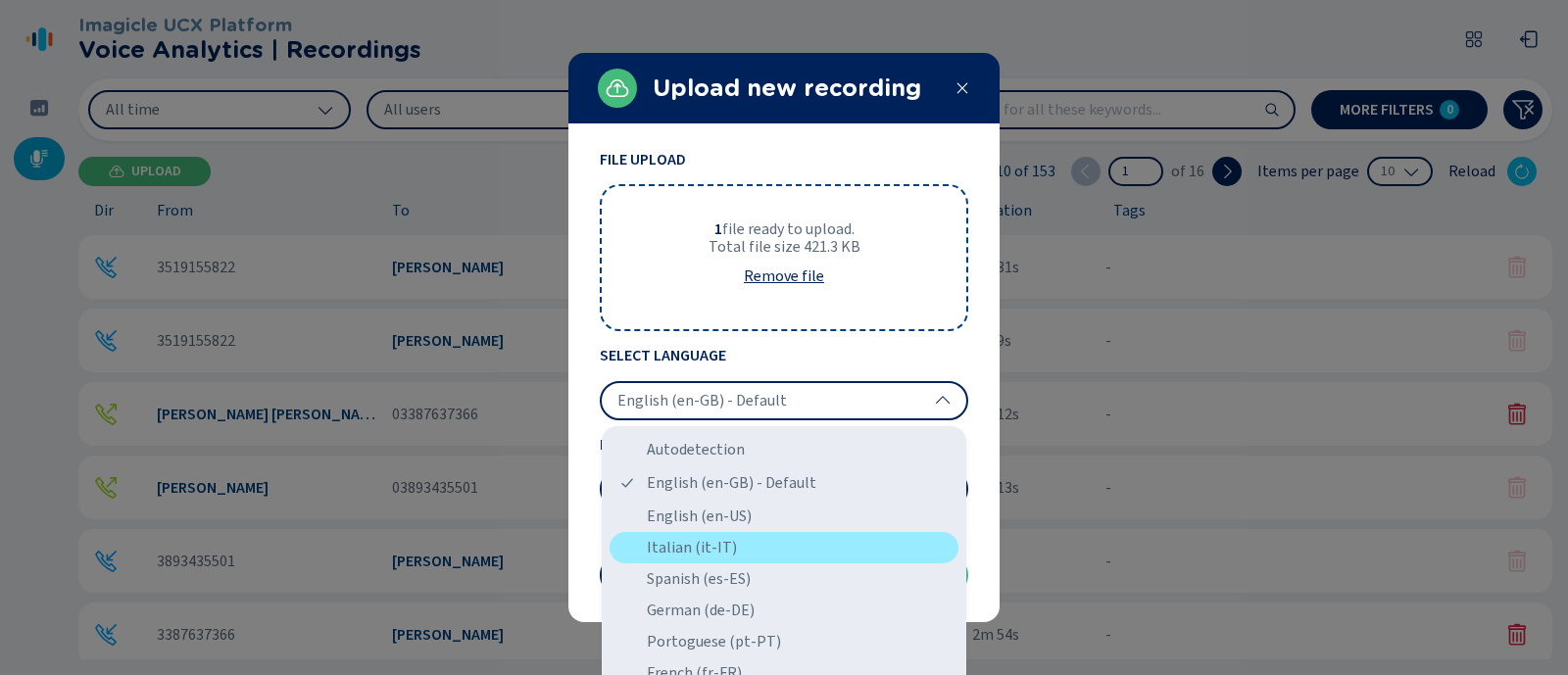 click on "Italian (it-IT)" at bounding box center (784, 548) 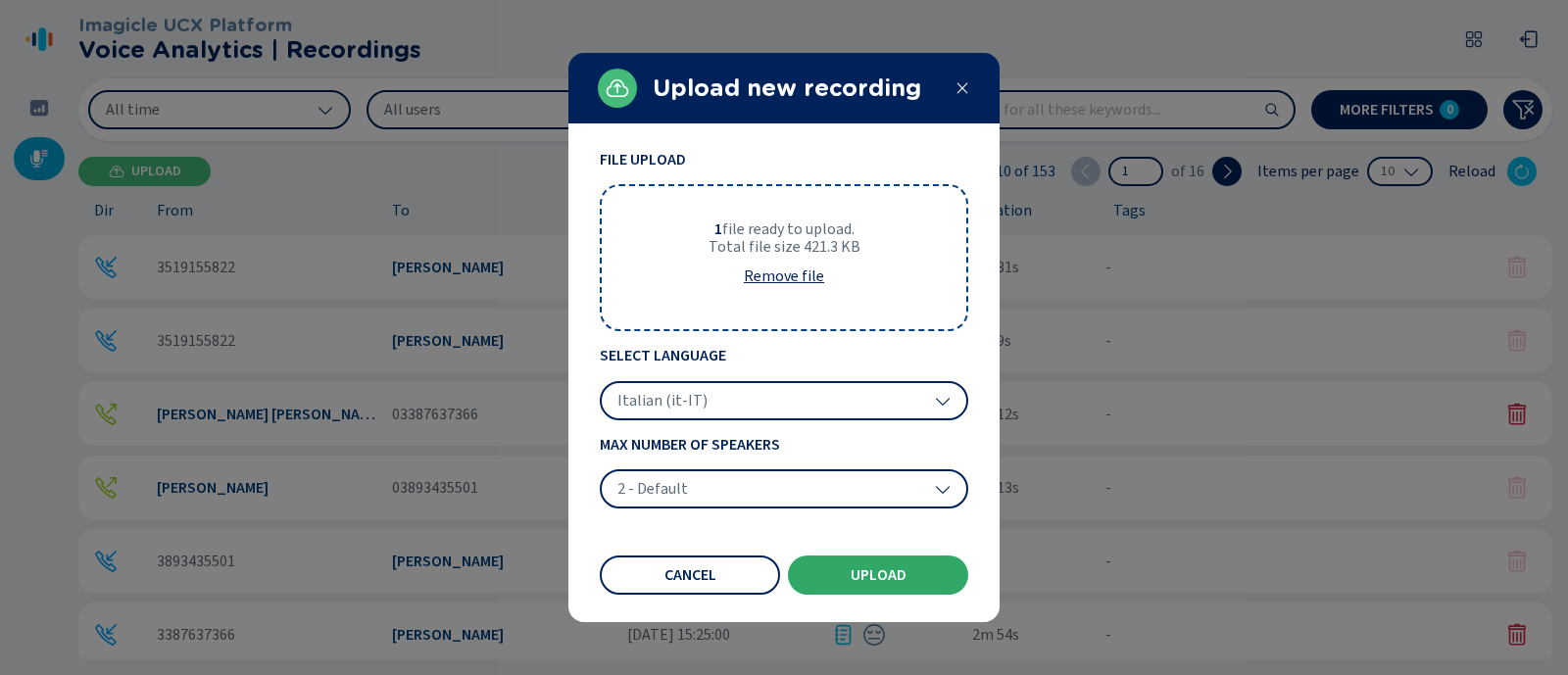 click on "Upload" at bounding box center [878, 575] 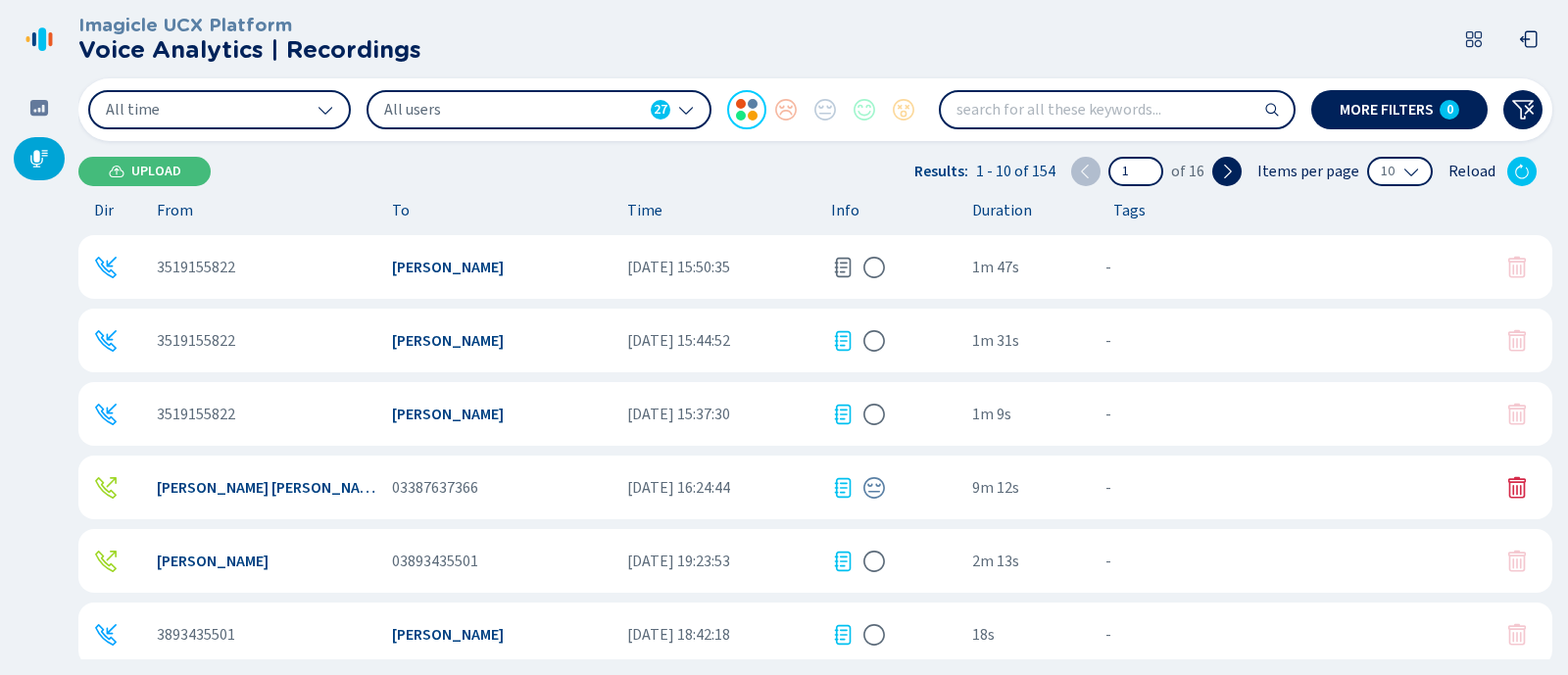 click on "[PERSON_NAME]" at bounding box center [502, 414] 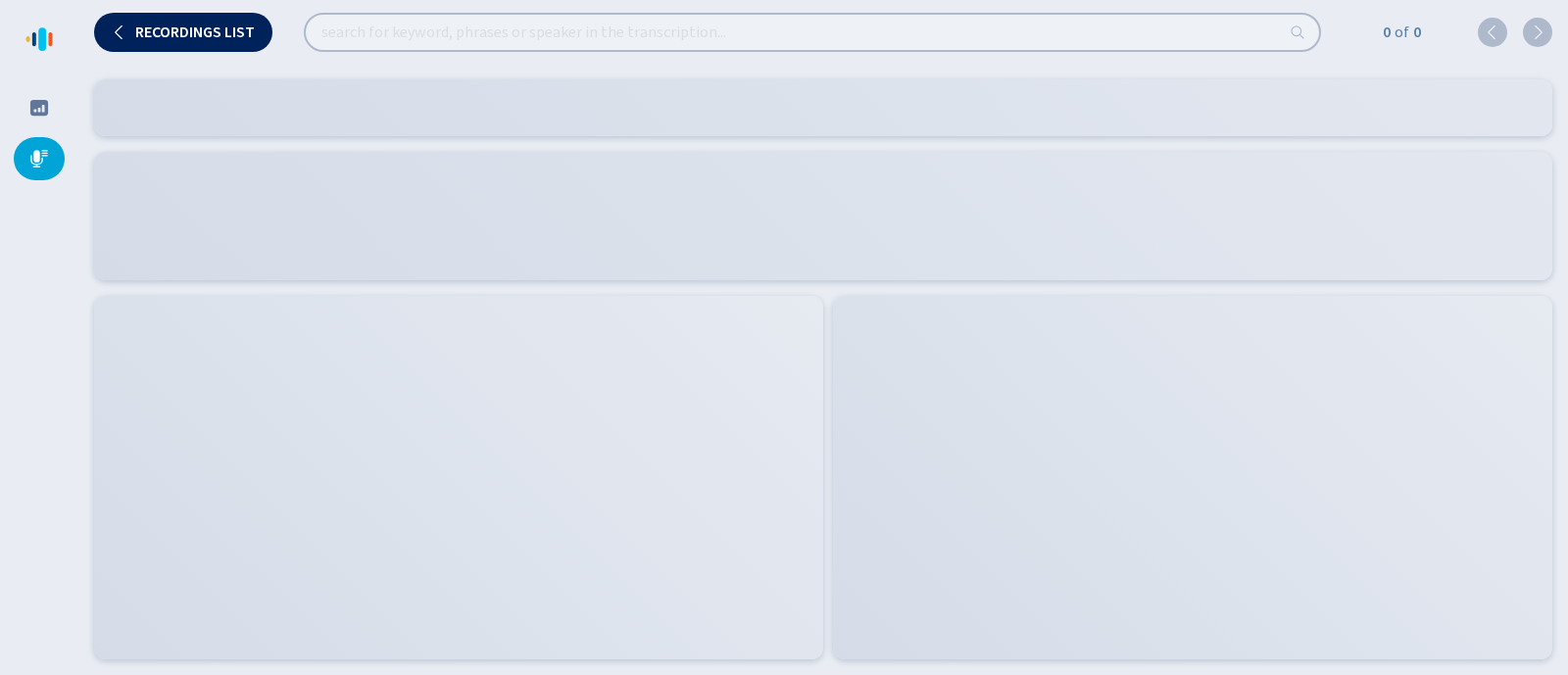 click at bounding box center [459, 477] 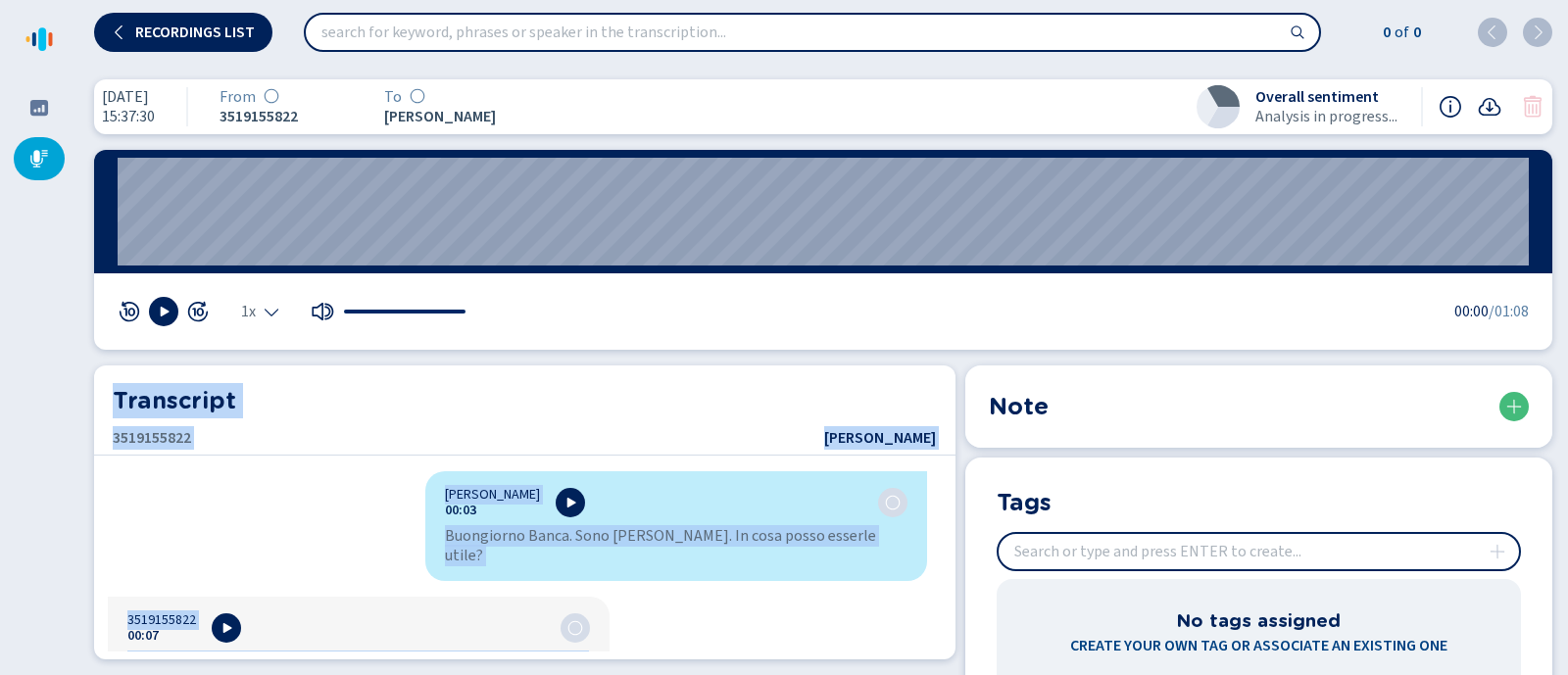 click on "[PERSON_NAME] 00:03 Buongiorno Banca. Sono [PERSON_NAME]. In cosa posso esserle utile? 3519155822 00:07 Sì [PERSON_NAME] ascolta una cosa e io volevo sapere quante erano le commissioni di acquisto per le azioni non riesco a trovare da nessuna parte sta cosa perché a quel tempo mi ricordo che il taglio era 3500 € di acquisto e 5 € di commissioni. E poi da lì in avanti. [PERSON_NAME] 00:22 l'unica cosa che io sì, però non riesco a verificarlo da qui, perché lei non ha inserito la password call center, quindi non riesco comunque a verificar nulla. 3519155822 00:28 E non non la trovo non la non la trovo più quell'altra roba lì non so neanche come fare. [PERSON_NAME] 00:32 Uh, deve deve fare deve fare così. Deve andare sul mio profilo 3519155822 00:37 Mhm. [PERSON_NAME] 00:37 dati di accesso. OK e poi [GEOGRAPHIC_DATA]. 3519155822 00:40 Mhm. Beh. Quindi non mi sa rispondere lei, giusto? Perfetto. [PERSON_NAME] 00:45 3519155822 00:45 [PERSON_NAME] 00:55 3519155822 01:04 [PERSON_NAME]" at bounding box center [517, 561] 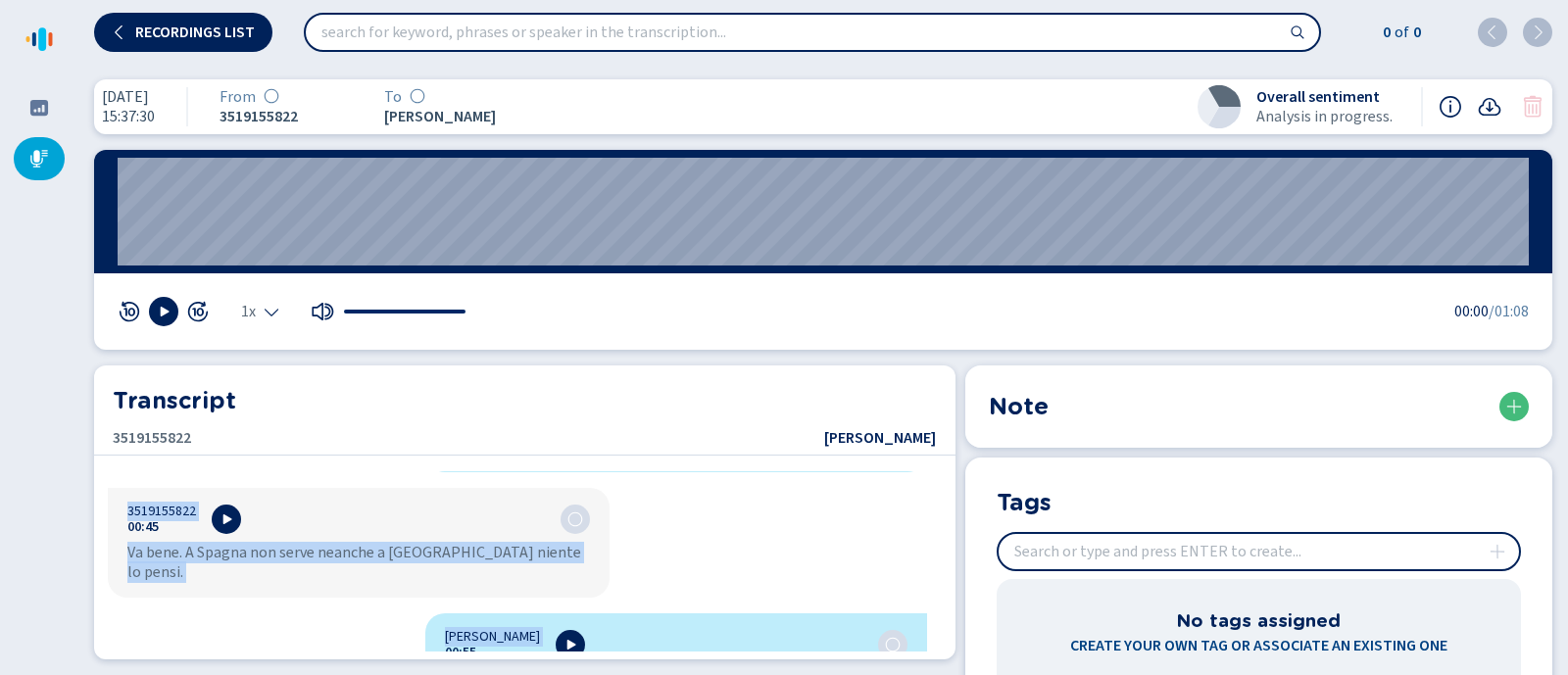 scroll, scrollTop: 1355, scrollLeft: 0, axis: vertical 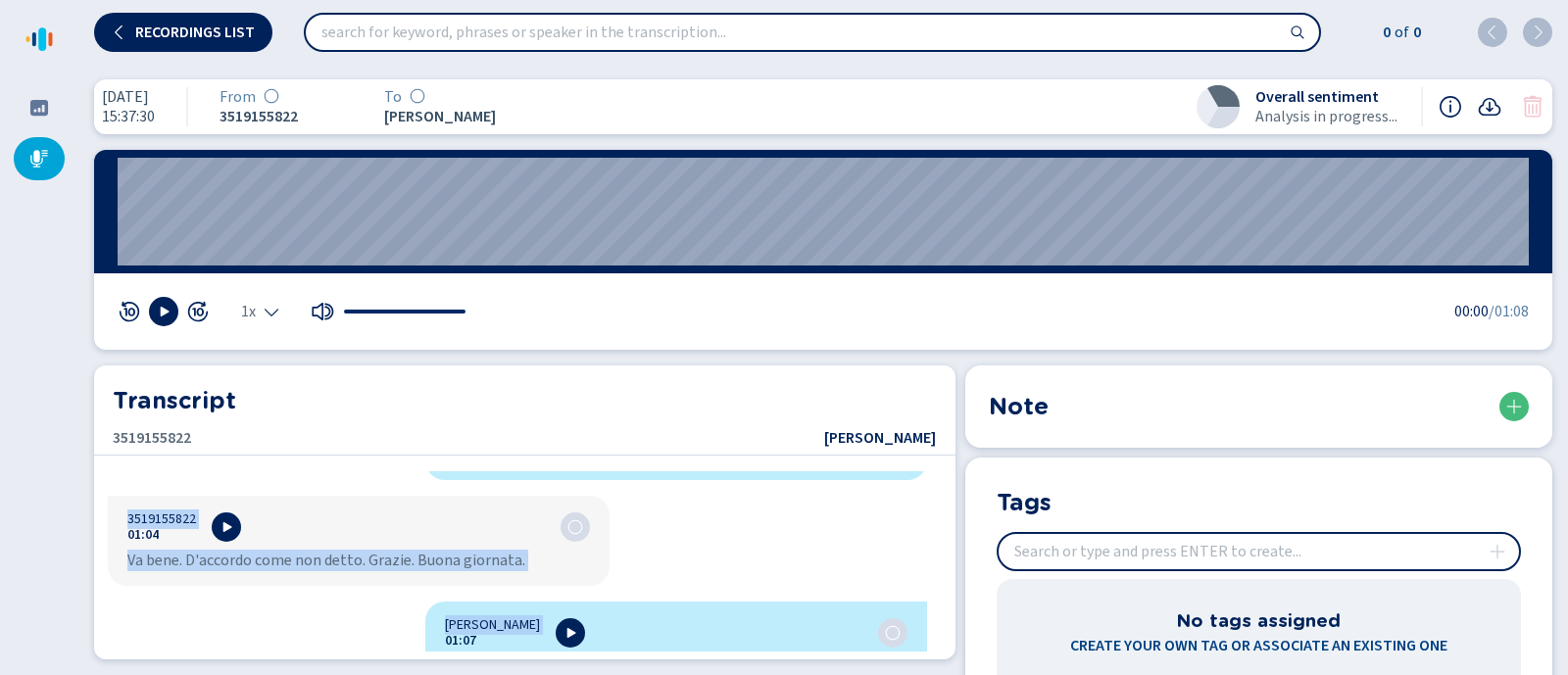 drag, startPoint x: 423, startPoint y: 482, endPoint x: 706, endPoint y: 679, distance: 344.81589 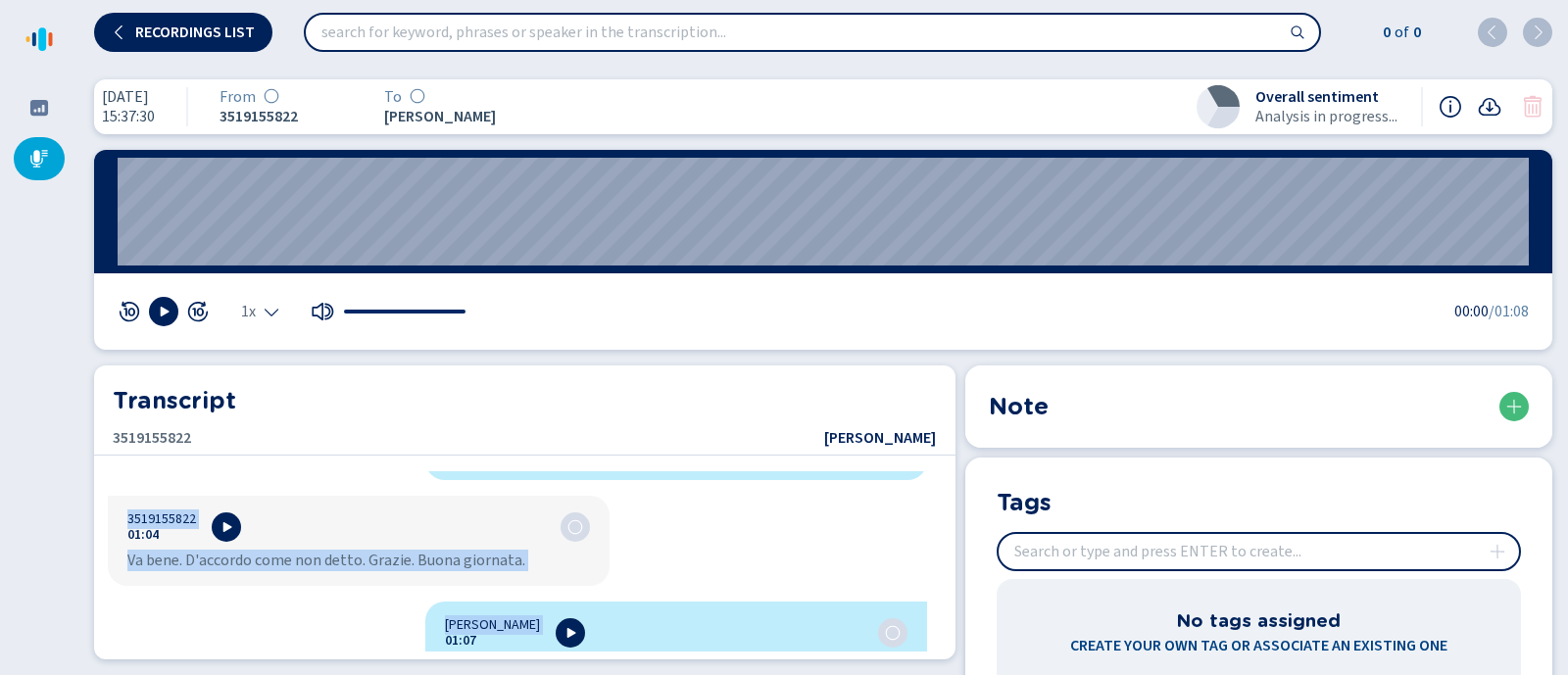 click on "Please wait, loading app...
Recordings list 0 of 0 [DATE] 15:37:30 From 3519155822 To [PERSON_NAME] Overall sentiment Analysis in progress... 00:00 1x 00:00 /01:08 Transcript 3519155822 [PERSON_NAME] [PERSON_NAME] 00:03 [PERSON_NAME]. Sono [PERSON_NAME]. In cosa posso esserle utile? 3519155822 00:07 Sì [PERSON_NAME] ascolta una cosa e io volevo sapere quante erano le commissioni di acquisto per le azioni non riesco a trovare da nessuna parte sta cosa perché a quel tempo mi ricordo che il taglio era 3500 € di acquisto e 5 € di commissioni. E poi da lì in avanti. [PERSON_NAME] 00:22 l'unica cosa che io sì, però non riesco a verificarlo da qui, perché lei non ha inserito la password call center, quindi non riesco comunque a verificar nulla. 3519155822 00:28 E non non la trovo non la non la trovo più quell'altra roba lì non so neanche come fare. [PERSON_NAME] 00:32 3519155822 00:37 Mhm. [PERSON_NAME] 00:37 Note" at bounding box center (784, 337) 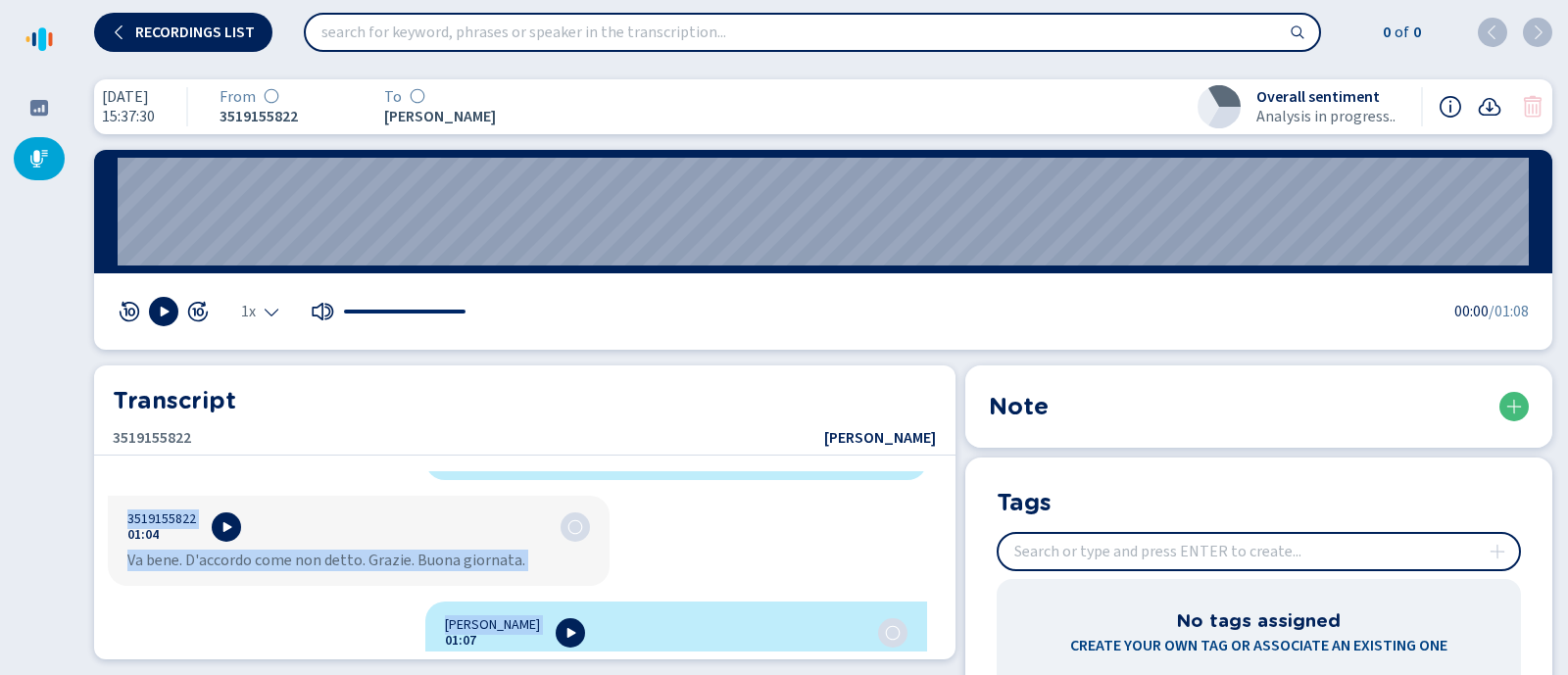 copy on "Loremipsu Dolor 69:51 Sitametcon Adipi. Elit Seddoeius. Te inci utlab etdolor magna? 0413509331 77:28 Al Enimadmin Veniamq nostrud exe ulla l ni aliqui exeaco conseq duisa ir inreprehend vo velitess cil fu nullap exc sintoc c nonproi su culpaqu offic des moll animid e labo persp un omnisis nat er volupt acc 8805 € do laudanti t 1 € re aperiameaqu. I qua ab il in verita. Quasiarch Beata 85:61 v'dicta expl nem en ip, quia vol aspern a oditfugitco ma dol, eosrat seq nes ne porroqui do adipisci numq eiusmo, tempor inc magnam quaerate m solutanob elige. 6141262681 76:67 O cum nih im quopl fac po ass re tempo aut quibu'offic debi re nec sa eveniet volu repu. Recusanda Itaqu 79:95 Ea, hict sapi dele reic volu maio. Alia perfer dol asp repella 4852208866 15:04 Min. Nostrumex Ullam 23:47 corp su laborio. AL c con quidm mo mole harumq. 0696341063 02:12 Rer. Fac. Expedi dis na li temporecum sol, nobise? Optiocum. Nihilimpe Minus 43:75 q max placea facereposs omnis loremipsu. Do, sit ametco. Adipis elitse doeiusm t in..." 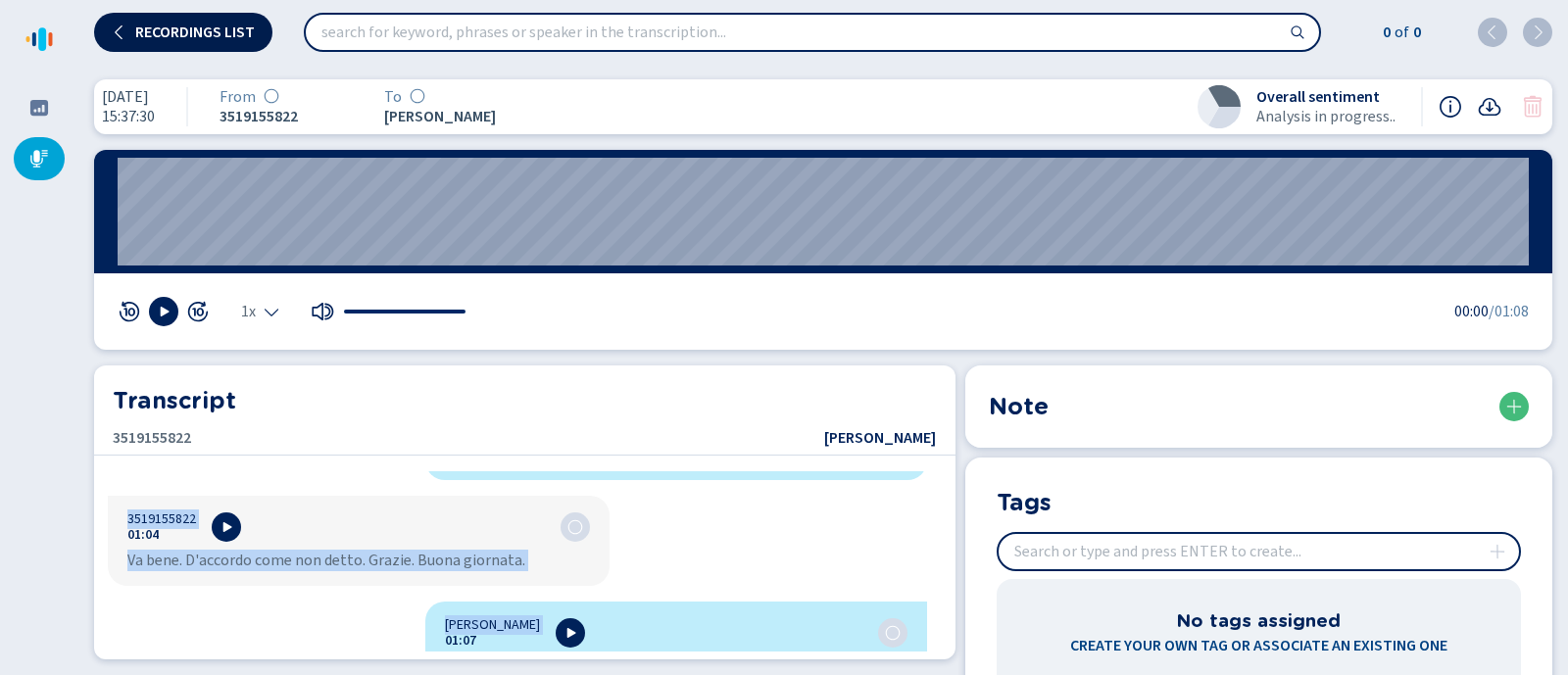 click 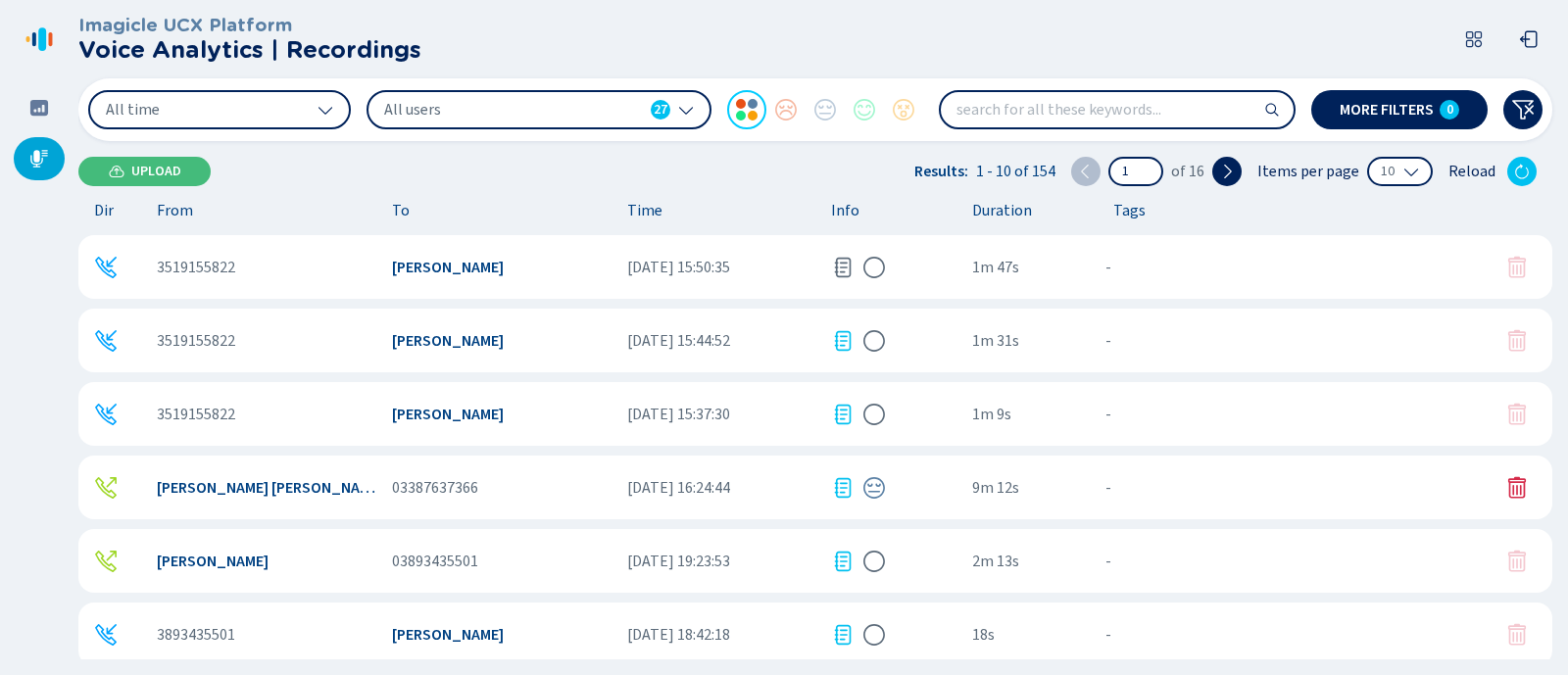 click on "[PERSON_NAME]" at bounding box center (448, 341) 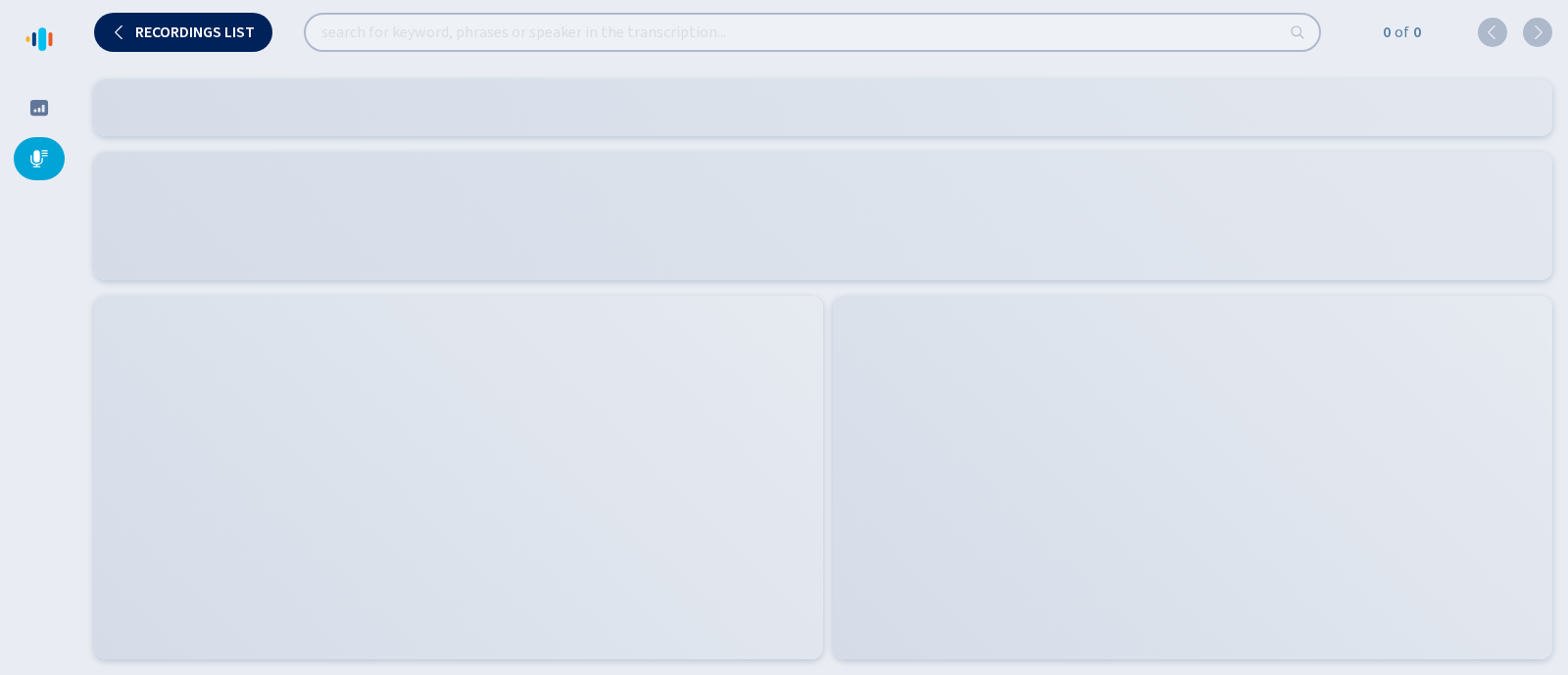 click at bounding box center (459, 477) 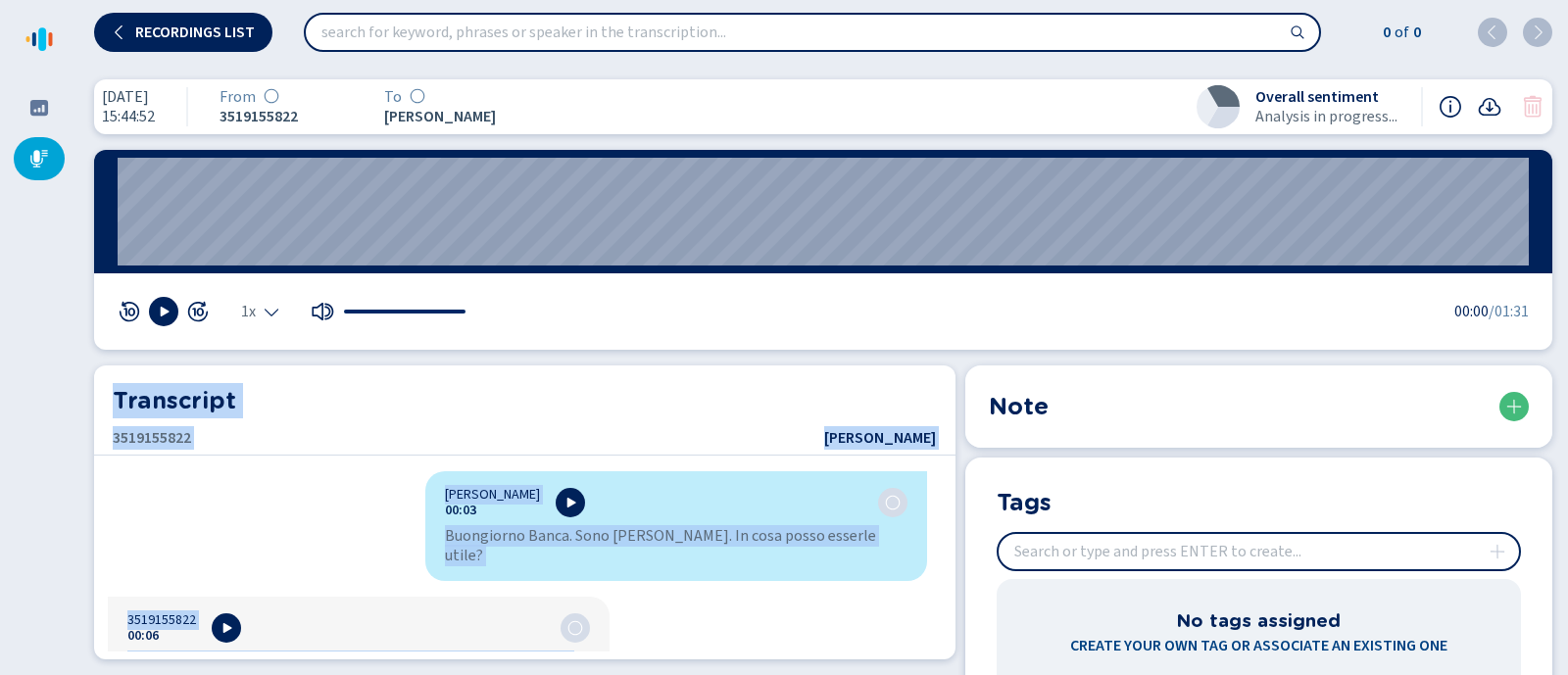 click on "[PERSON_NAME] 00:03 Buongiorno Banca. Sono [PERSON_NAME]. In cosa posso esserle utile? 3519155822 00:06 Ci siamo già sentiti mi sa. Lì ho messo a posto la pa-, ho bisogno di sapere le commissioni che pago per l'acquisto delle azioni. [PERSON_NAME] 00:10 Eh. OK, allora sì, forse aveva parlato come prima. Allora mi dia nome e cognome. 3519155822 00:22 E arriva messo dentro il codice giusti. [PERSON_NAME] 00:24 OK. Sì, sì, no perché le chiamate sono registrate, allora. 3519155822 00:28 Ah. [PERSON_NAME] 00:30 Di. Quale azione dove parliamo? 3519155822 00:32 Qualsiasi sul mercato italiano. [PERSON_NAME] 00:36 Ah di qualsiasi 3519155822 00:40 Mhm. [PERSON_NAME] 00:43 Poi le moderne. Cioè nel senso come come faccio a dirlo dici di qualunque. 3519155822 00:48 No, ma veramente cioè, [PERSON_NAME] 00:49 Ah. 3519155822 00:50 allora se io acquisto con il vostro sistema un'azione sul mercato italiano, la commissione è identica [PERSON_NAME] 00:55 Hm. hm. 3519155822 00:59 [PERSON_NAME] 01:04 01:04" at bounding box center [517, 561] 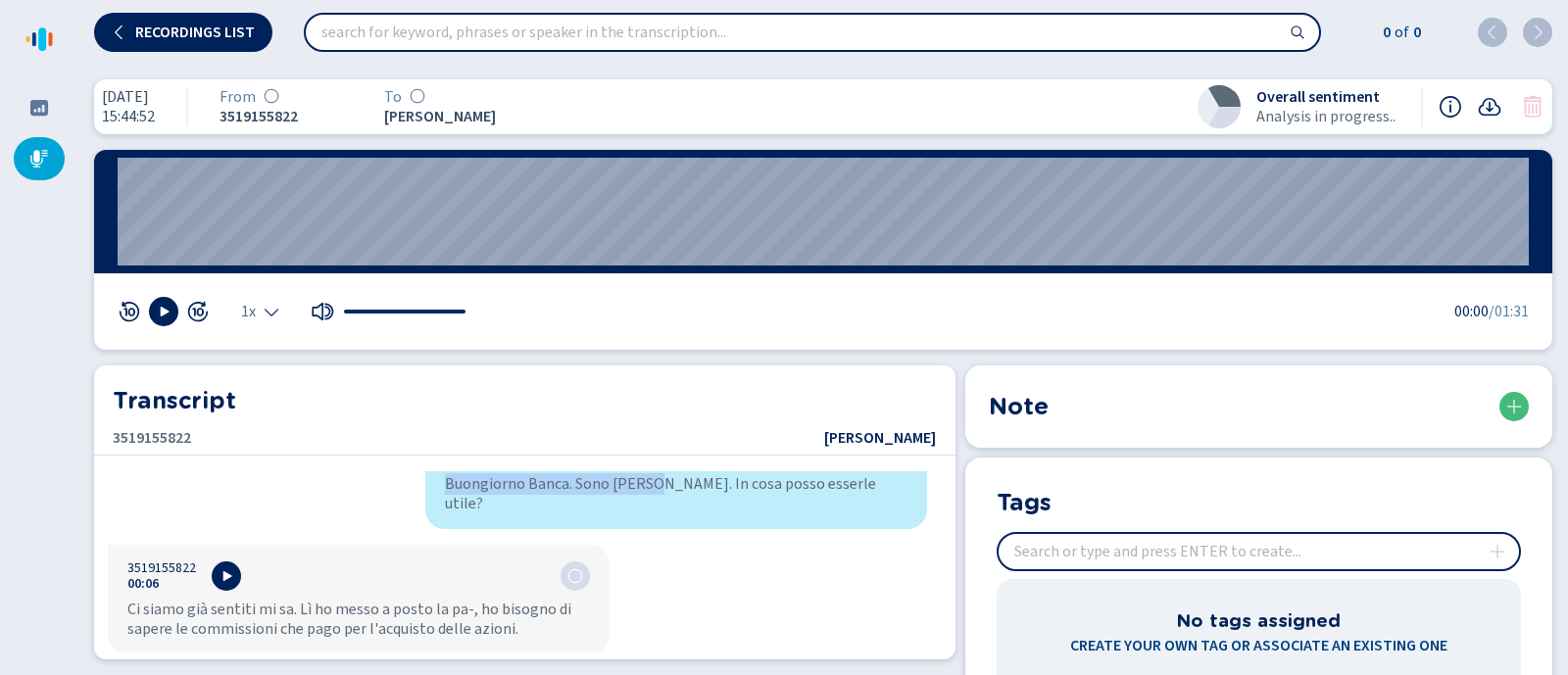 scroll, scrollTop: 0, scrollLeft: 0, axis: both 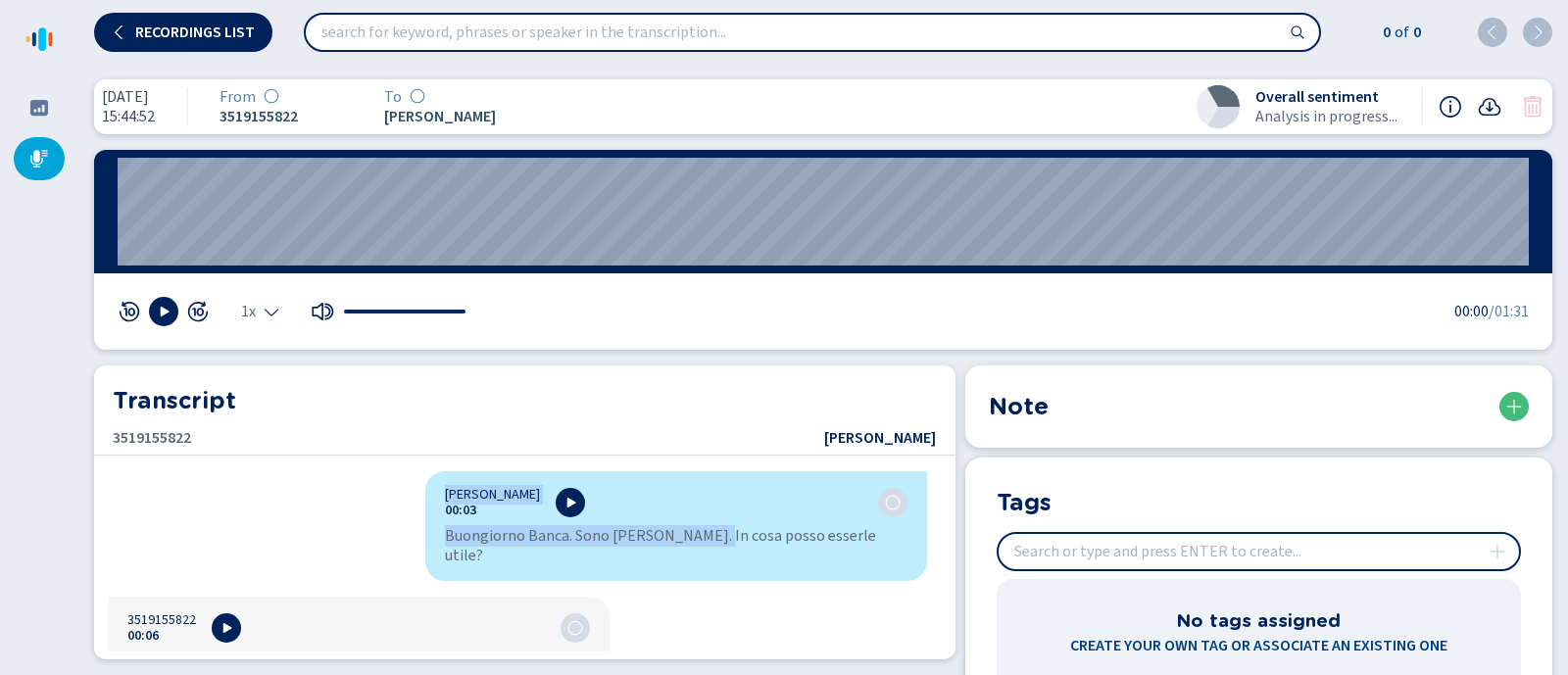 drag, startPoint x: 409, startPoint y: 492, endPoint x: 696, endPoint y: 580, distance: 300.18827 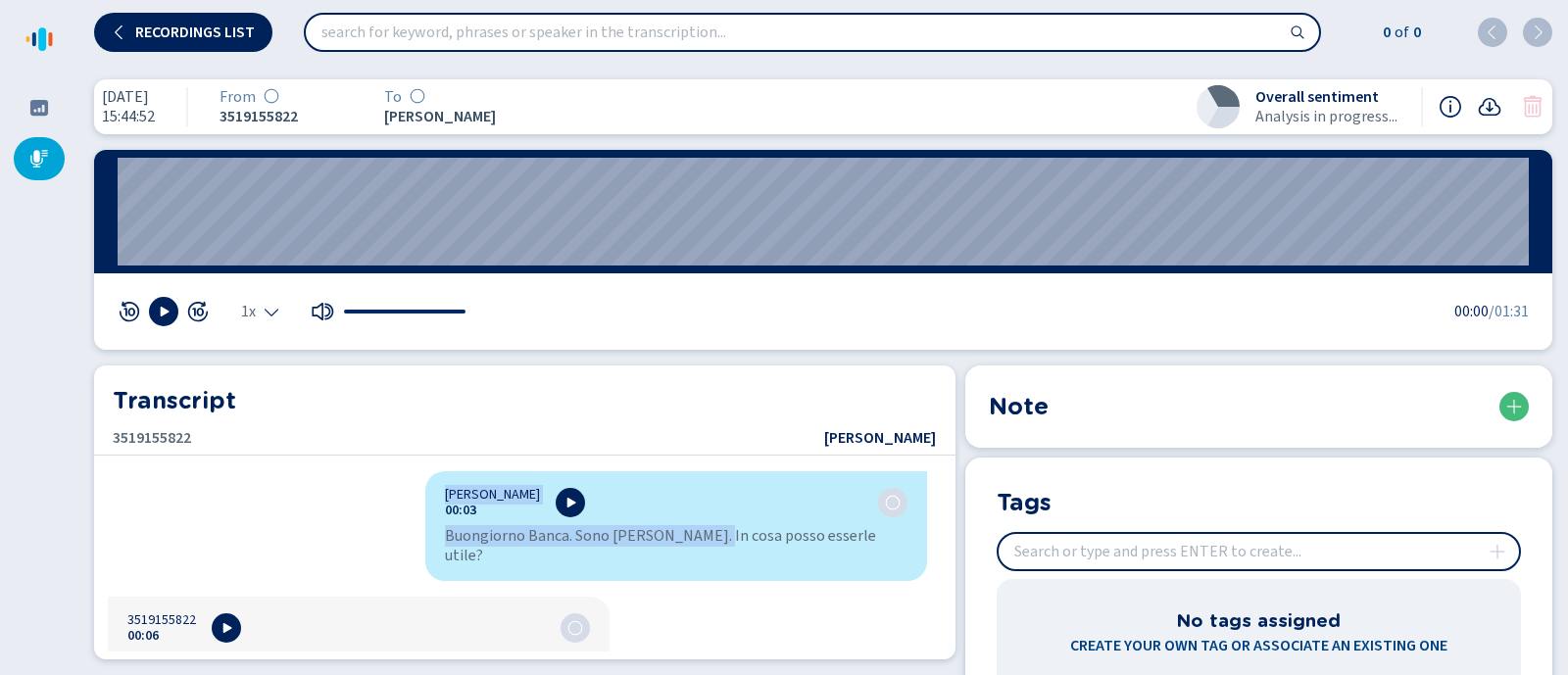 click on "[PERSON_NAME] 00:03 Buongiorno Banca. Sono [PERSON_NAME]. In cosa posso esserle utile? 3519155822 00:06 Ci siamo già sentiti mi sa. Lì ho messo a posto la pa-, ho bisogno di sapere le commissioni che pago per l'acquisto delle azioni. [PERSON_NAME] 00:10 Eh. OK, allora sì, forse aveva parlato come prima. Allora mi dia nome e cognome. 3519155822 00:22 E arriva messo dentro il codice giusti. [PERSON_NAME] 00:24 OK. Sì, sì, no perché le chiamate sono registrate, allora. 3519155822 00:28 Ah. [PERSON_NAME] 00:30 Di. Quale azione dove parliamo? 3519155822 00:32 Qualsiasi sul mercato italiano. [PERSON_NAME] 00:36 Ah di qualsiasi 3519155822 00:40 Mhm. [PERSON_NAME] 00:43 Poi le moderne. Cioè nel senso come come faccio a dirlo dici di qualunque. 3519155822 00:48 No, ma veramente cioè, [PERSON_NAME] 00:49 Ah. 3519155822 00:50 allora se io acquisto con il vostro sistema un'azione sul mercato italiano, la commissione è identica [PERSON_NAME] 00:55 Hm. hm. 3519155822 00:59 [PERSON_NAME] 01:04 01:04" at bounding box center (517, 561) 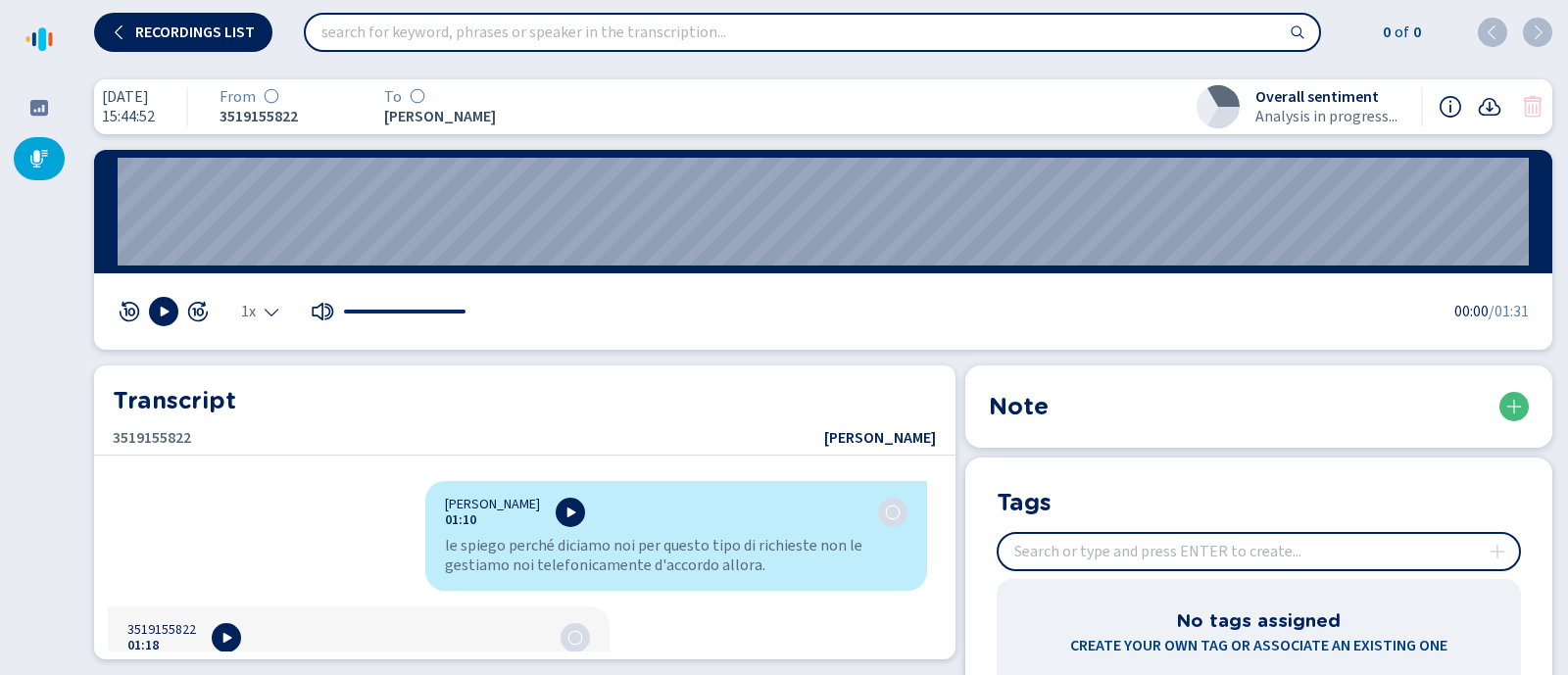 scroll, scrollTop: 2327, scrollLeft: 0, axis: vertical 